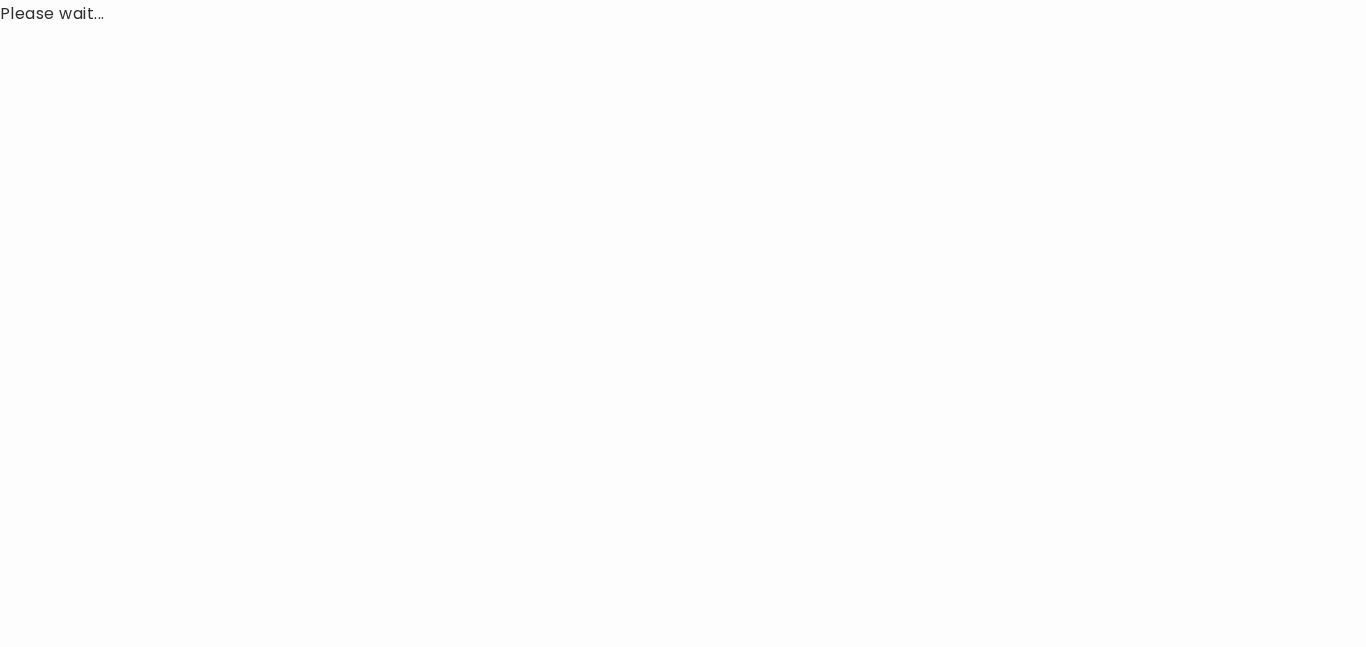 scroll, scrollTop: 0, scrollLeft: 0, axis: both 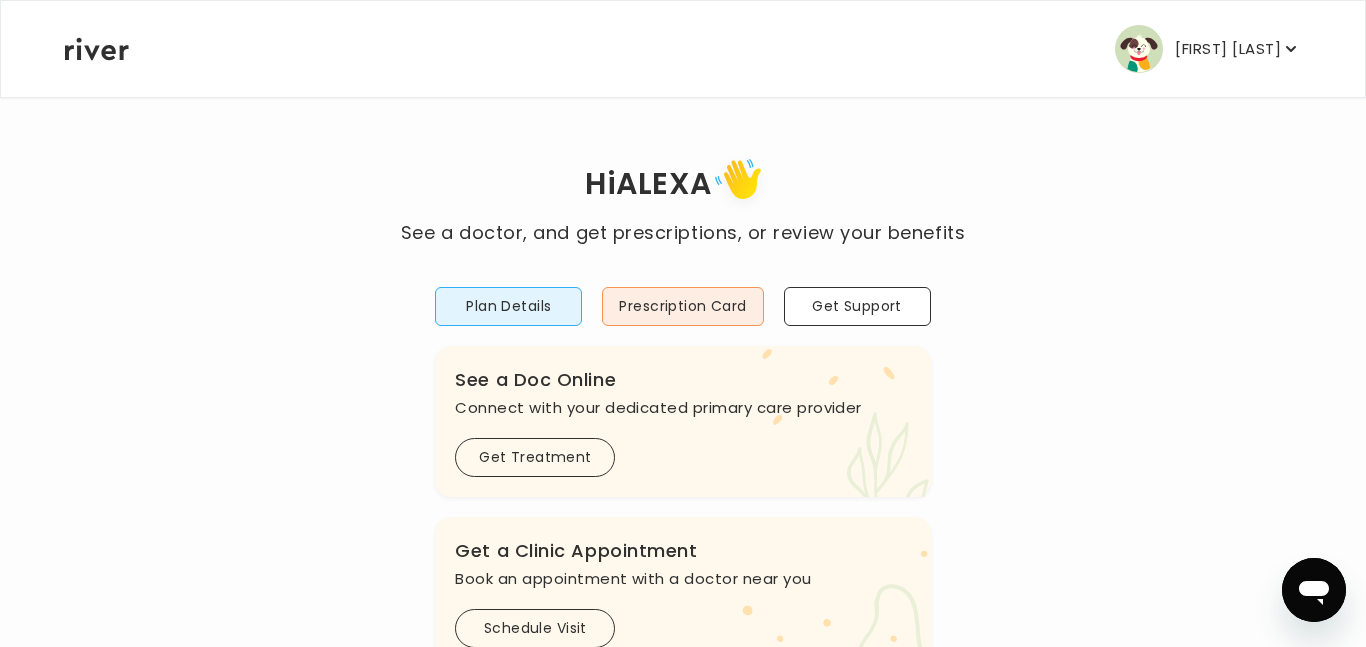 click on "[FIRST] [LAST]" at bounding box center [1228, 49] 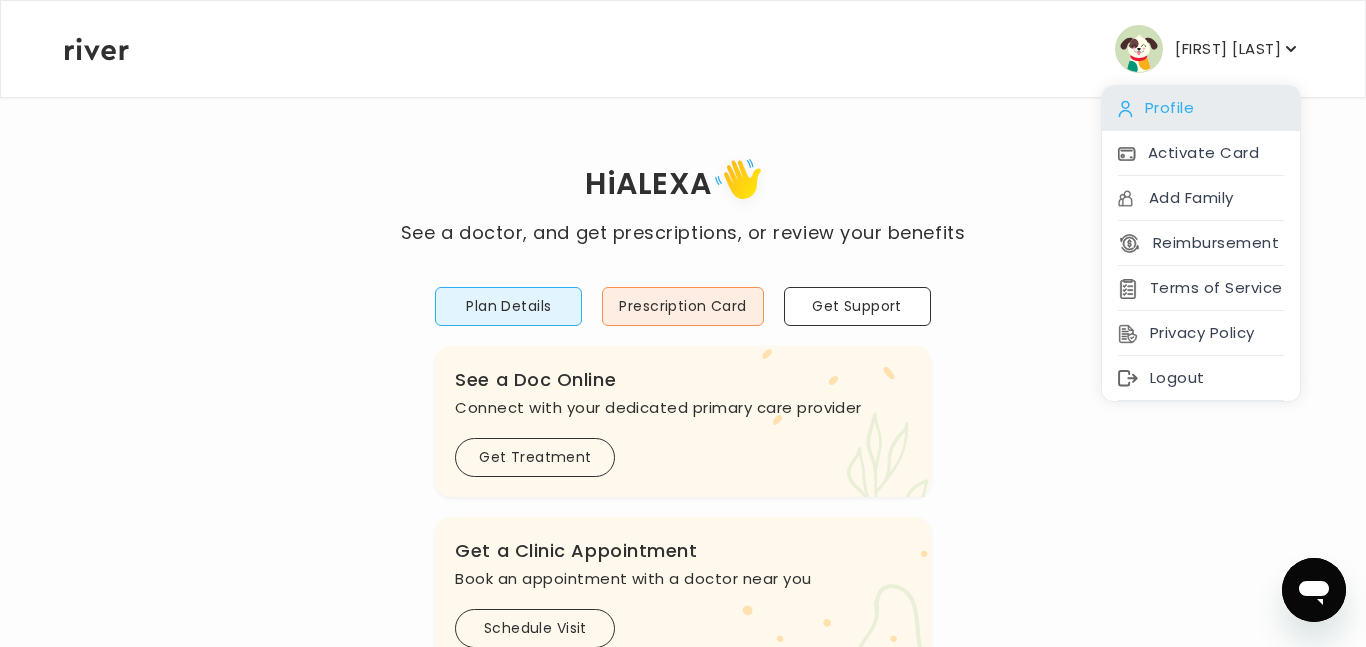 click on "Profile" at bounding box center [1201, 108] 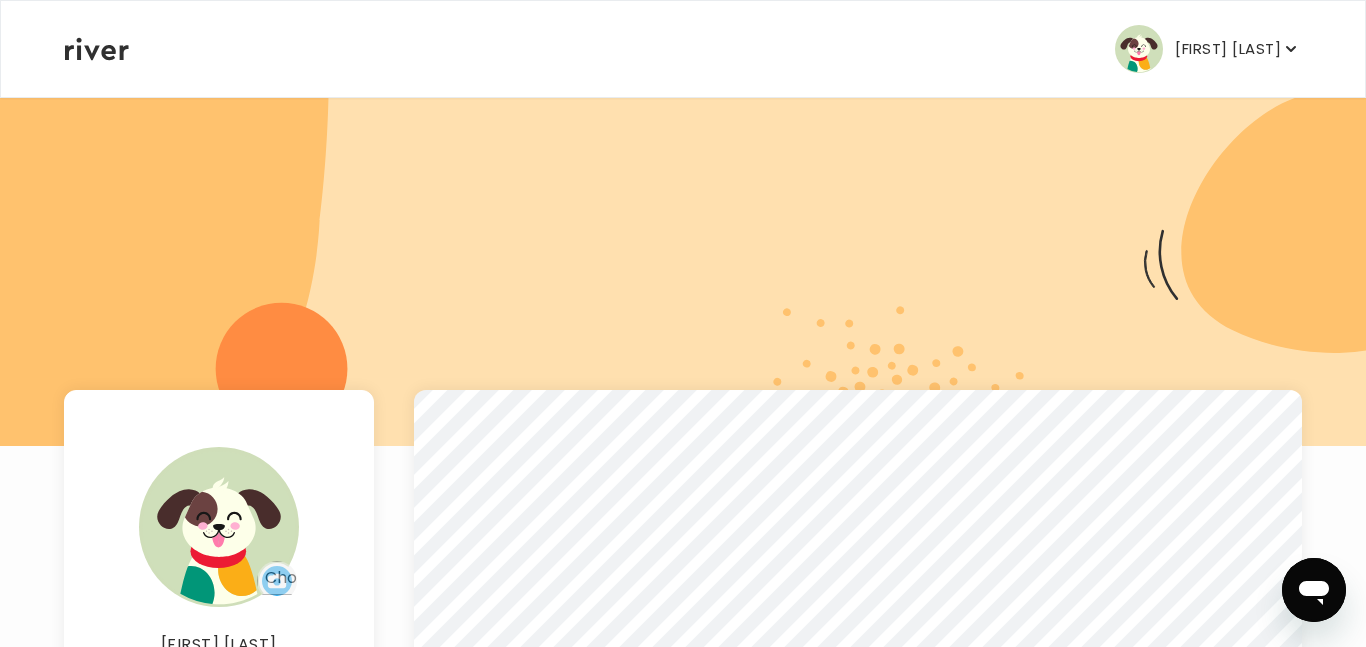 click on "[FIRST] [LAST]" at bounding box center (1228, 49) 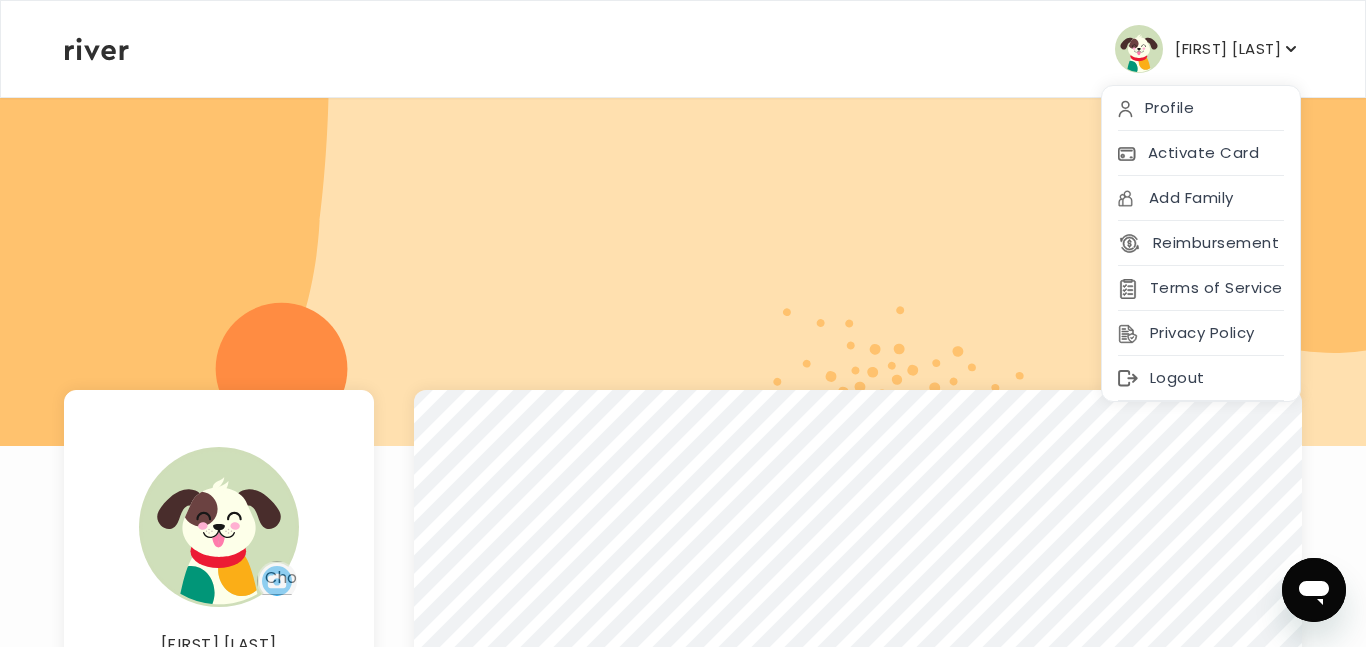 click 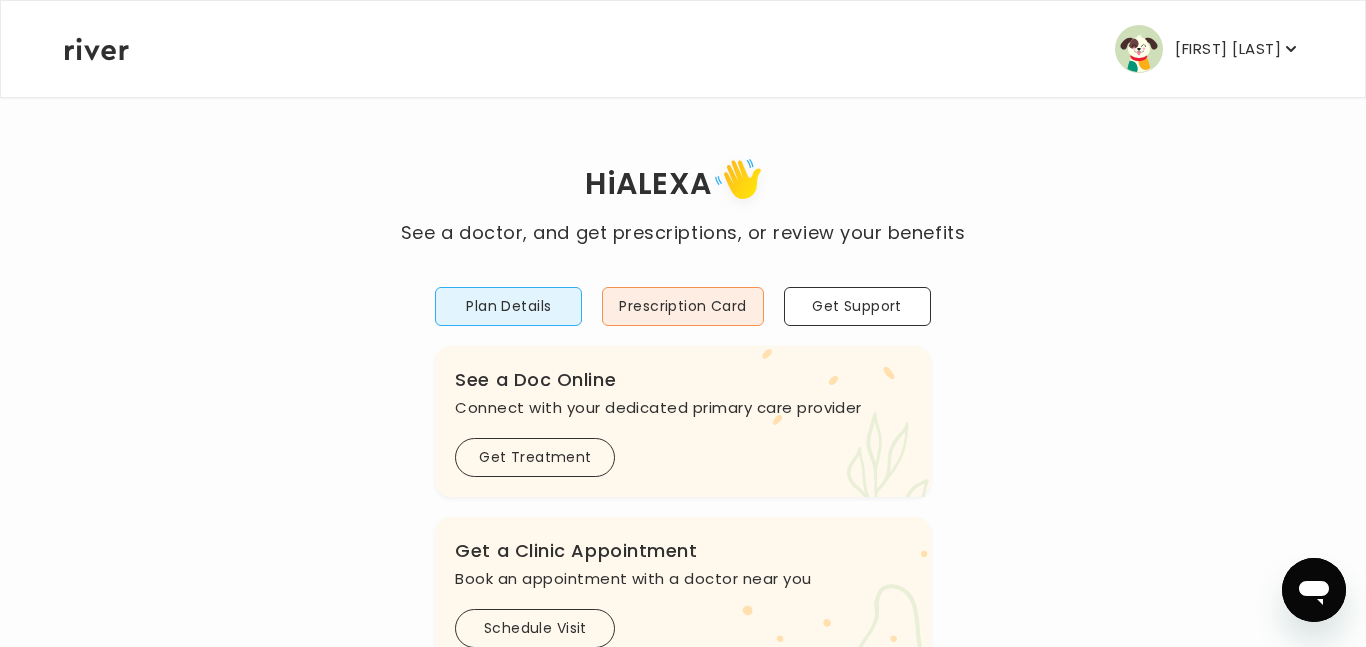 click on "Hi  [NAME]" at bounding box center [683, 185] 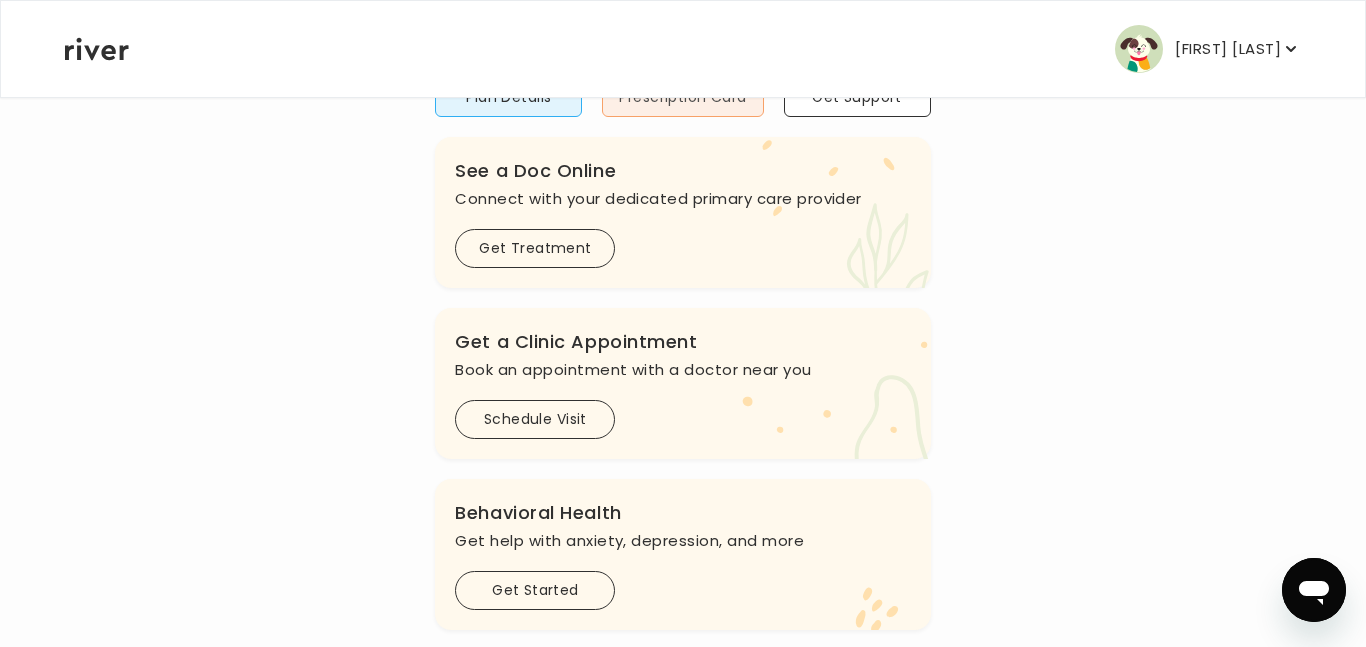 scroll, scrollTop: 0, scrollLeft: 0, axis: both 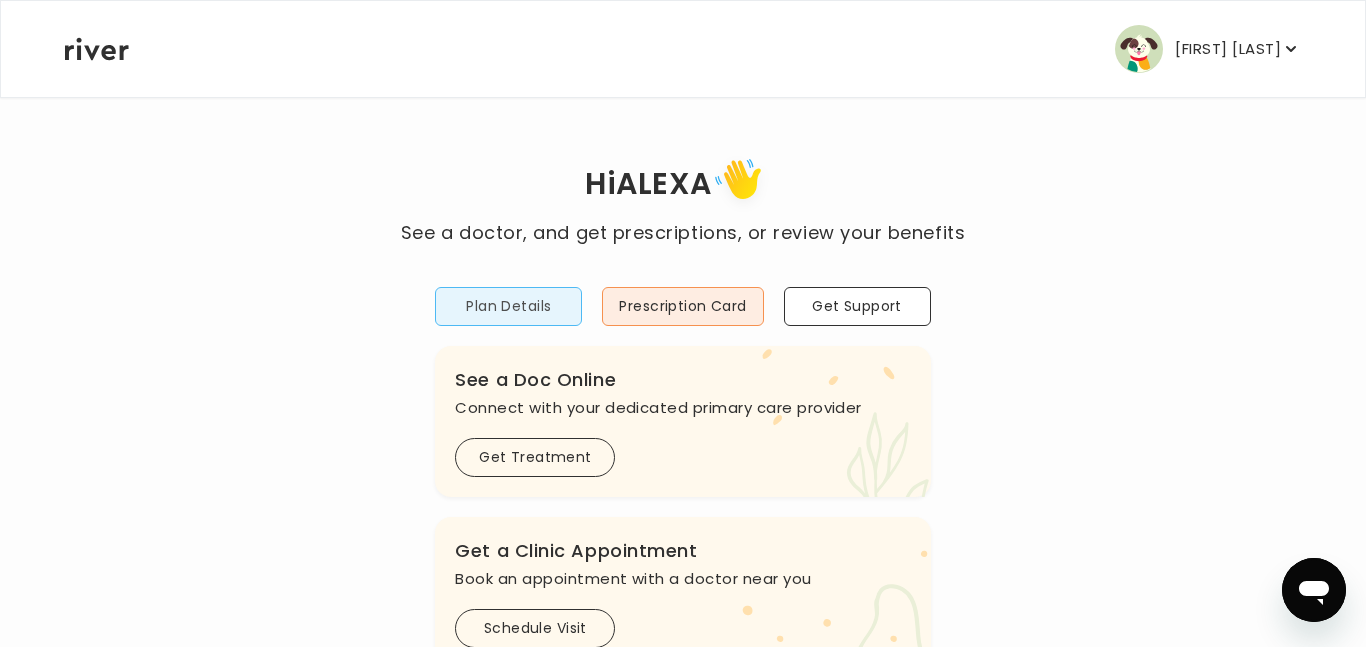 click on "Plan Details" at bounding box center (508, 306) 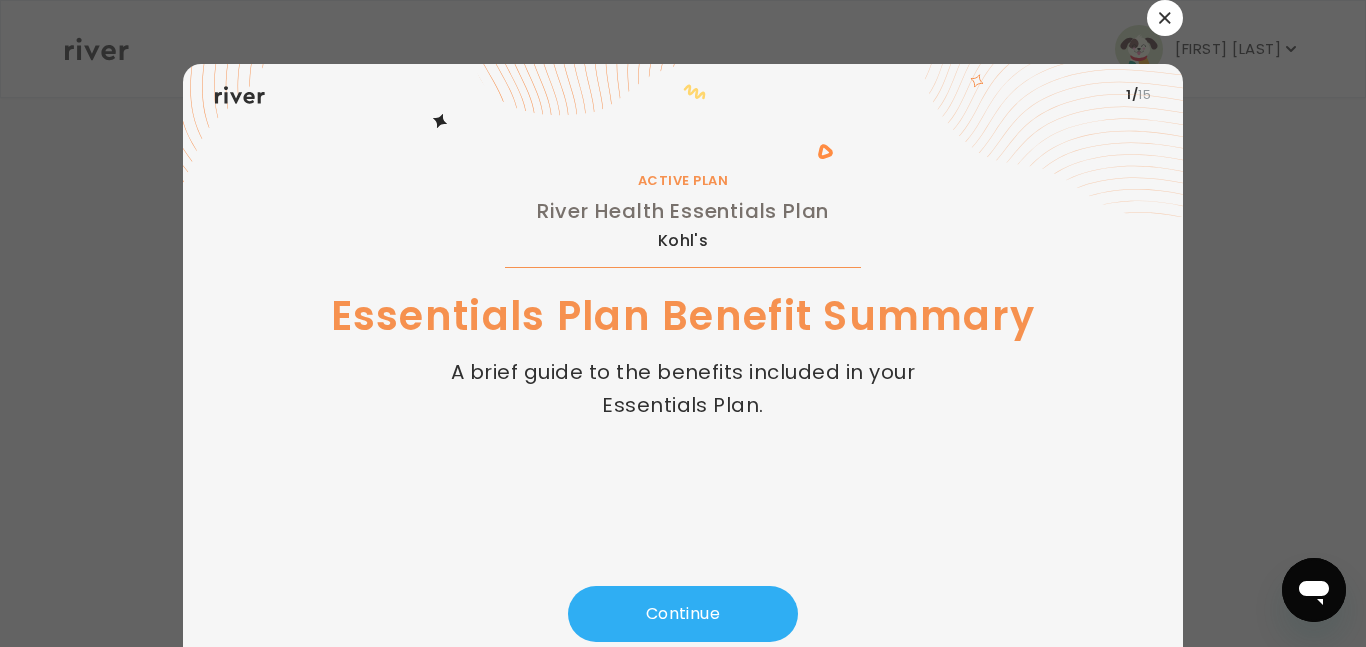 scroll, scrollTop: 67, scrollLeft: 0, axis: vertical 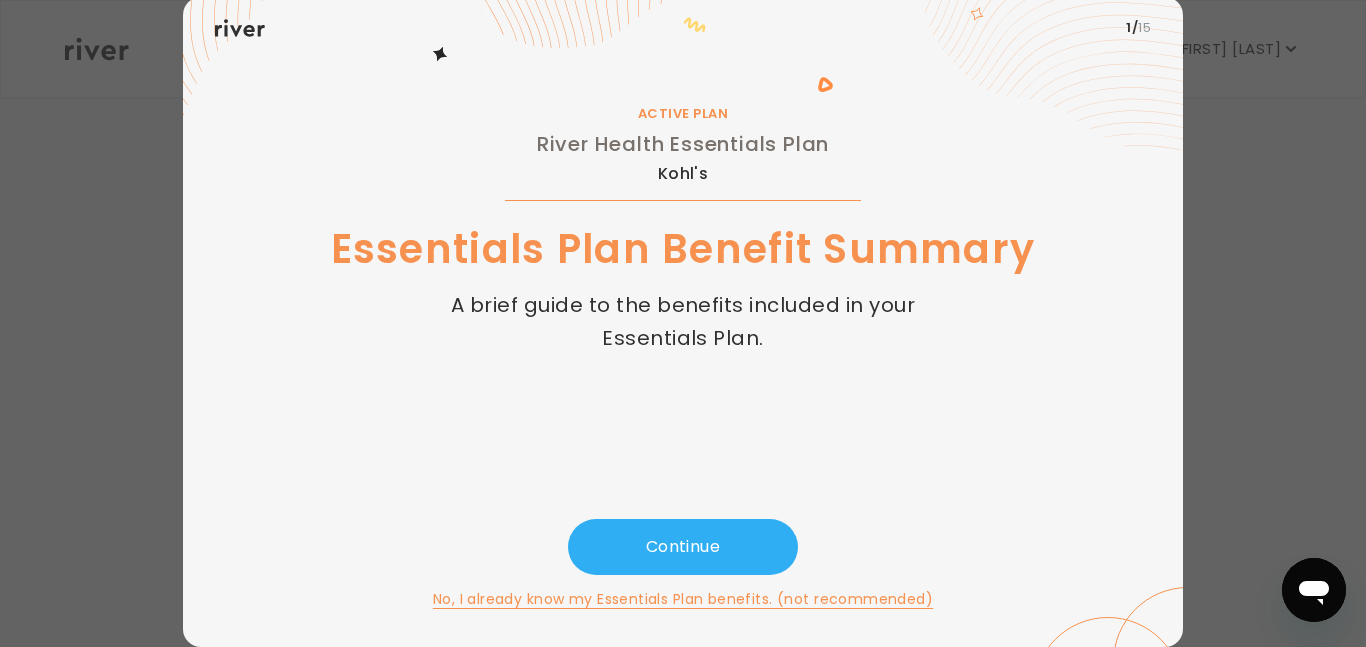 click at bounding box center [683, 323] 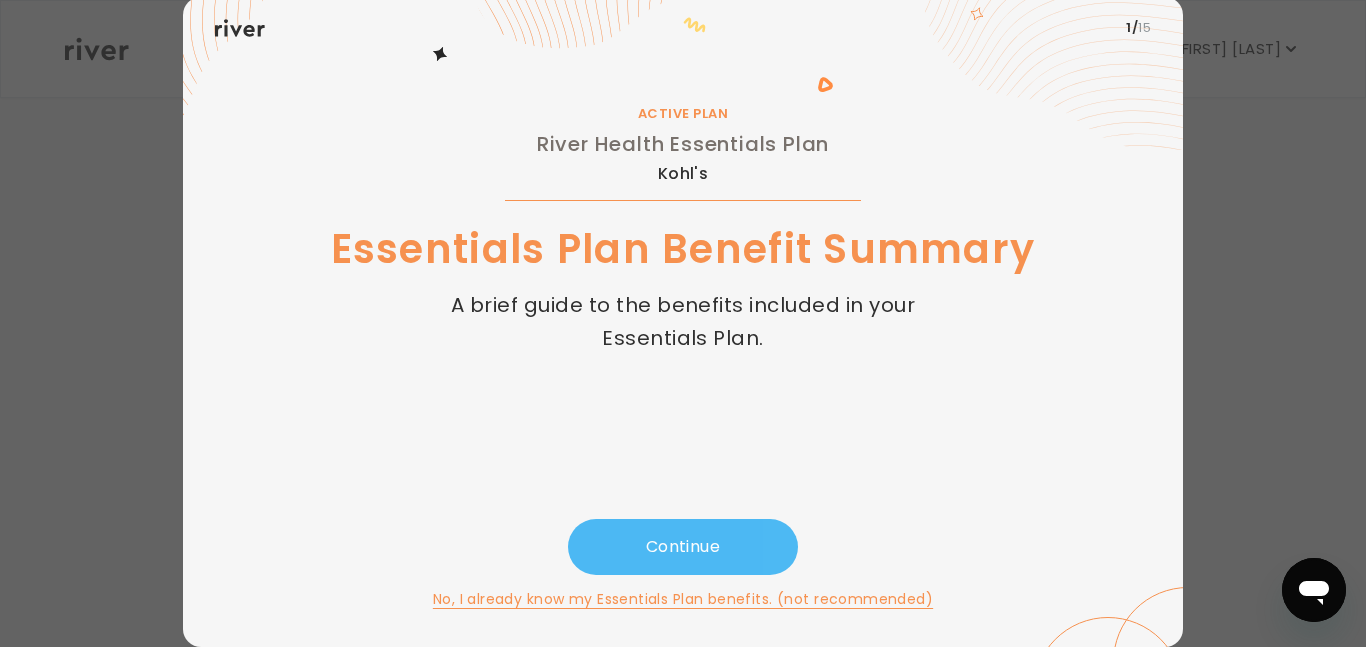 click on "Continue" at bounding box center (683, 547) 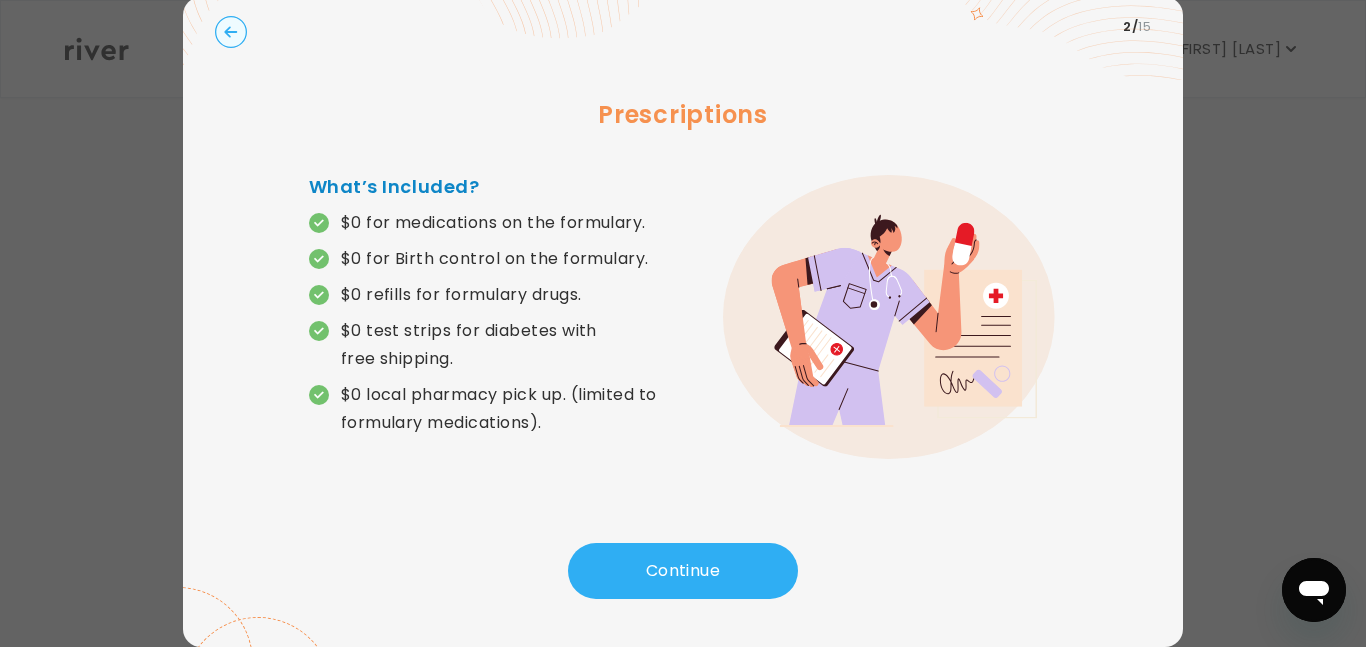 click at bounding box center (683, 323) 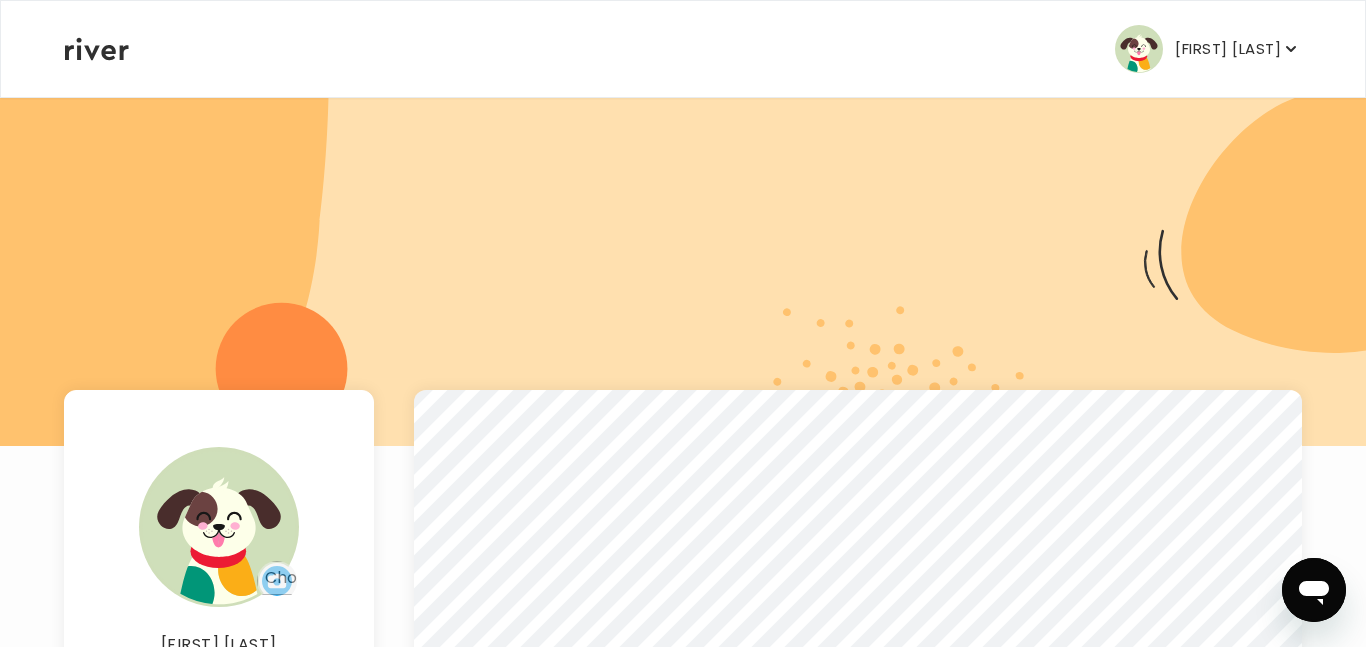 click on "[FIRST] [LAST]" at bounding box center [1228, 49] 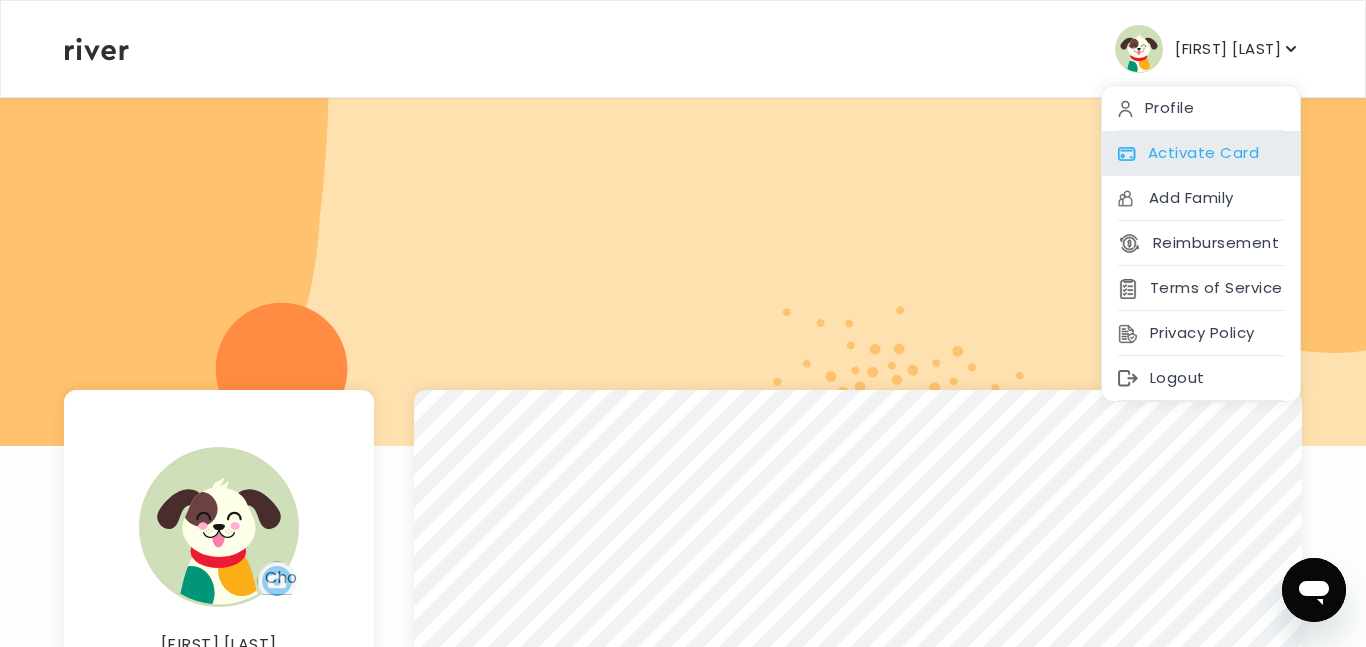 click on "Activate Card" at bounding box center [1201, 153] 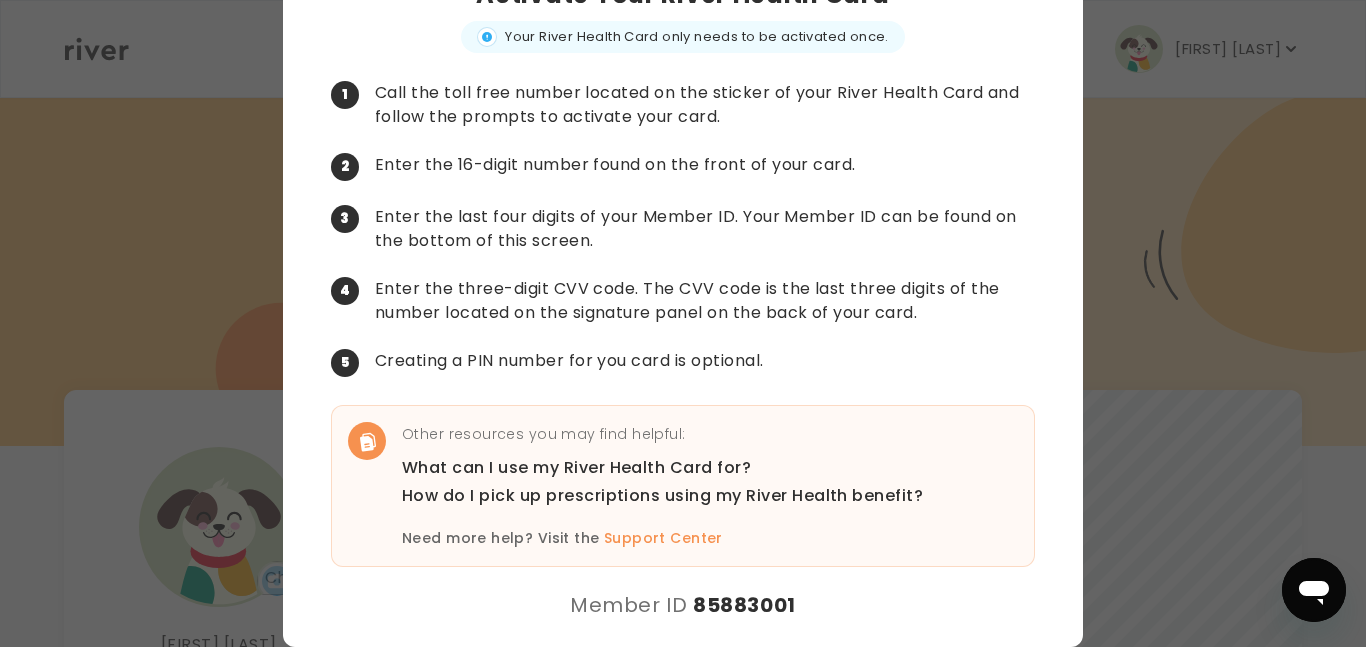 scroll, scrollTop: 114, scrollLeft: 0, axis: vertical 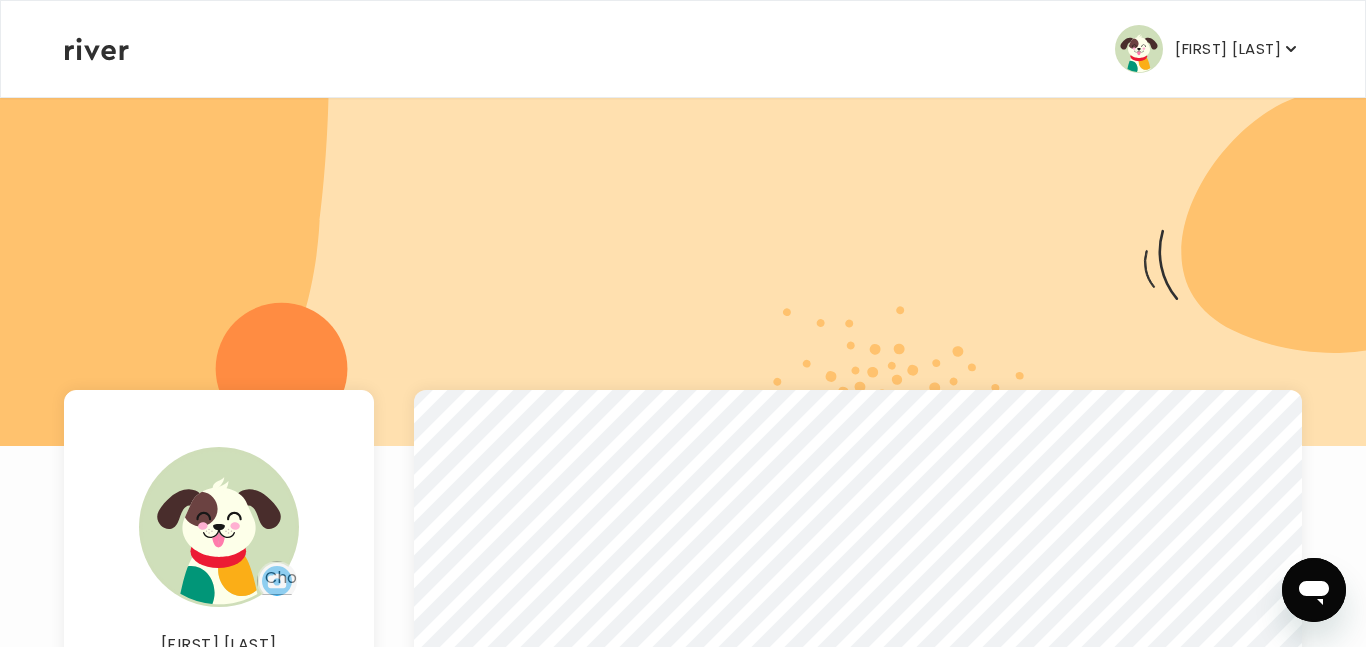 click on "[FIRST] [LAST]" at bounding box center [1228, 49] 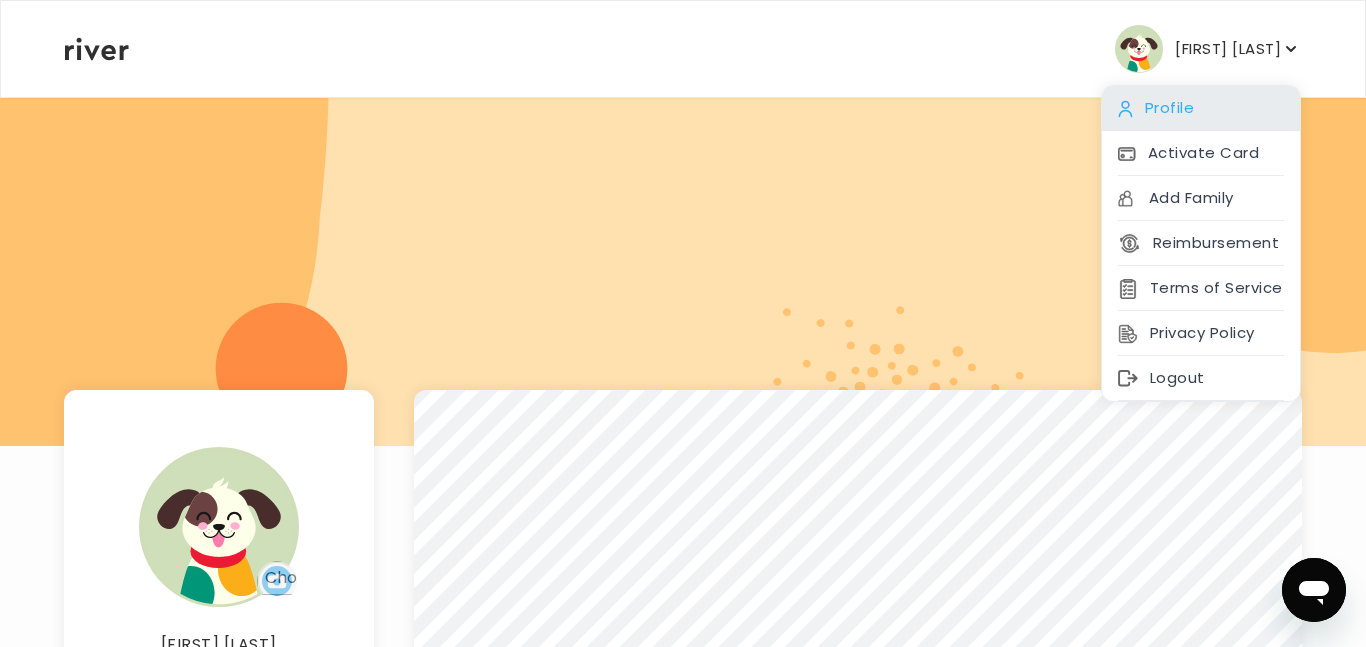 click on "Profile" at bounding box center [1201, 108] 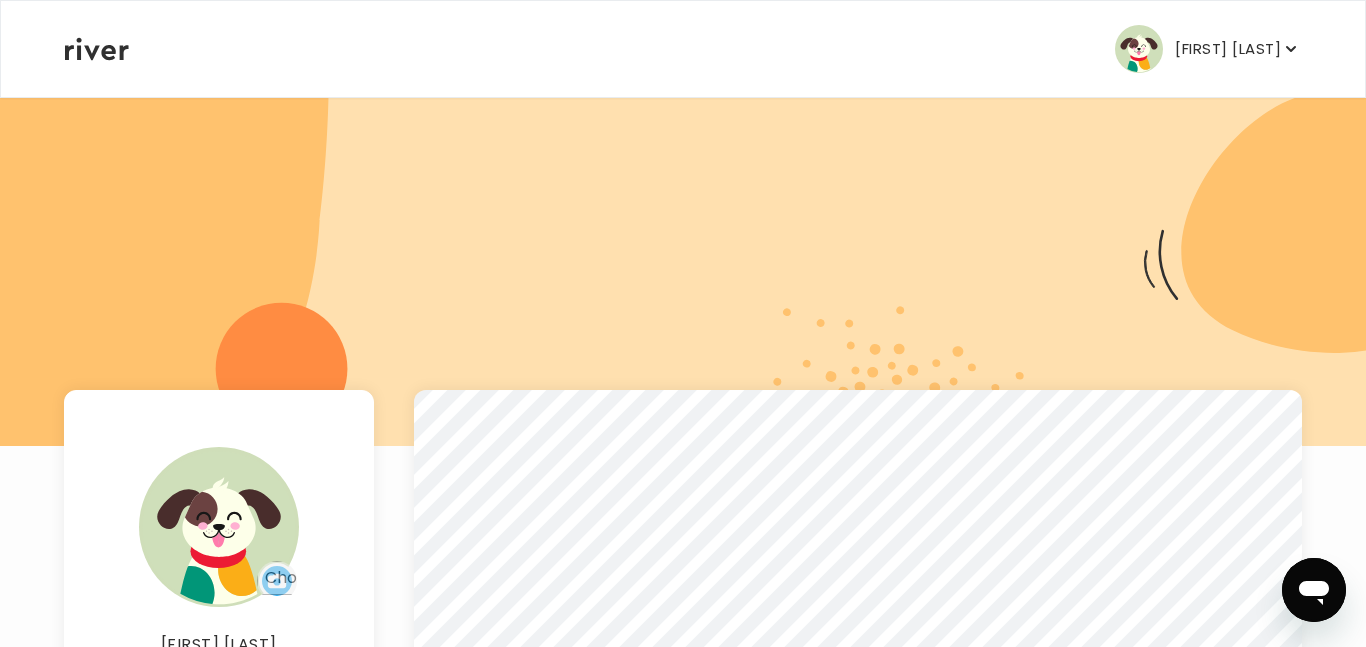 click 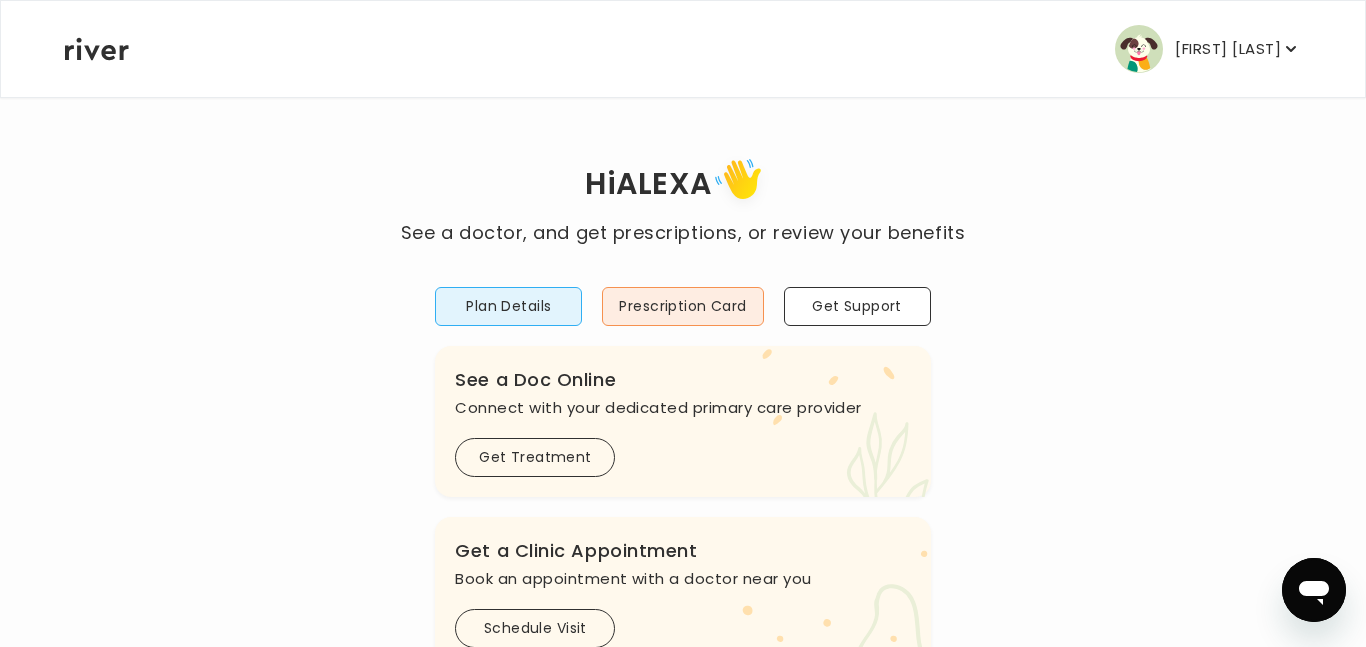 click on "[FIRST] [LAST]" at bounding box center (1228, 49) 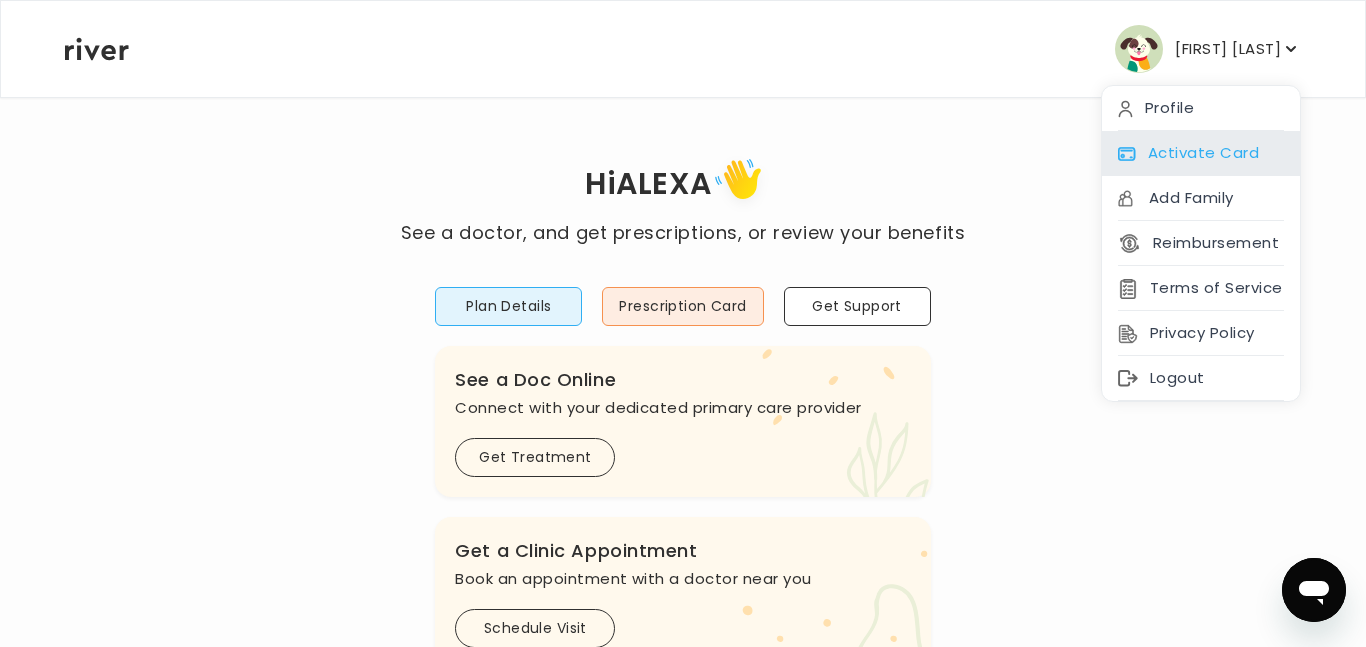 click on "Activate Card" at bounding box center (1201, 153) 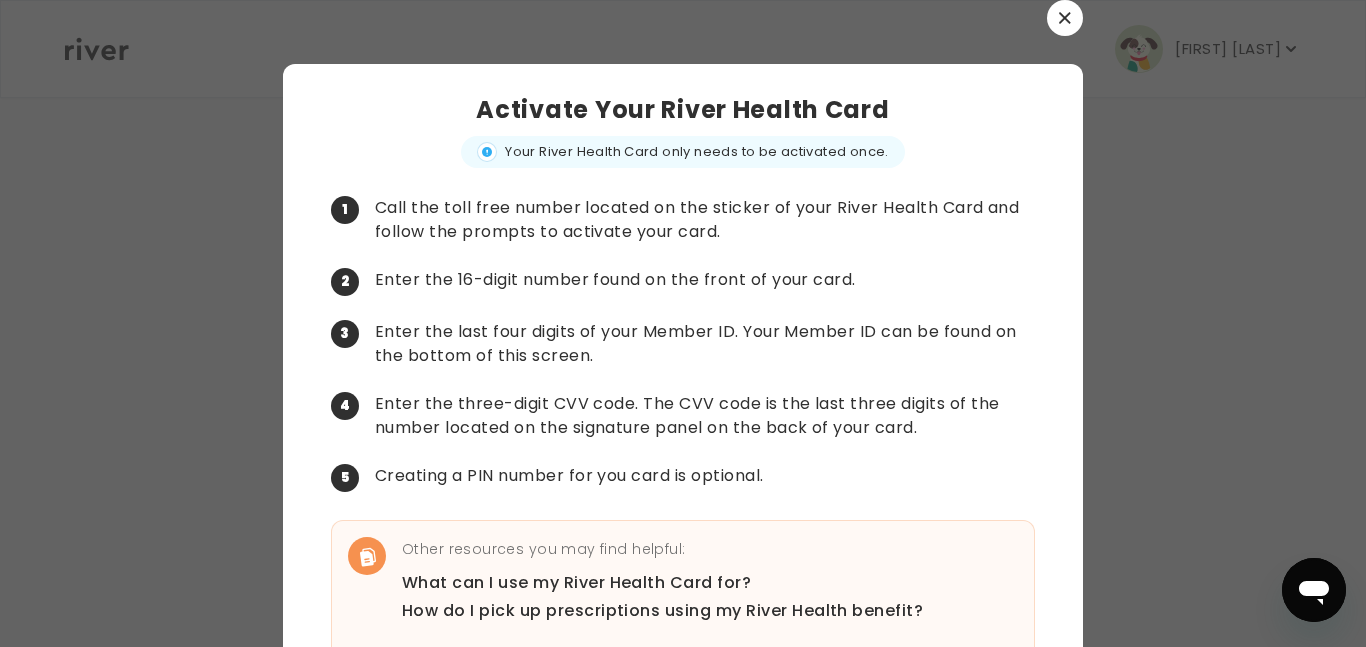scroll, scrollTop: 115, scrollLeft: 0, axis: vertical 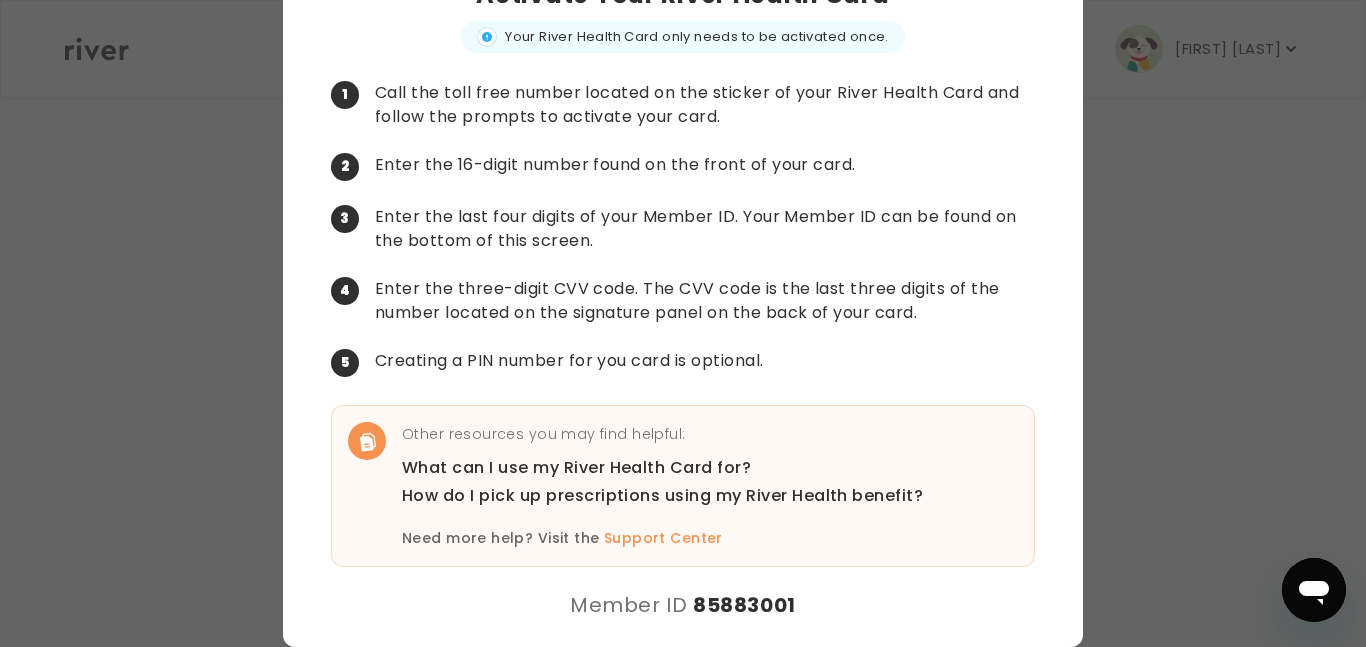 click on "85883001" at bounding box center [744, 605] 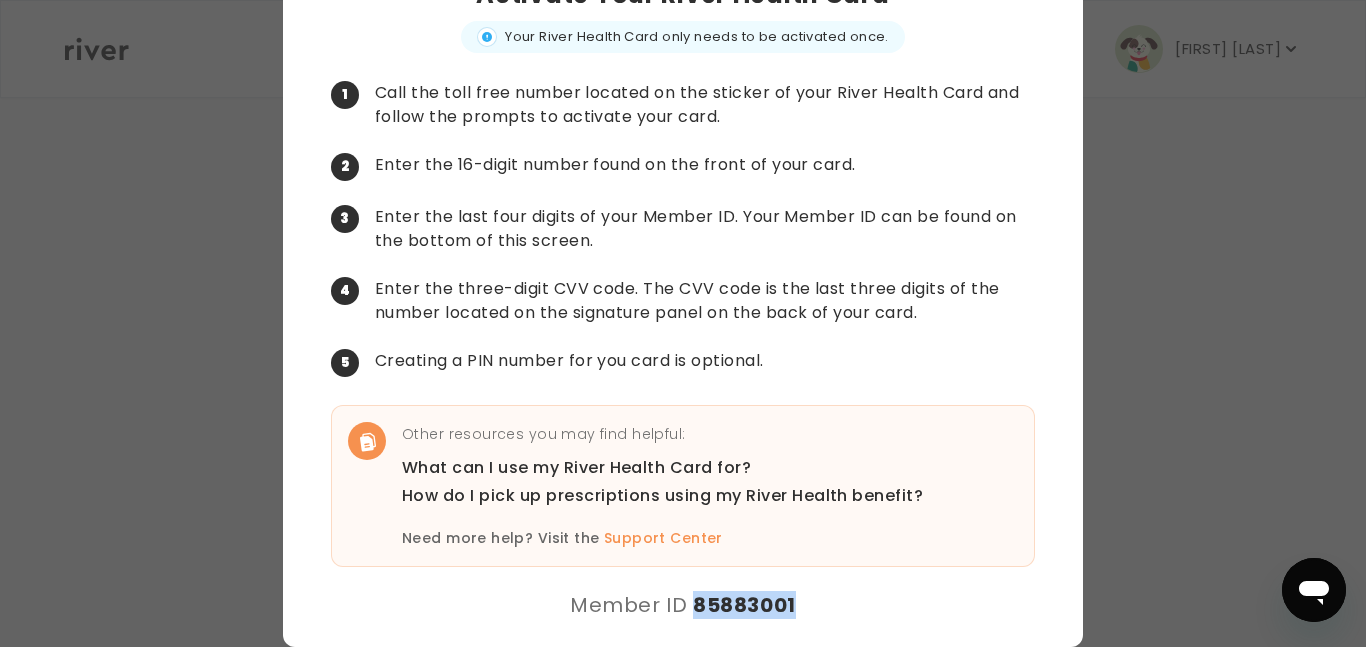 copy on "85883001" 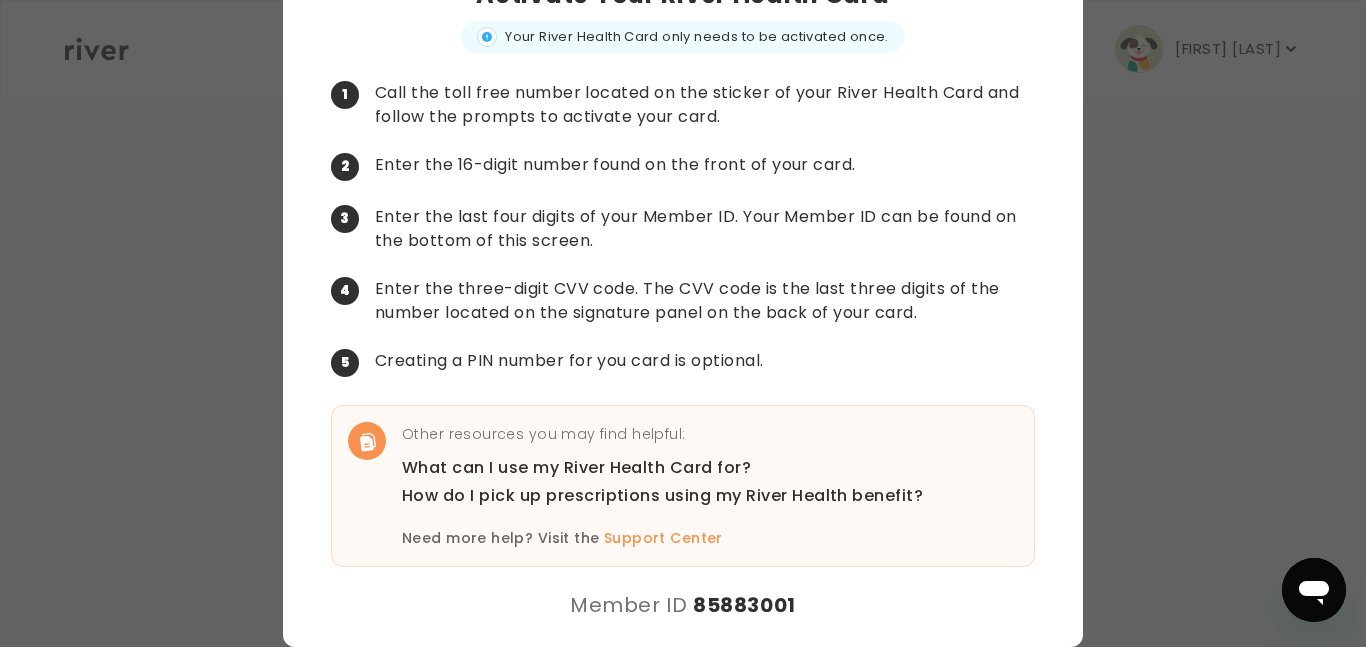 click at bounding box center [683, 323] 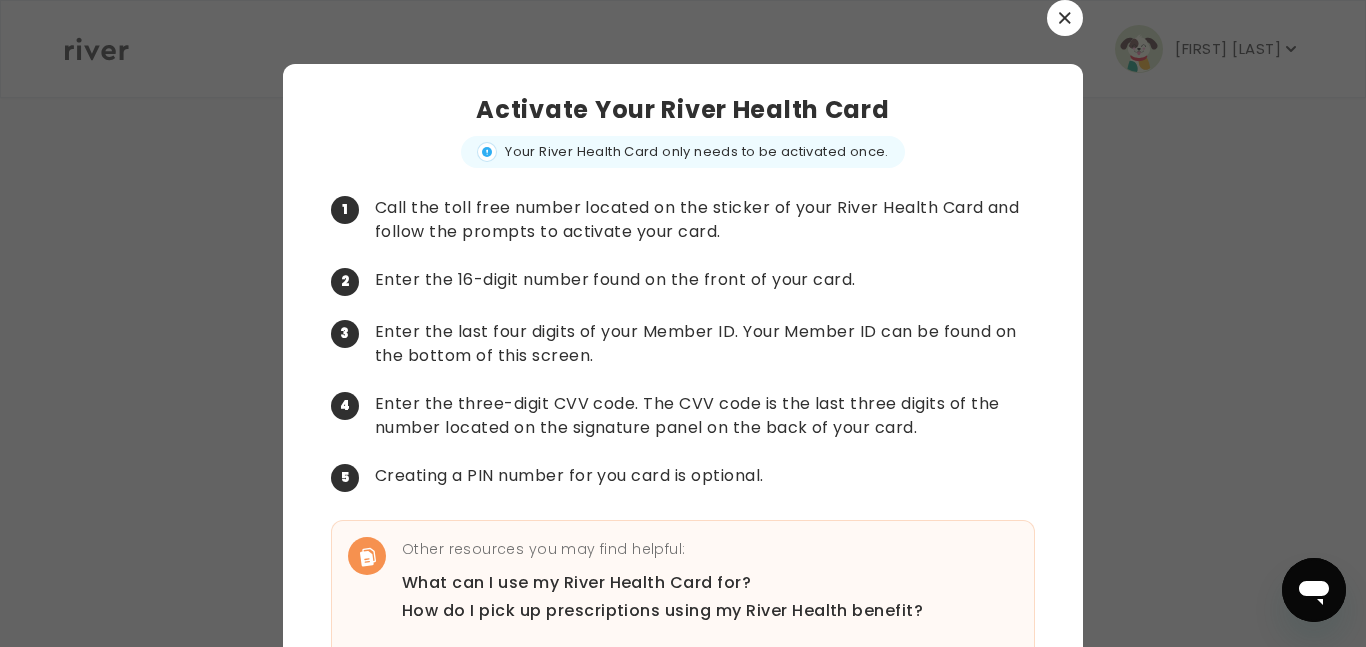click at bounding box center [1065, 18] 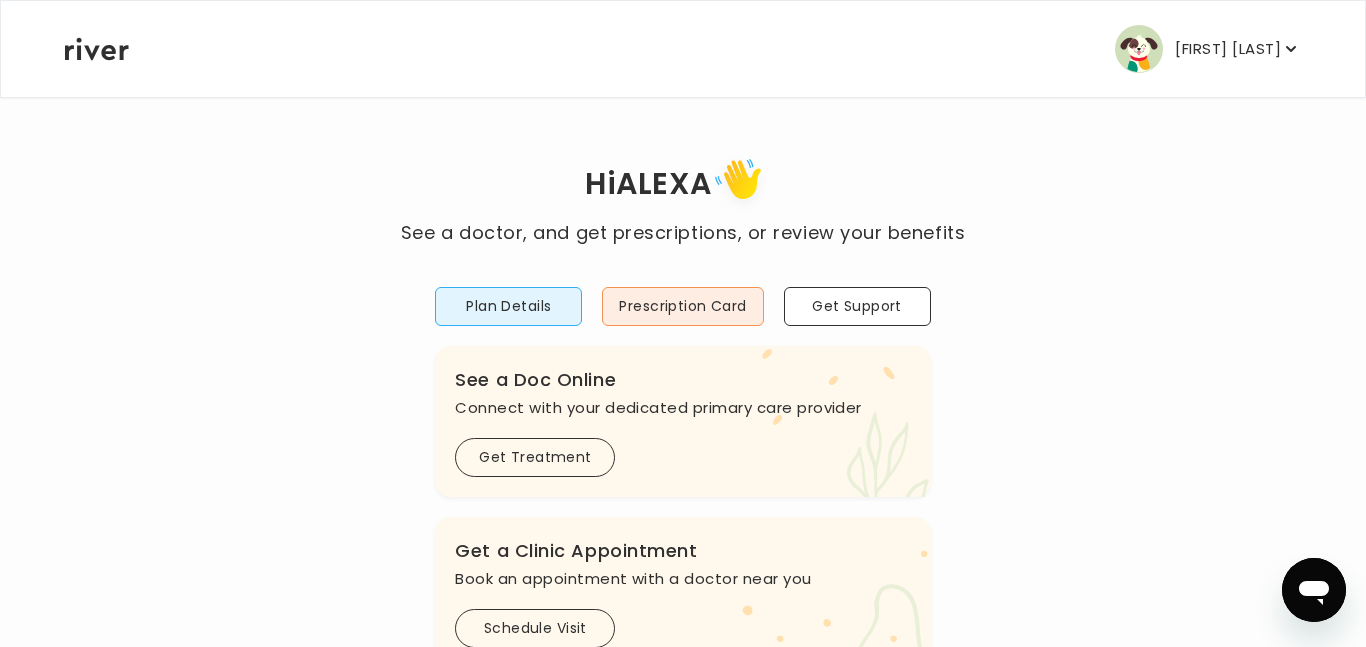 click 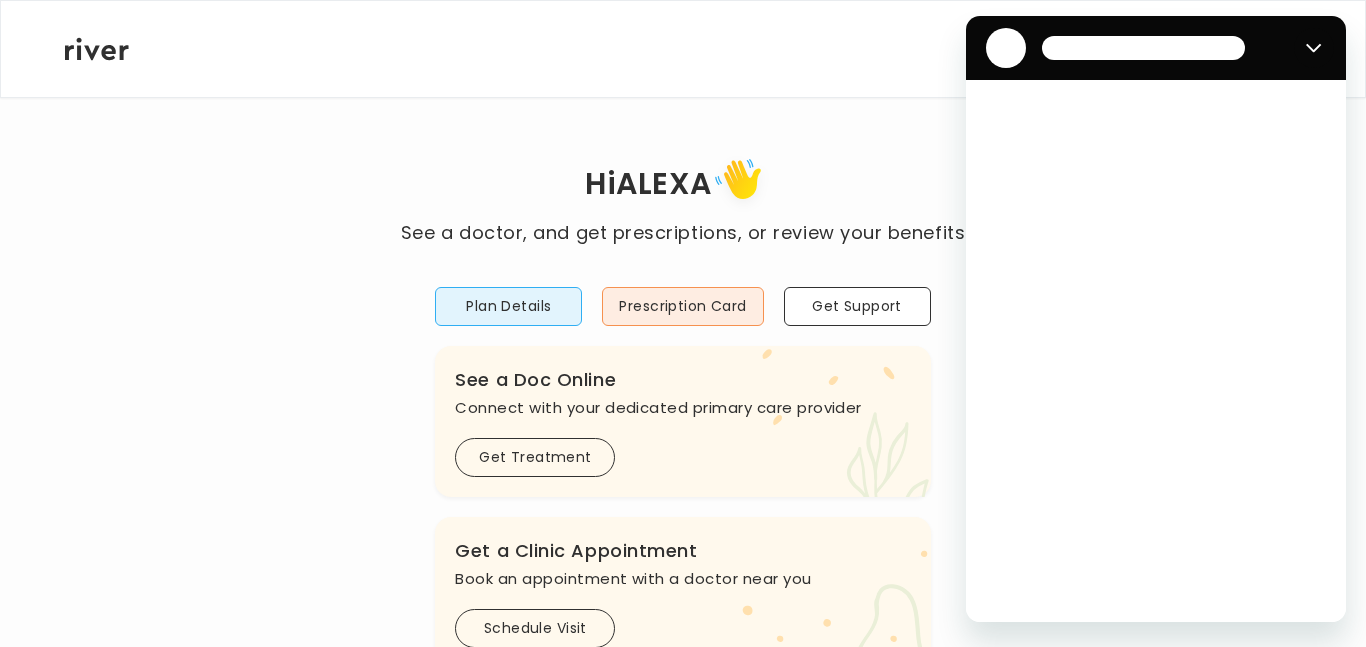 scroll, scrollTop: 0, scrollLeft: 0, axis: both 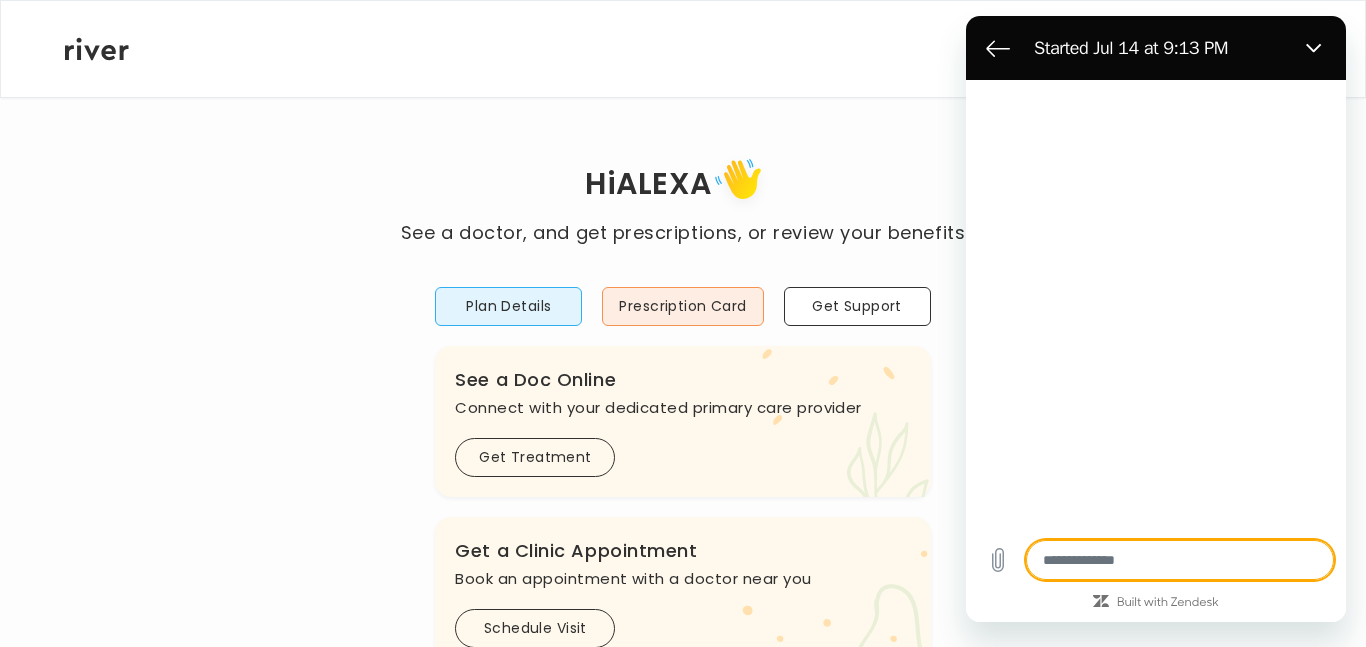 type on "*" 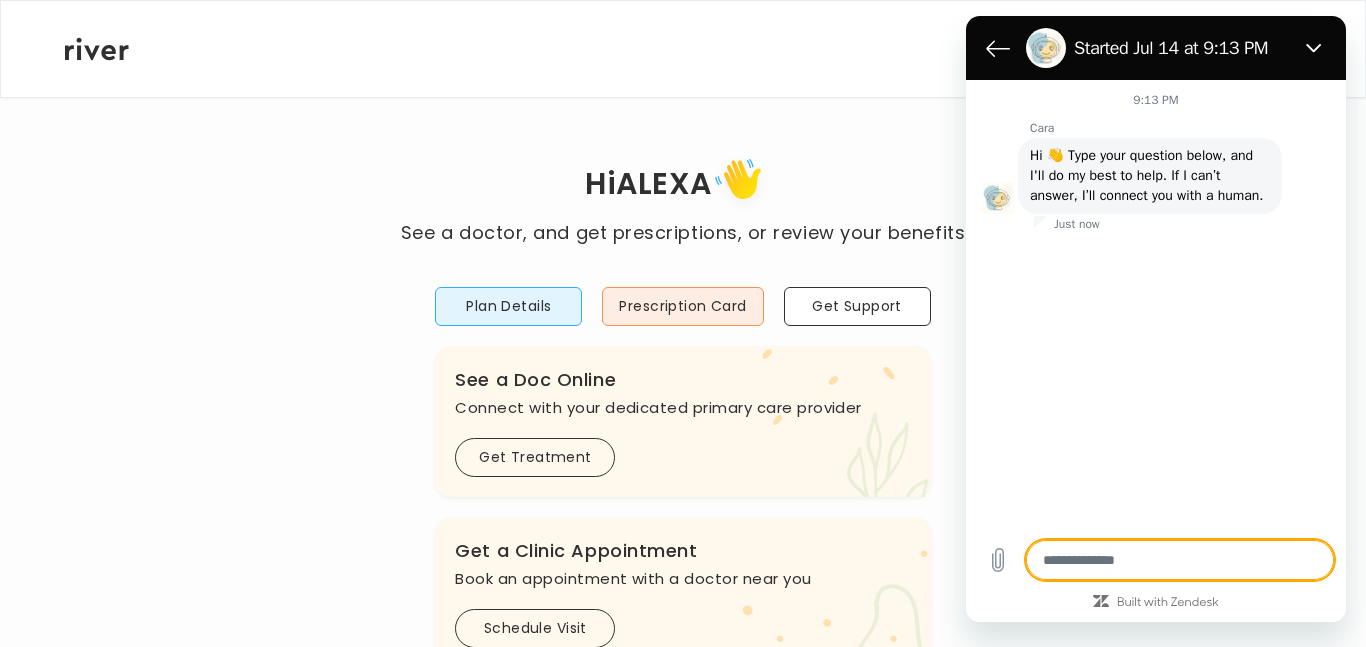 type on "*" 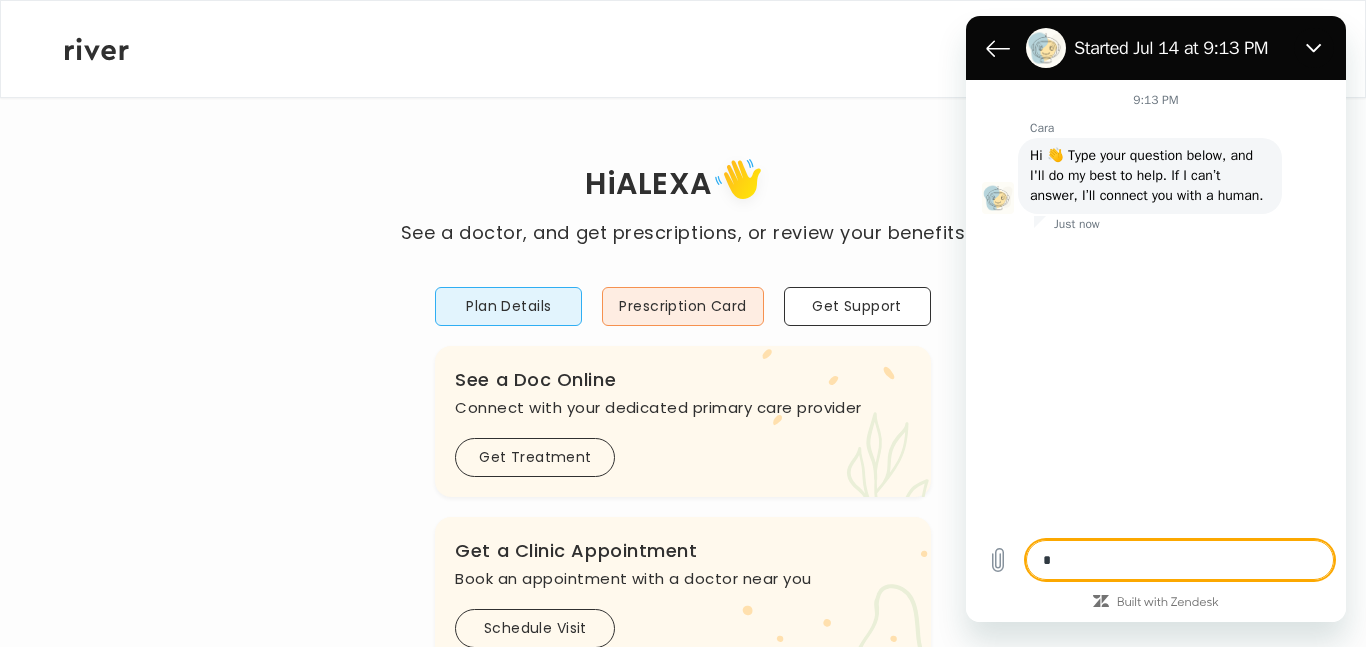 type on "**" 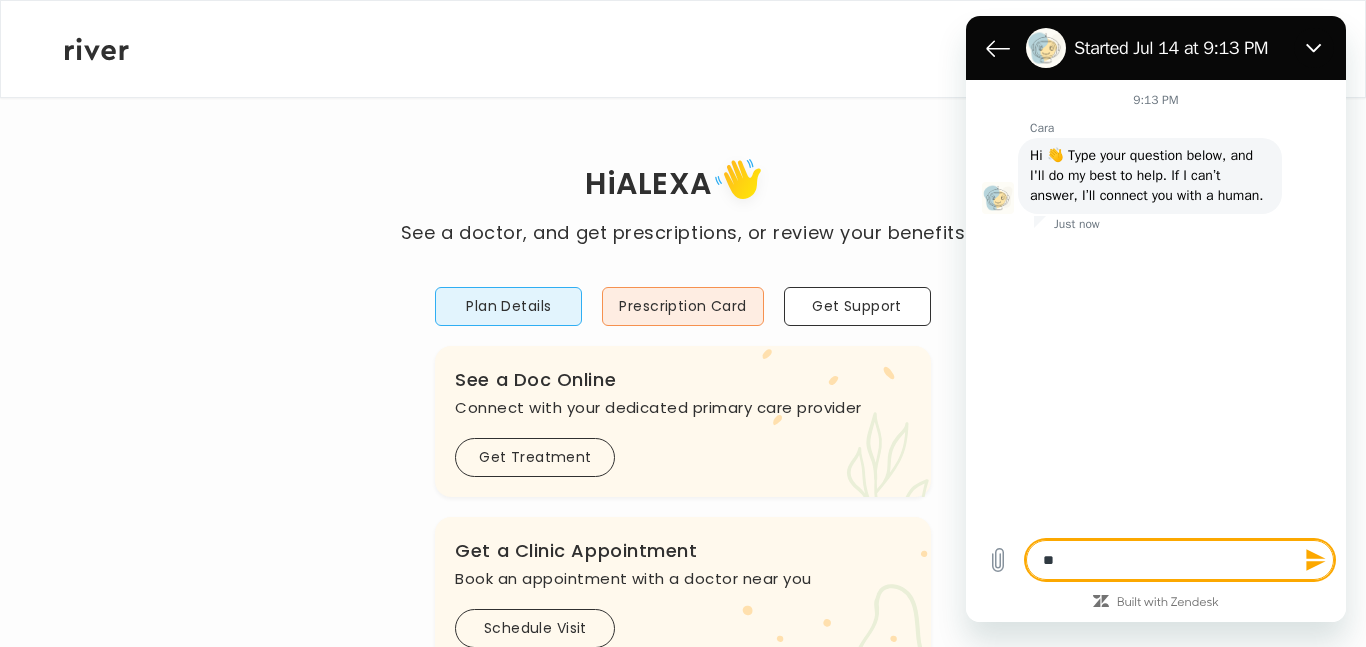 type on "**" 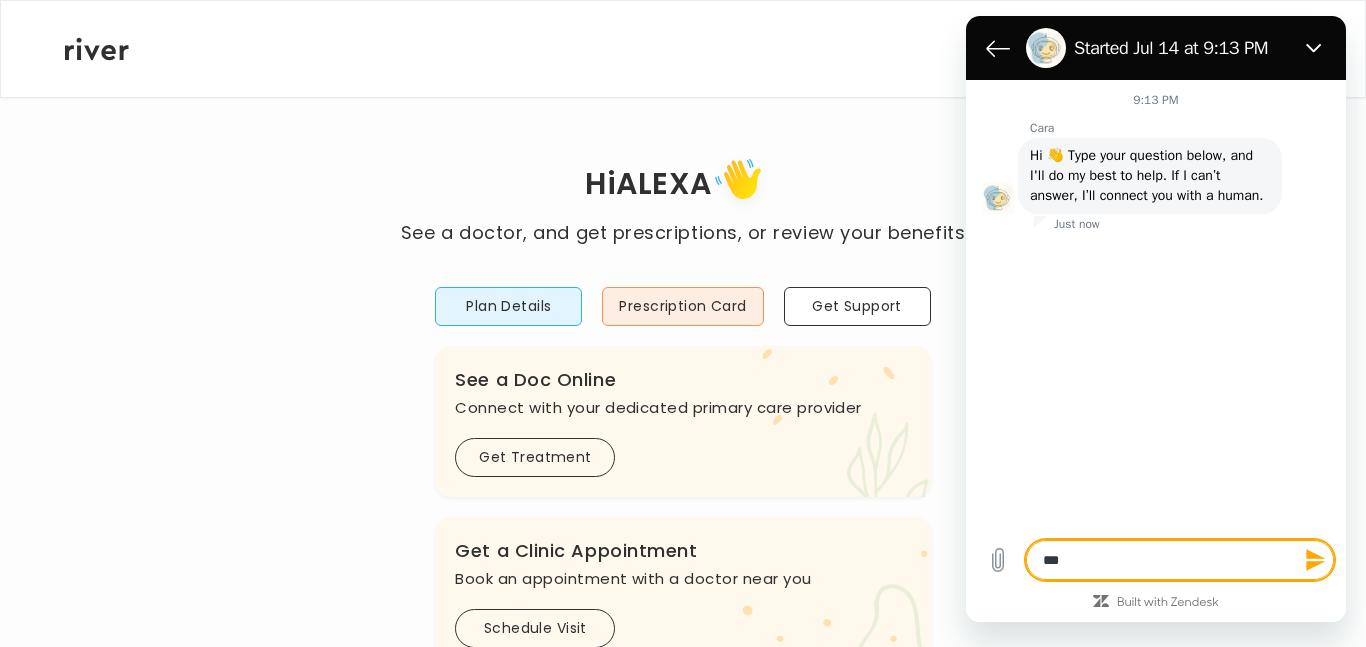 type on "****" 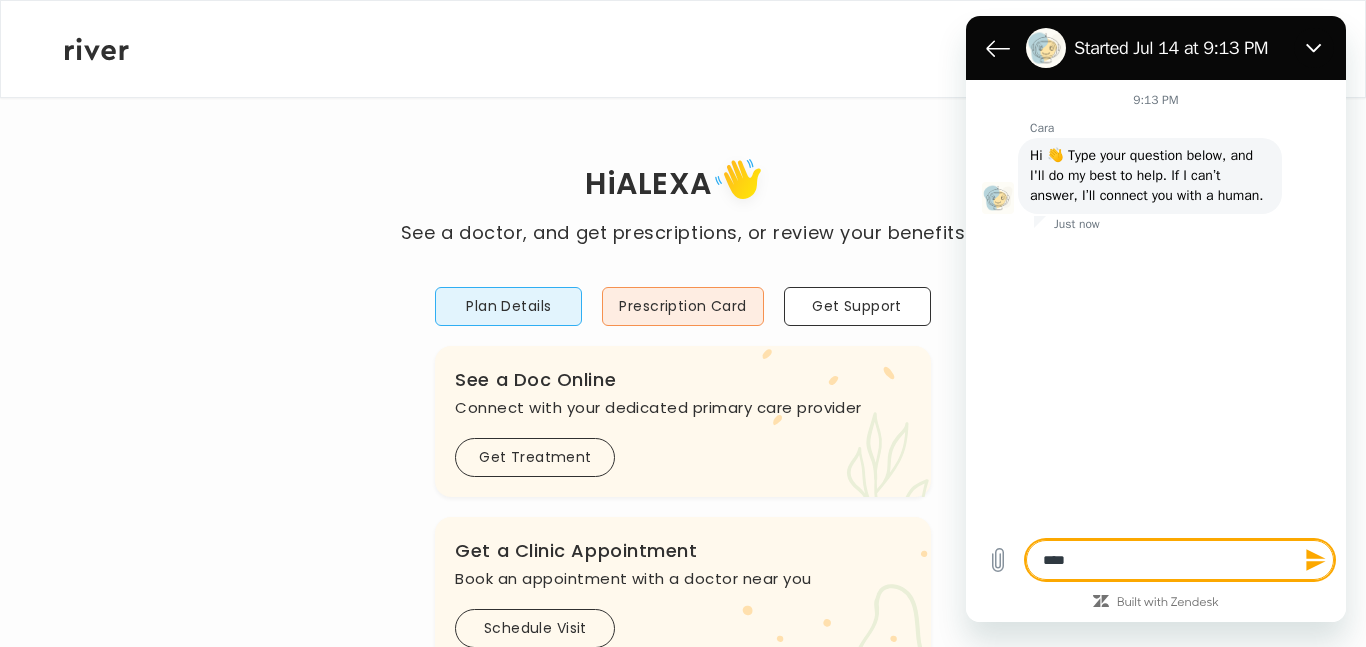 type on "*****" 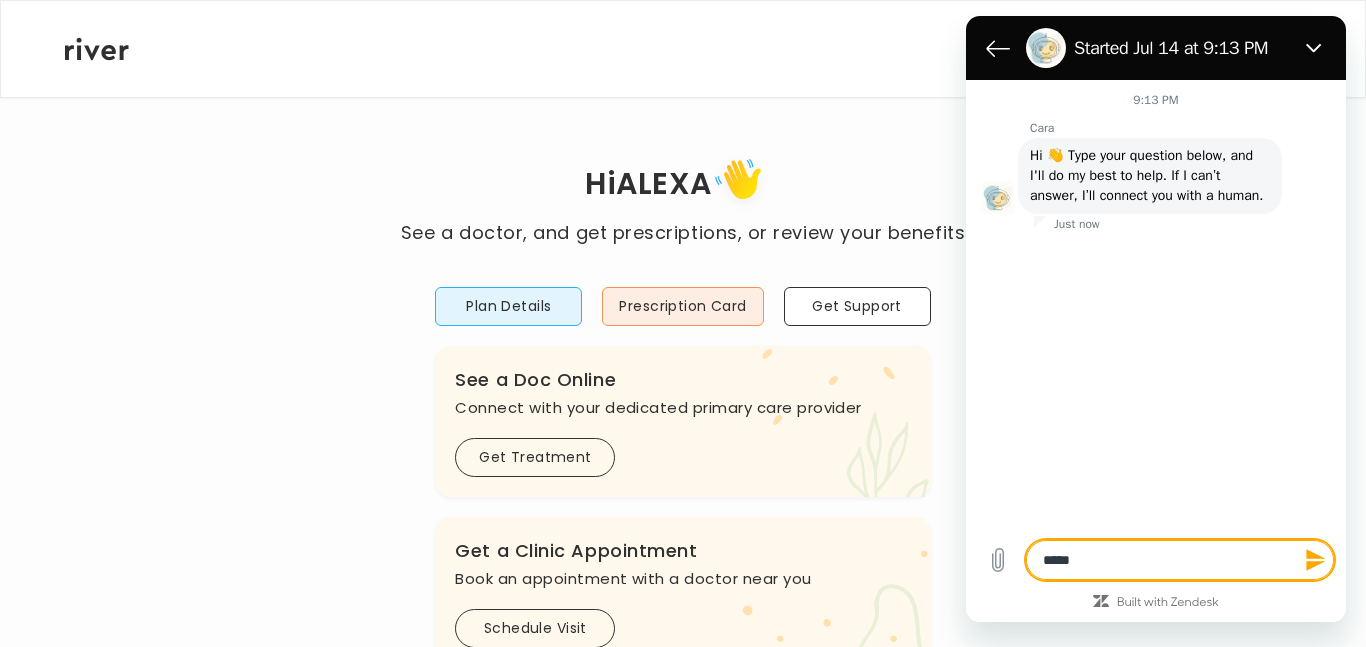 type on "*" 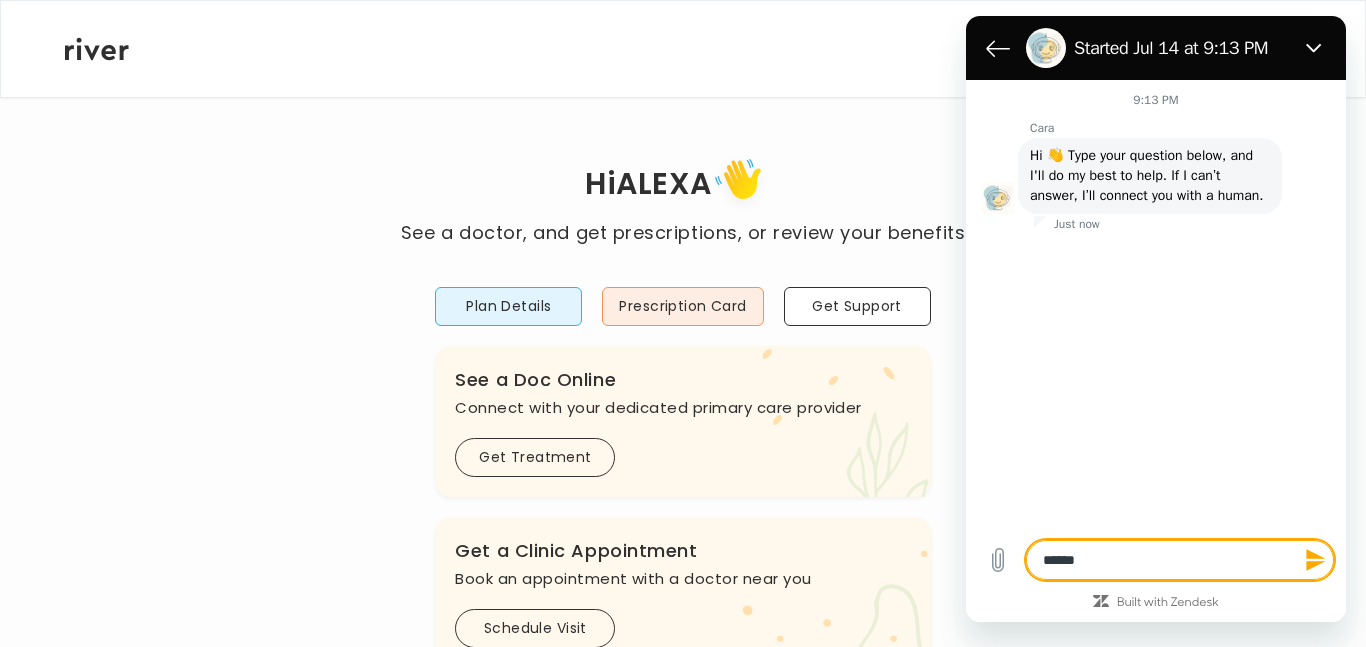 type on "*******" 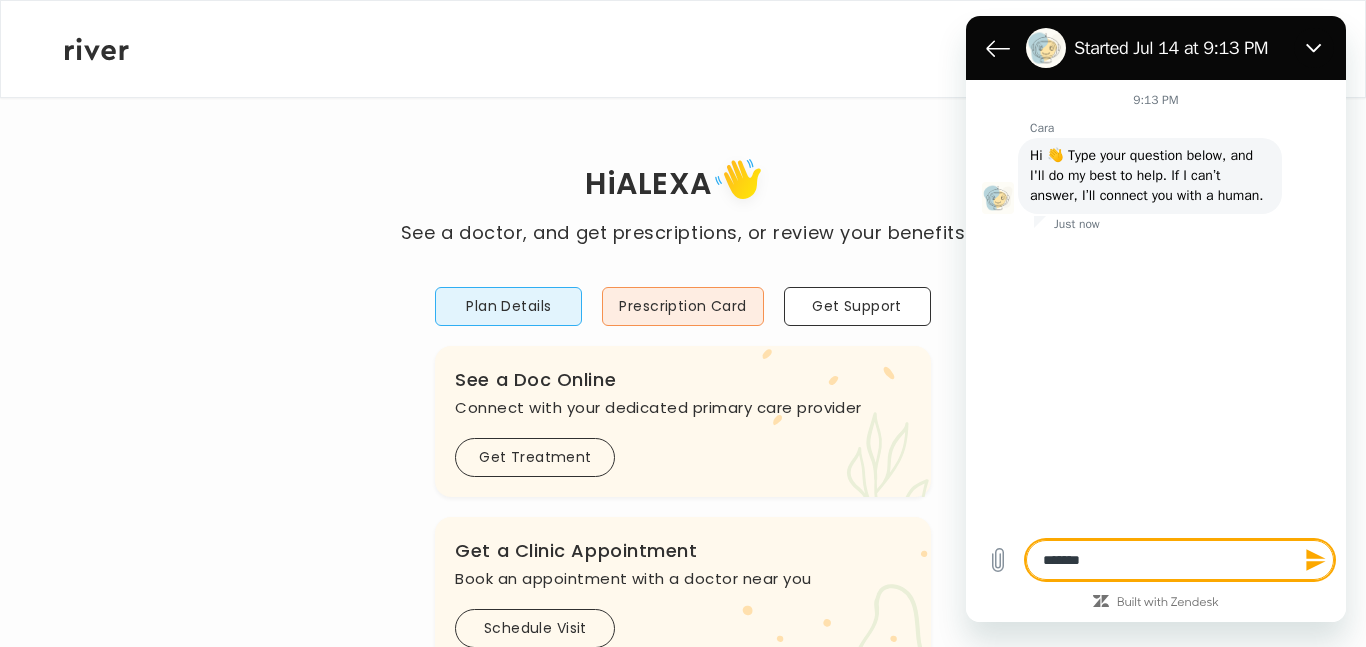 type on "********" 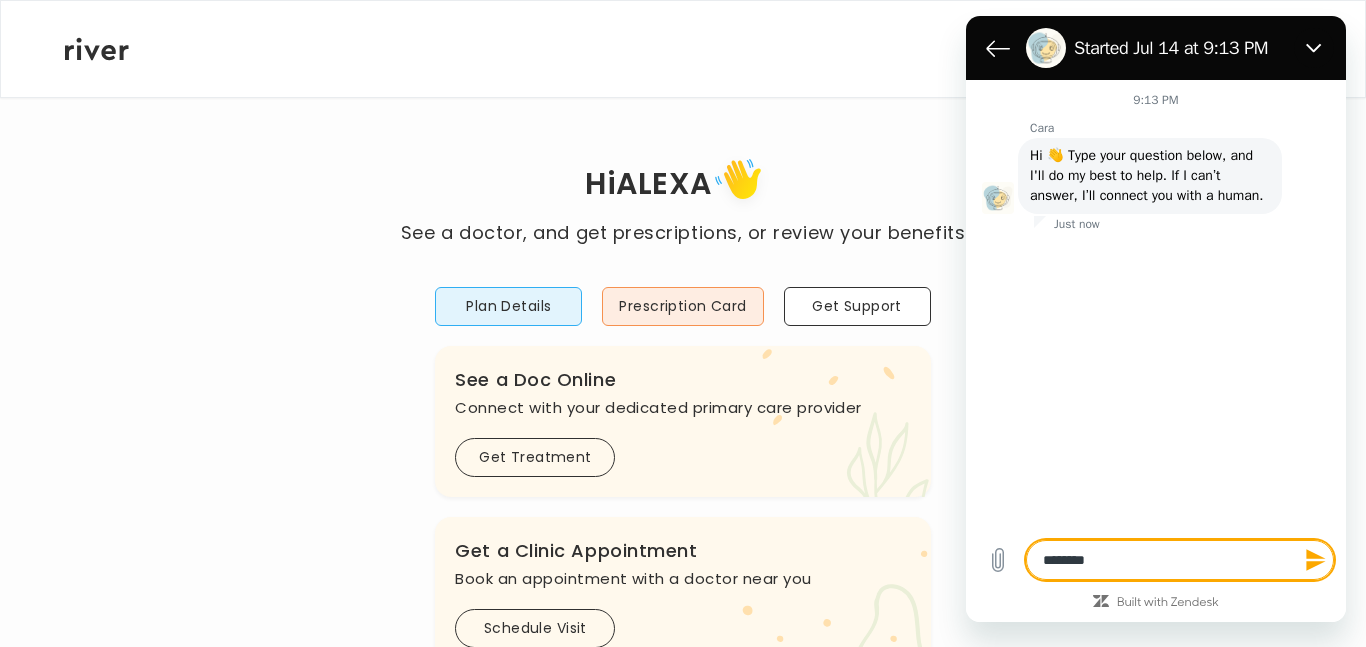type on "********" 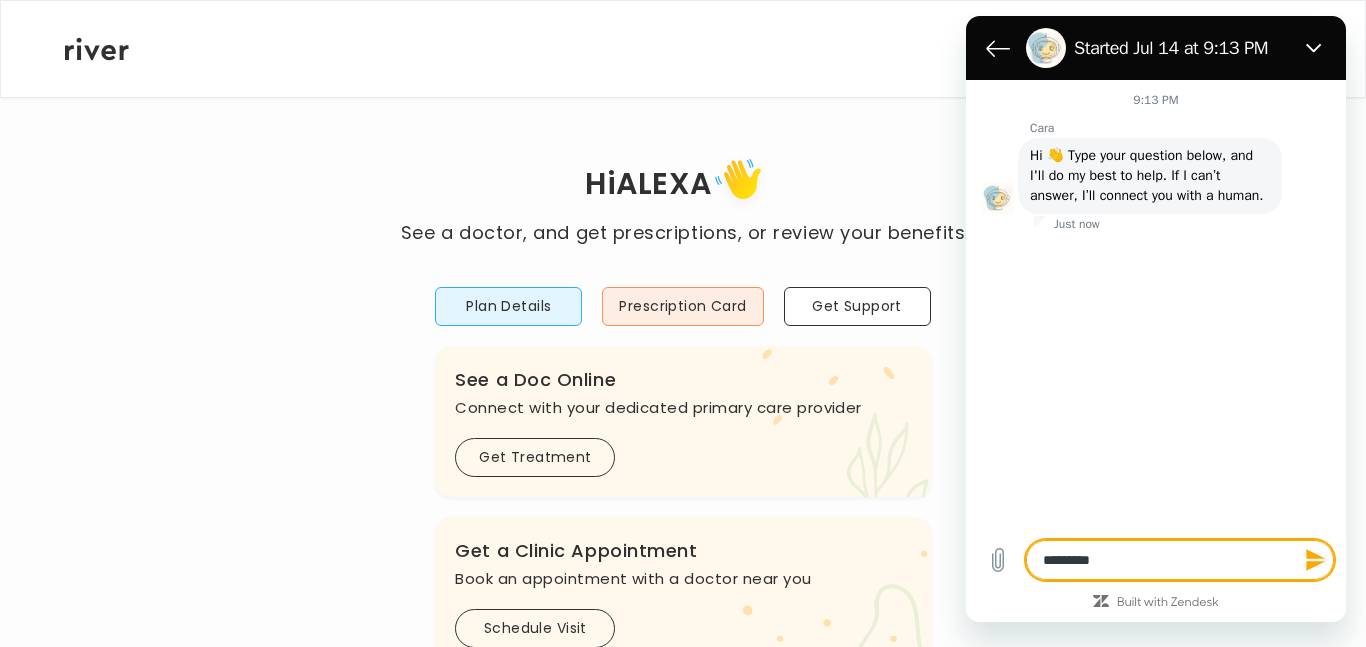 type on "*" 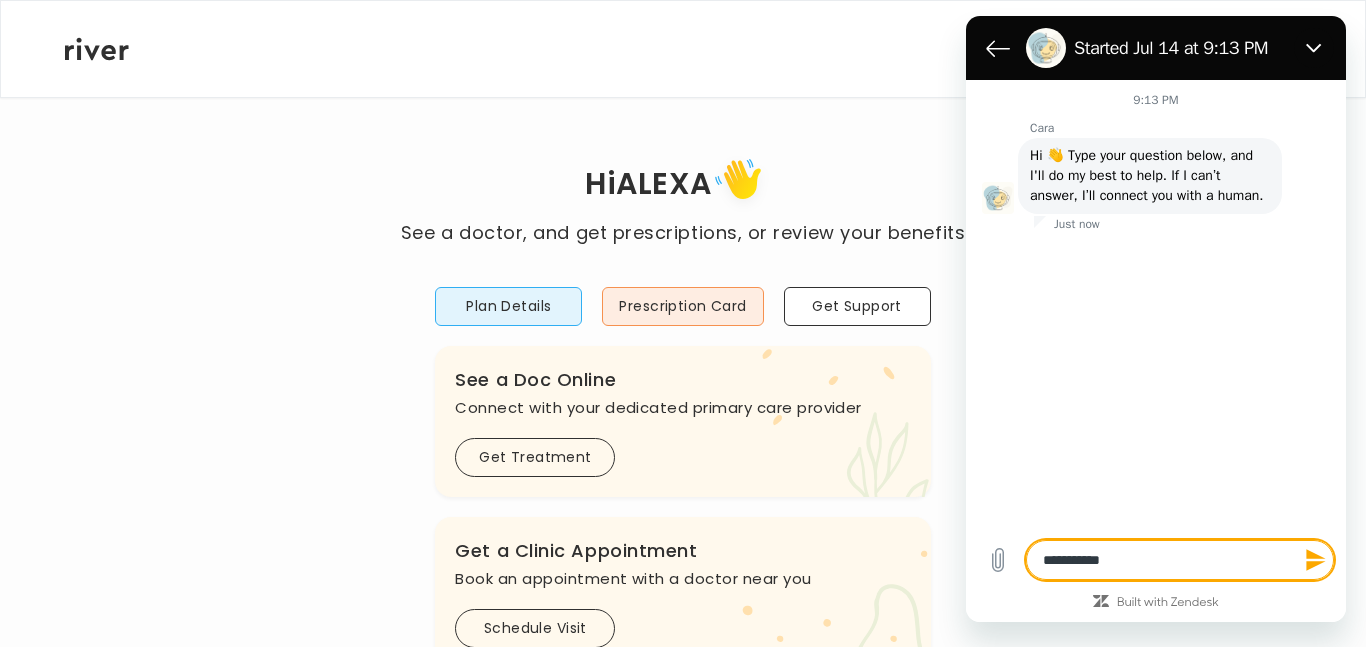 type on "**********" 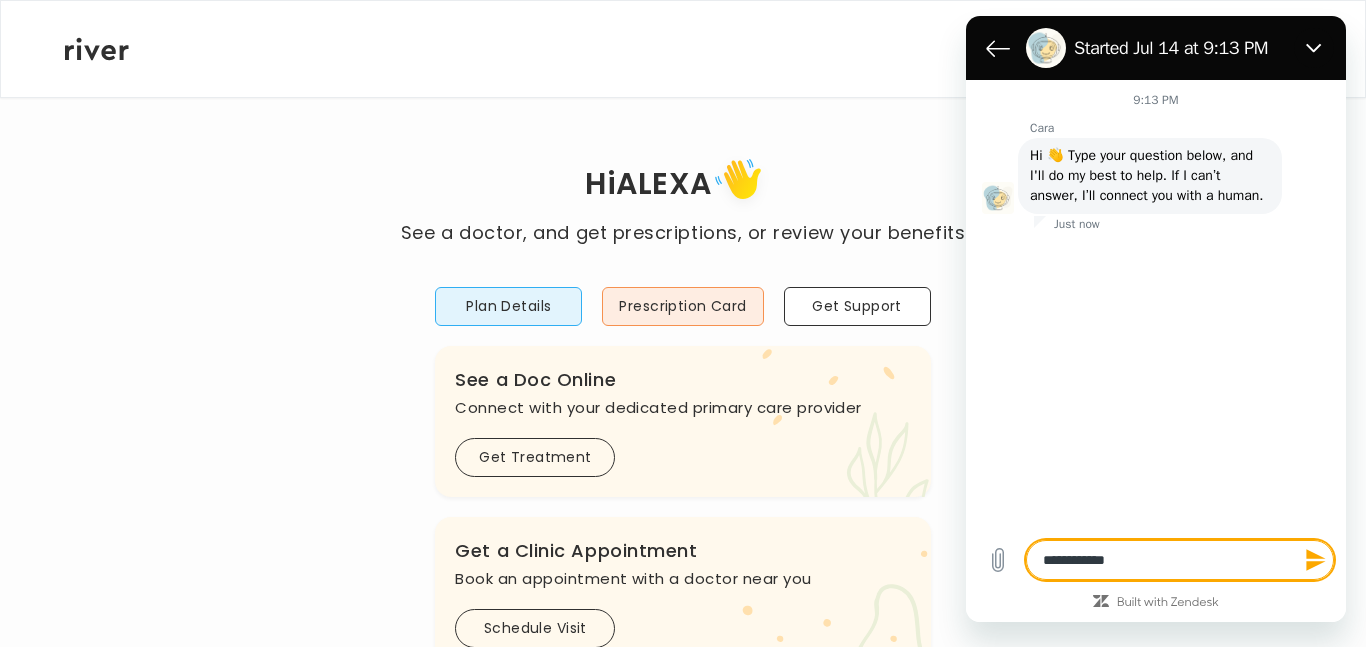 type on "*" 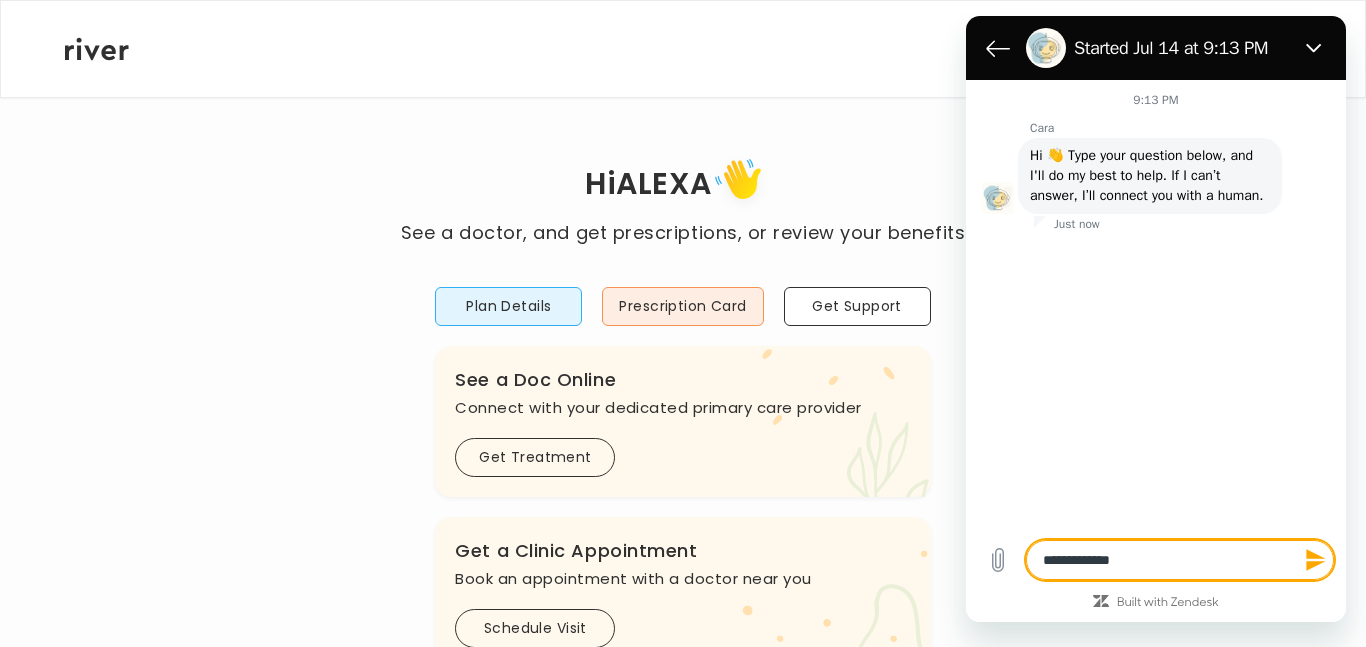 type on "*" 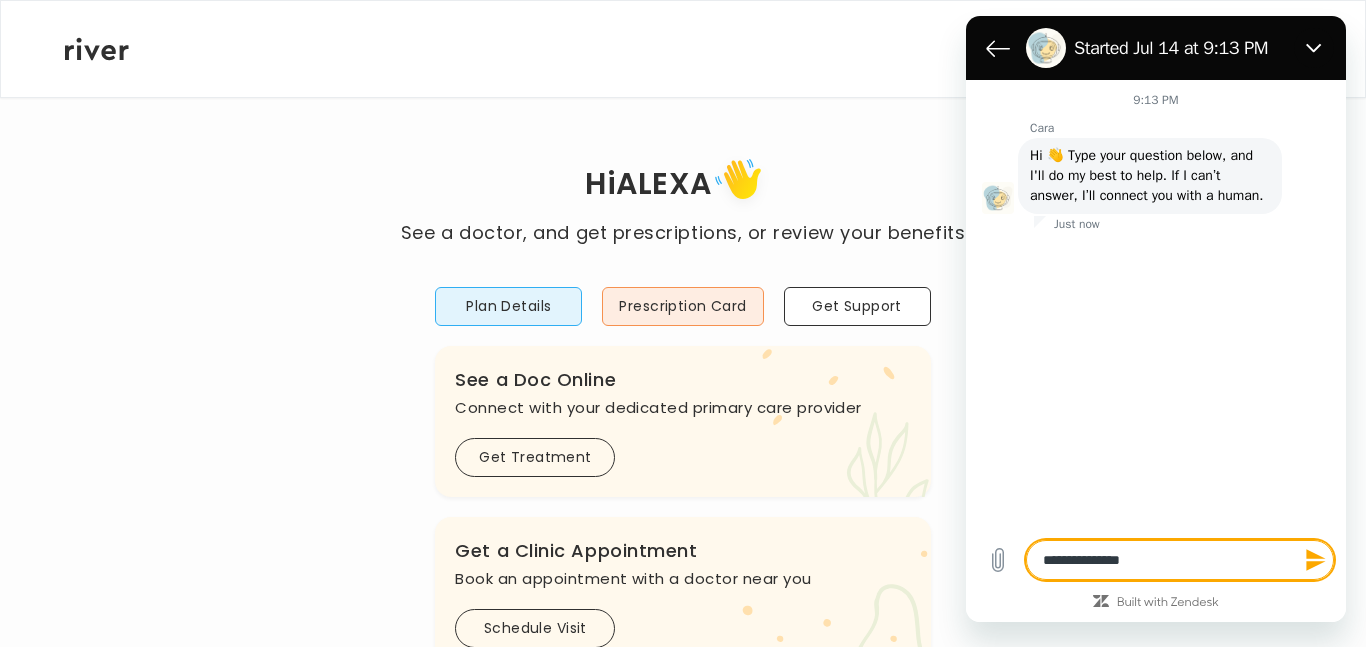 type on "**********" 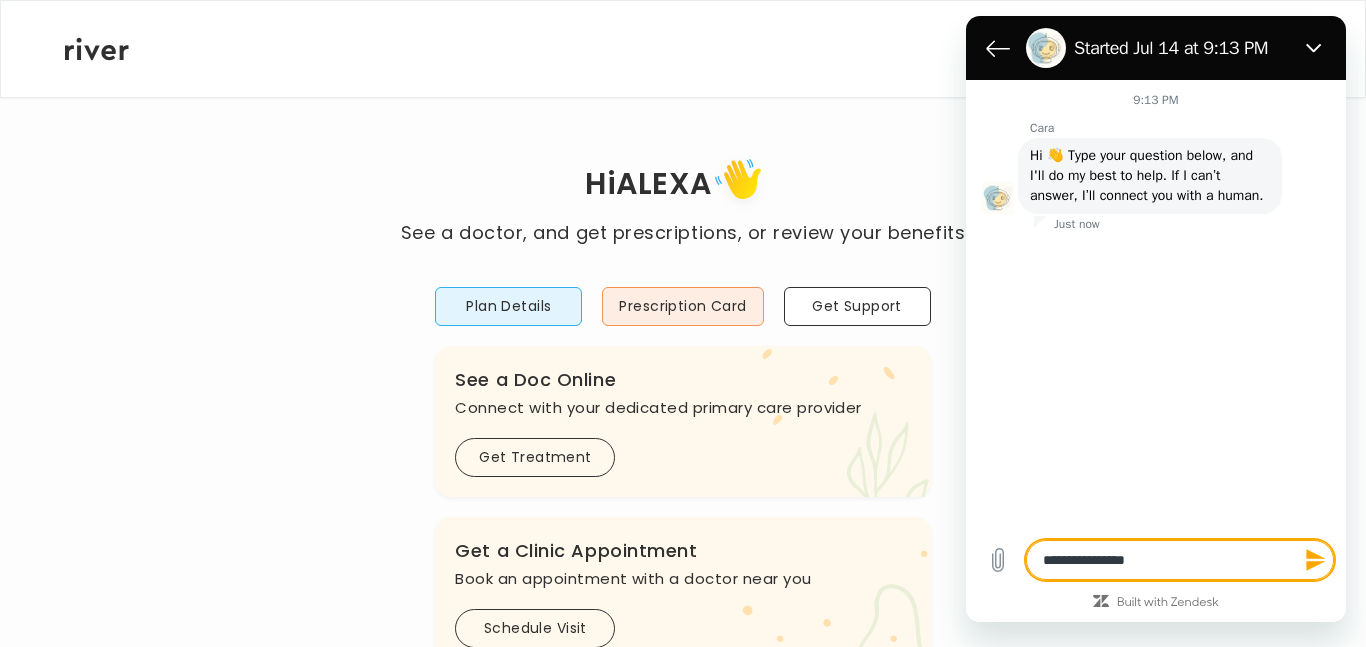 type on "**********" 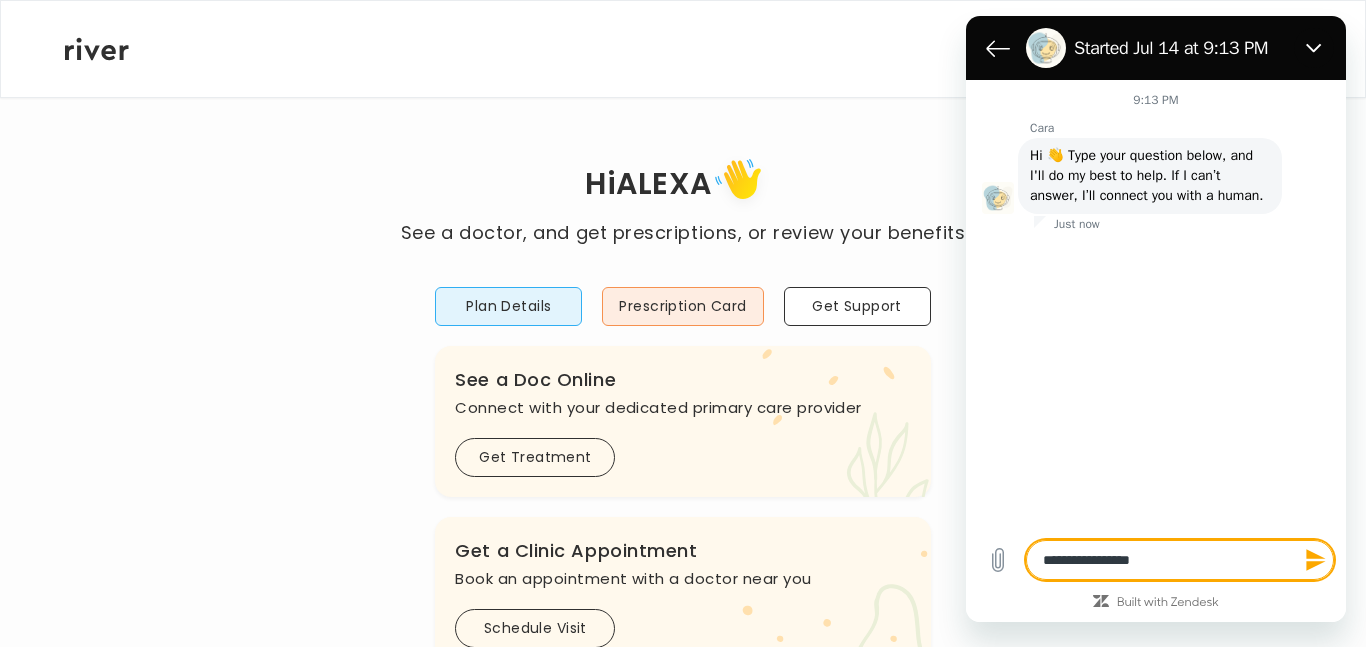 type on "*" 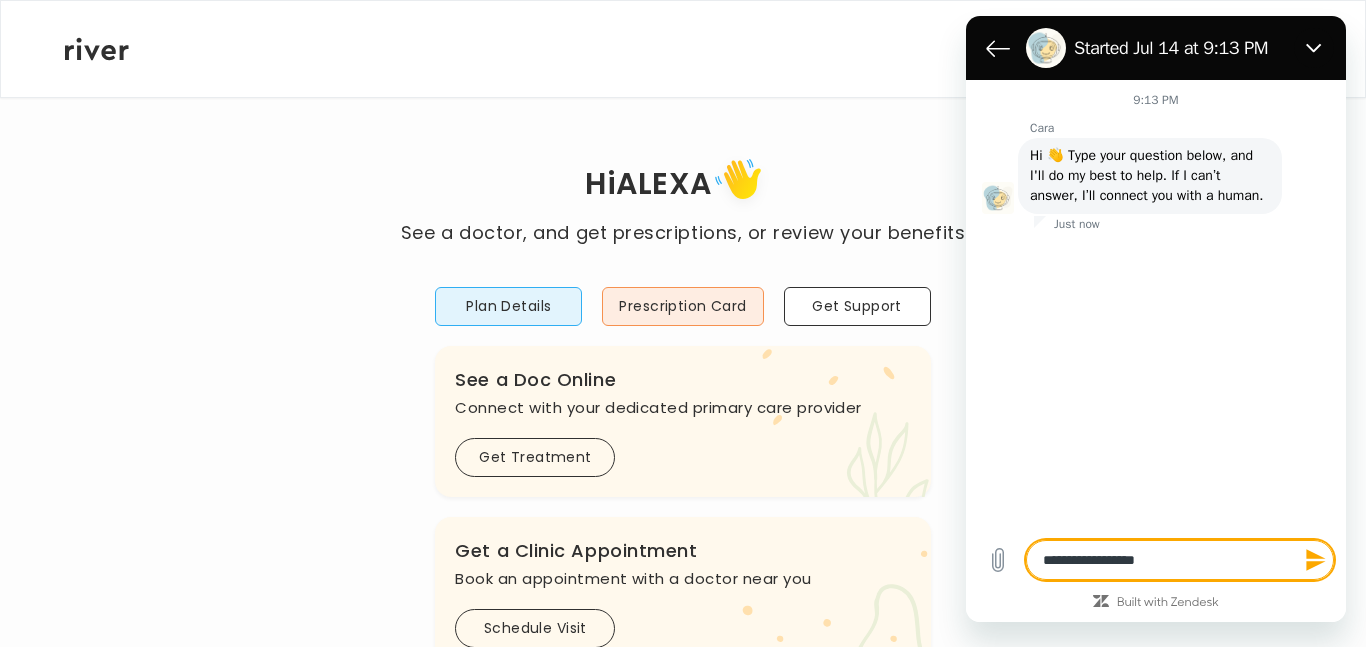 type on "**********" 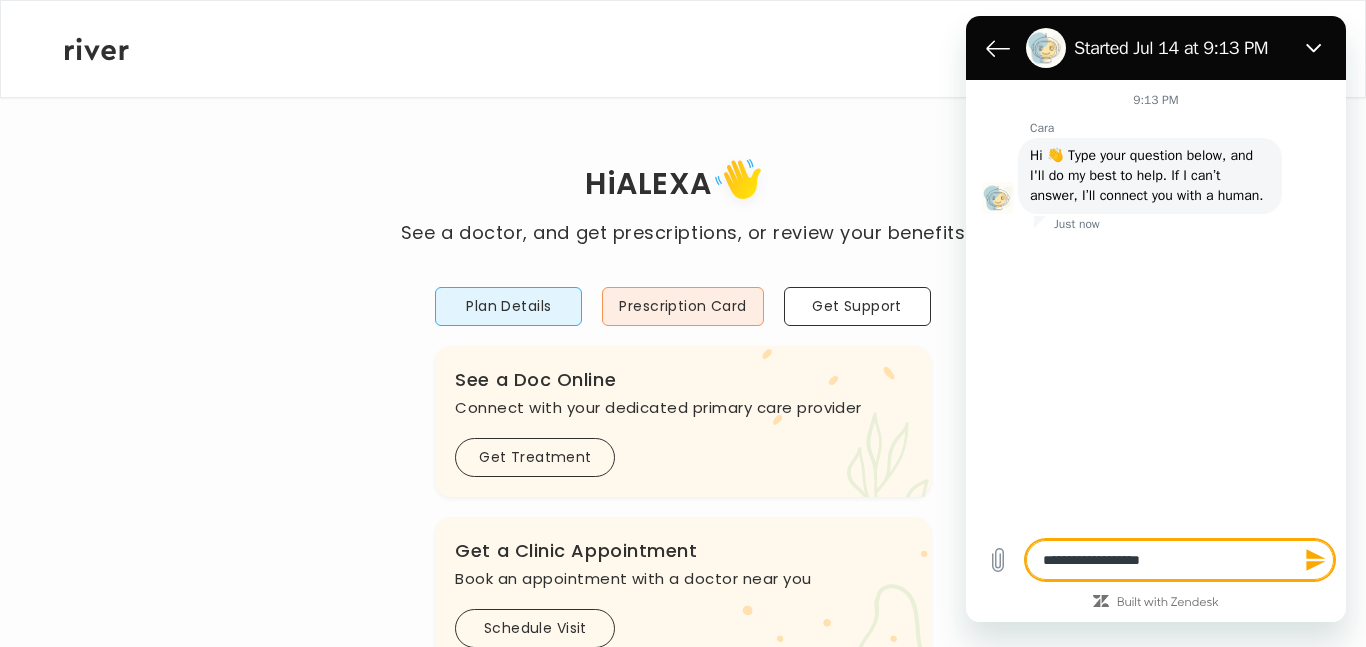 type on "*" 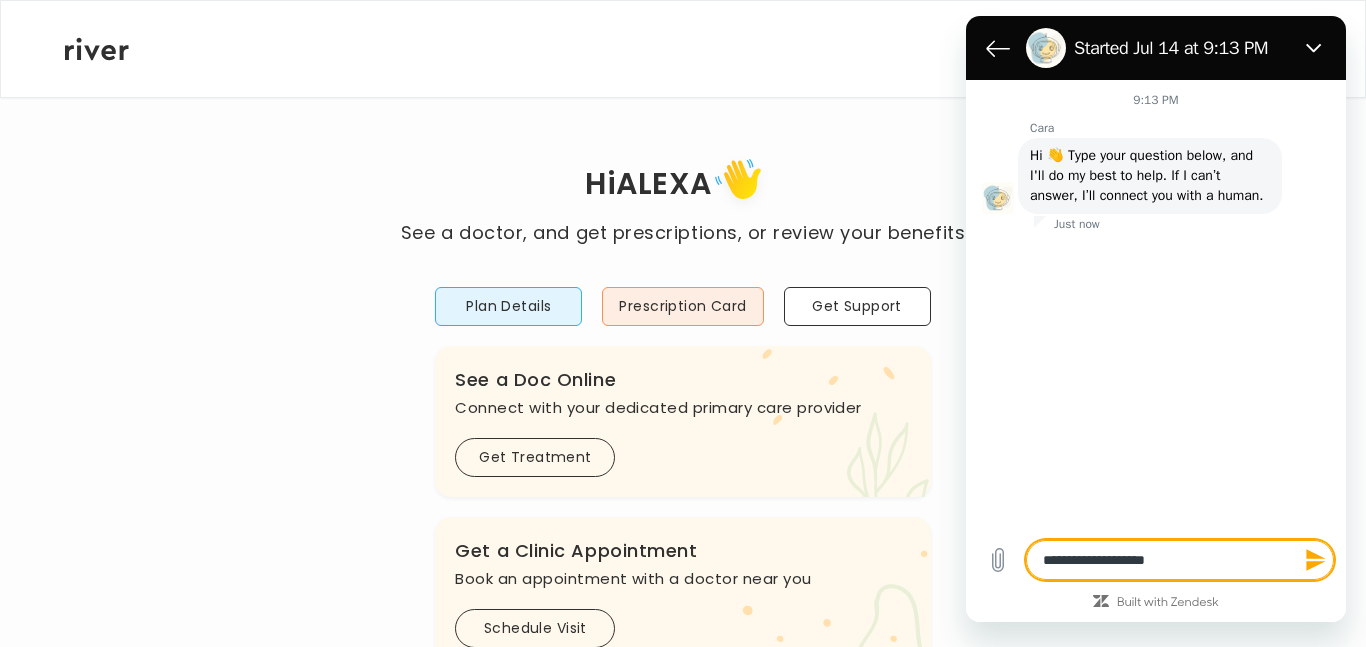 type on "**********" 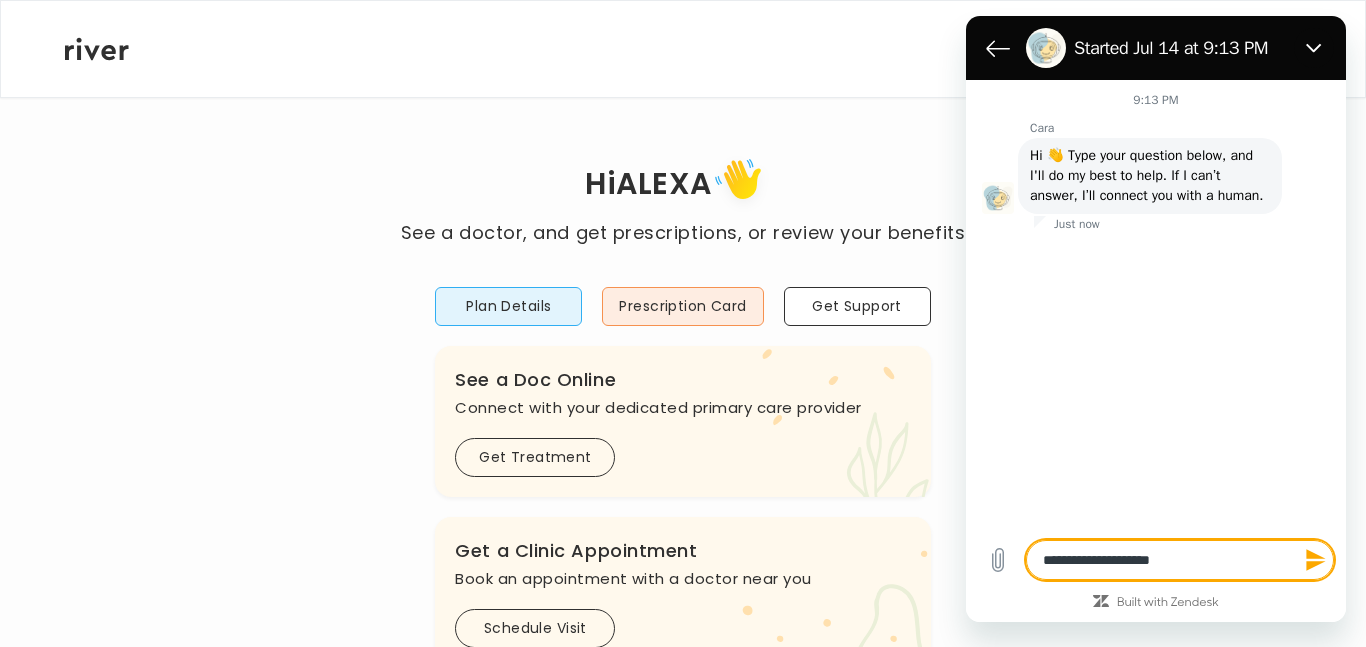 type on "**********" 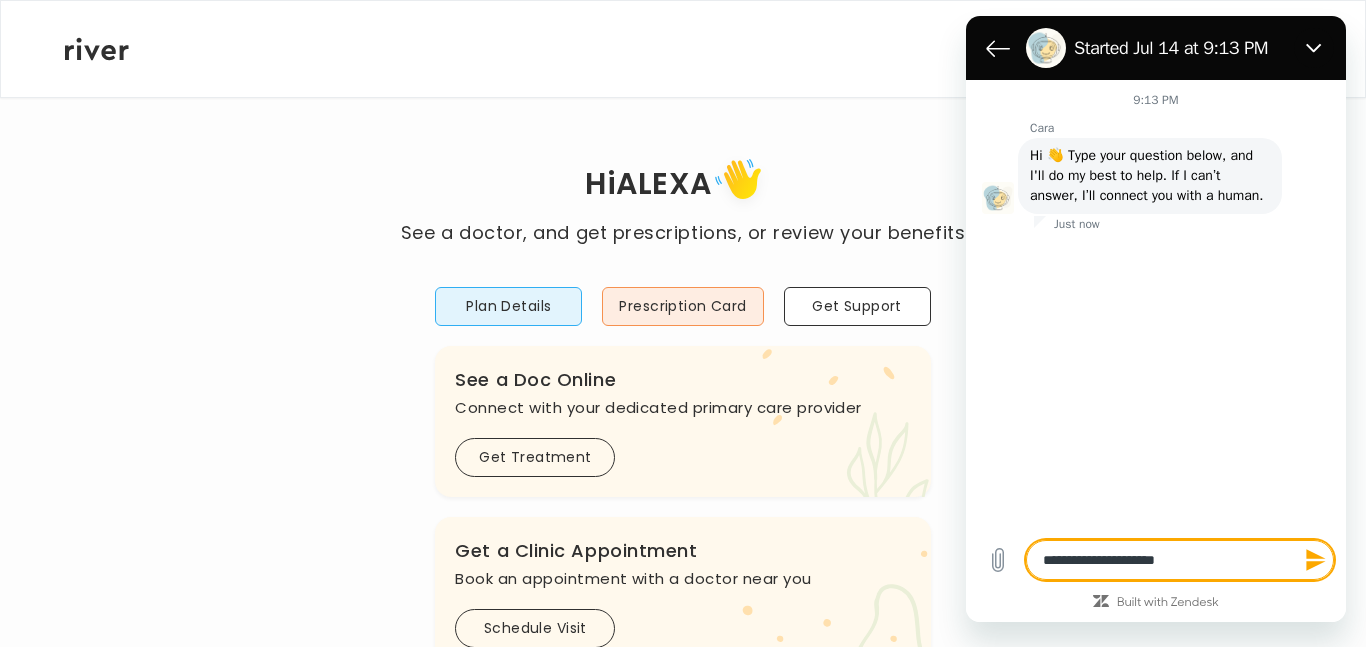 type on "**********" 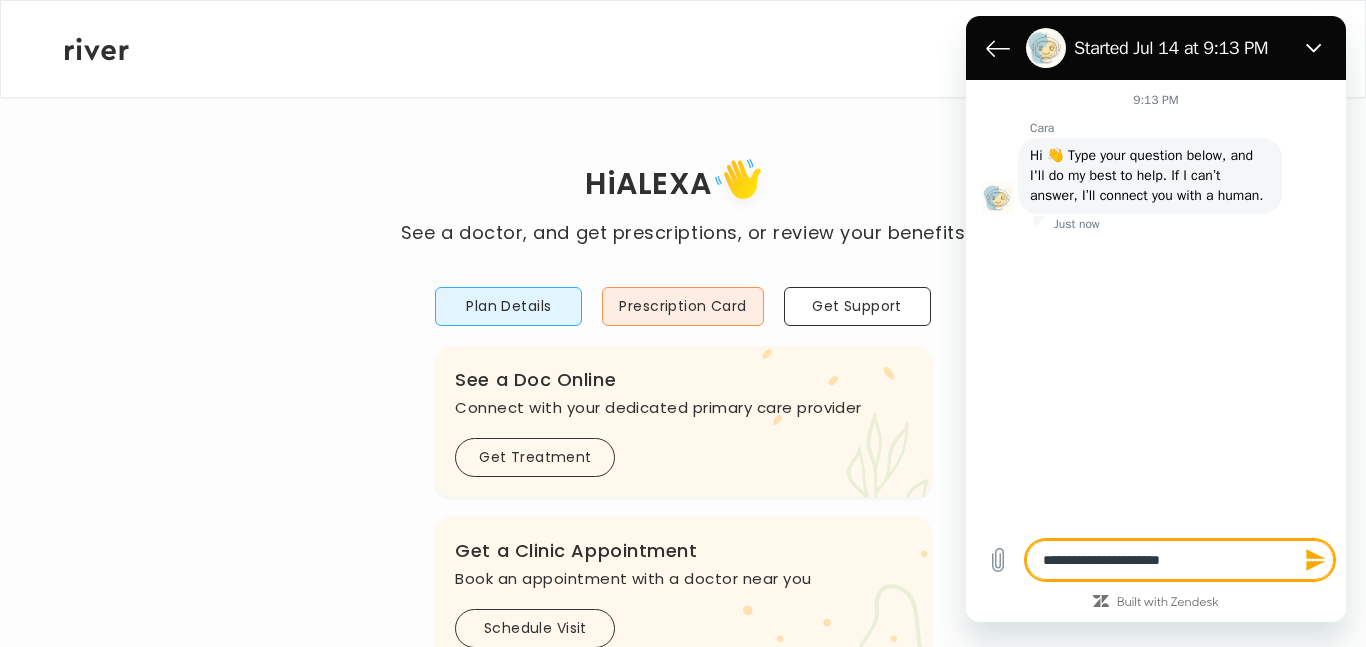 type on "**********" 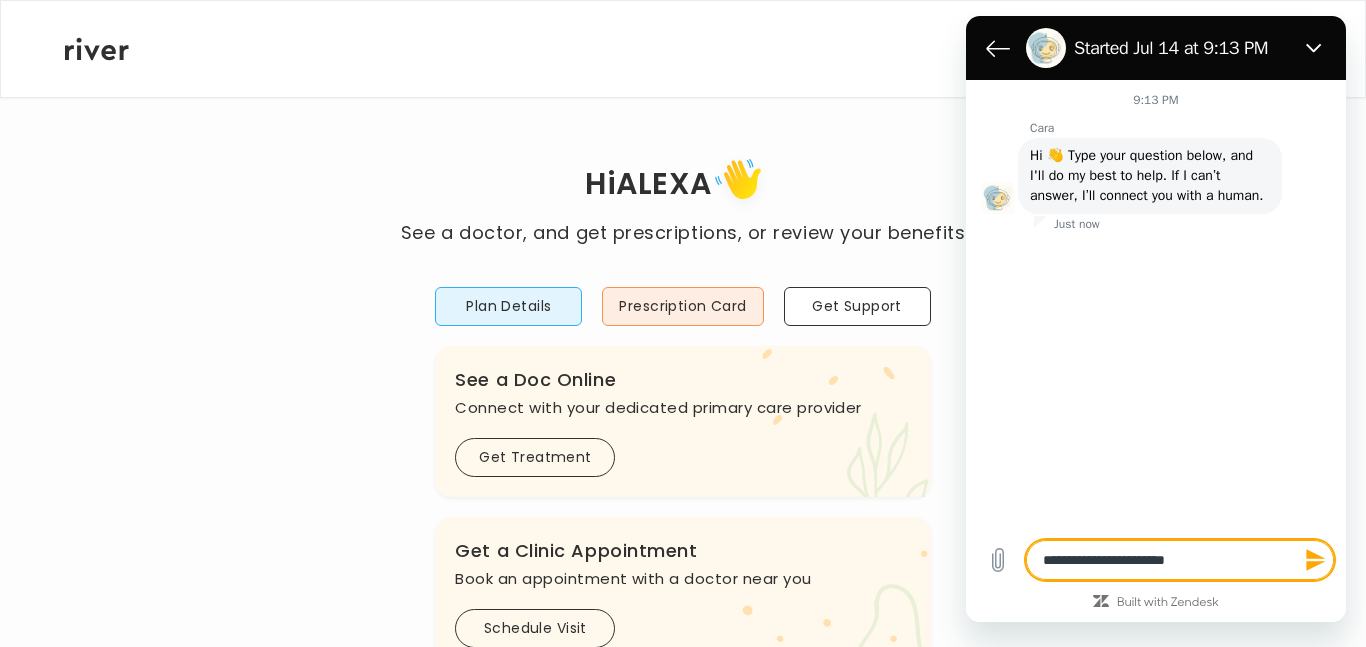 type on "*" 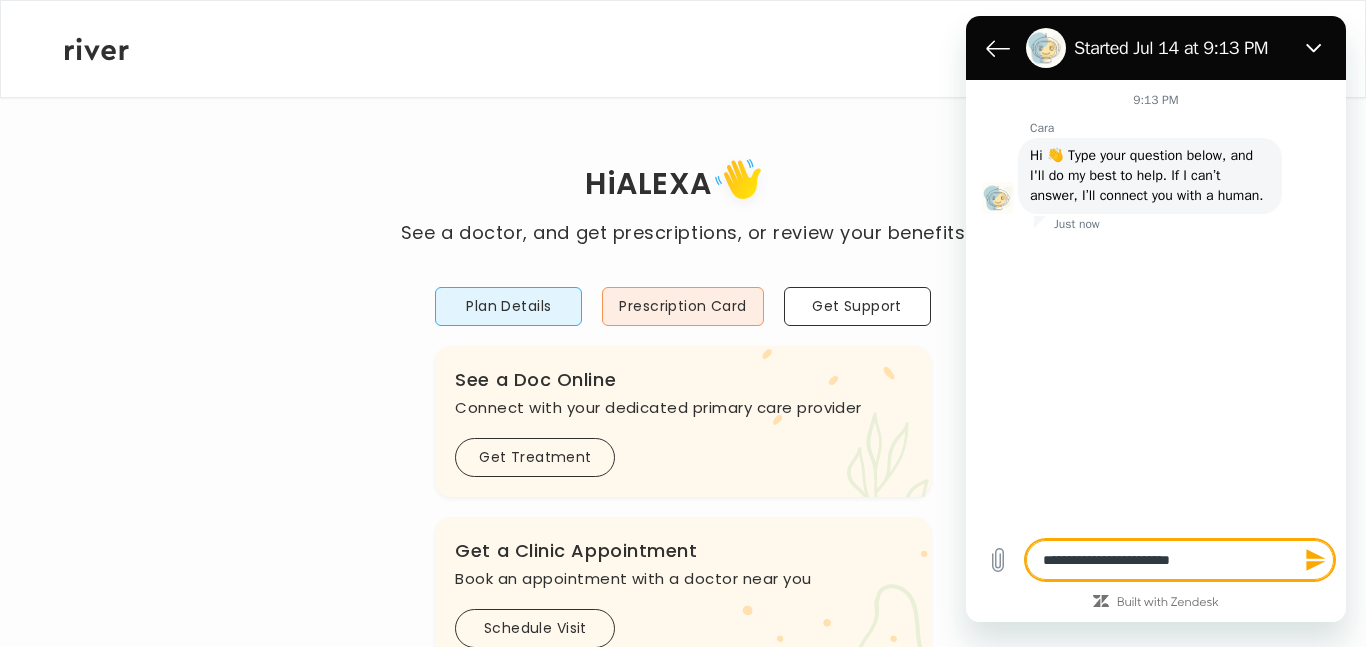 type on "**********" 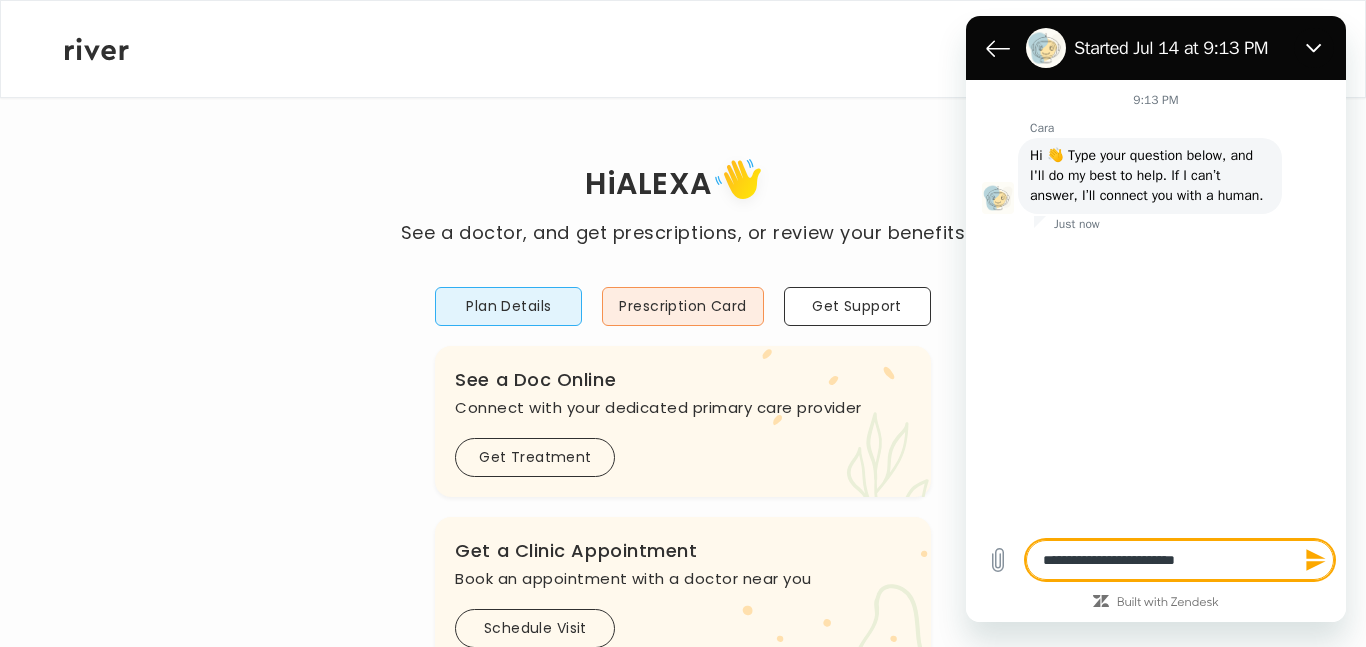type on "*" 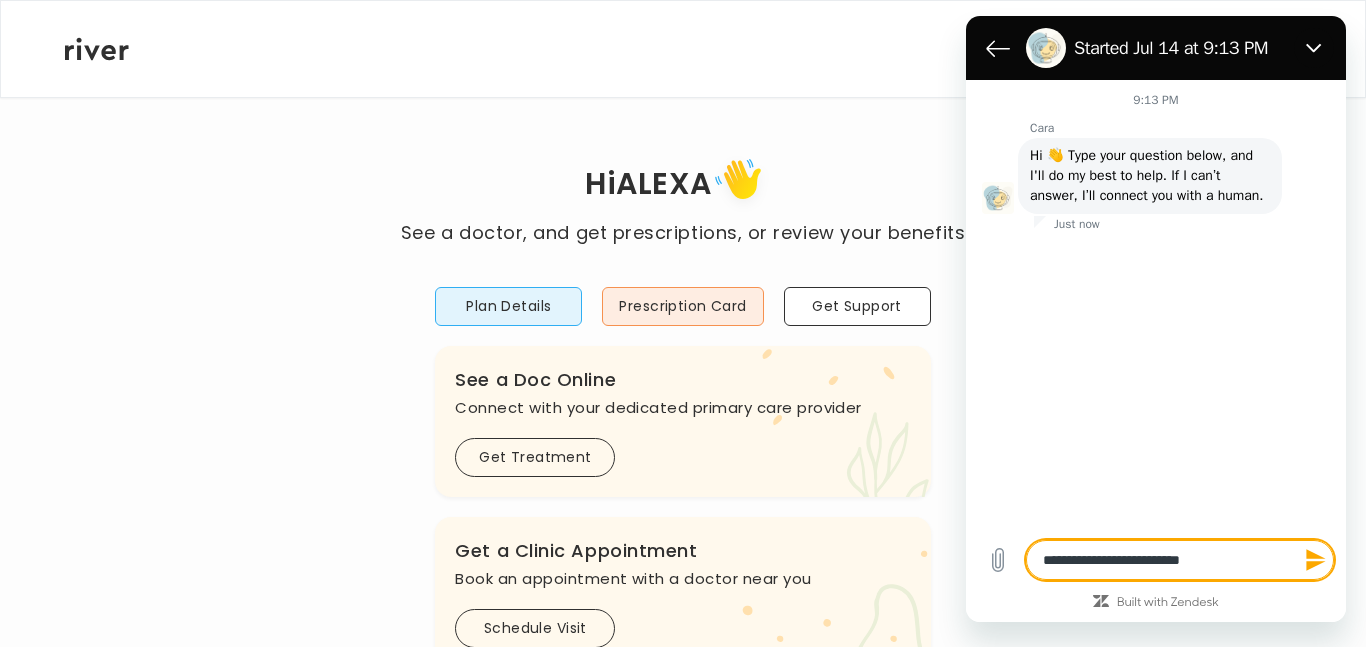 type on "**********" 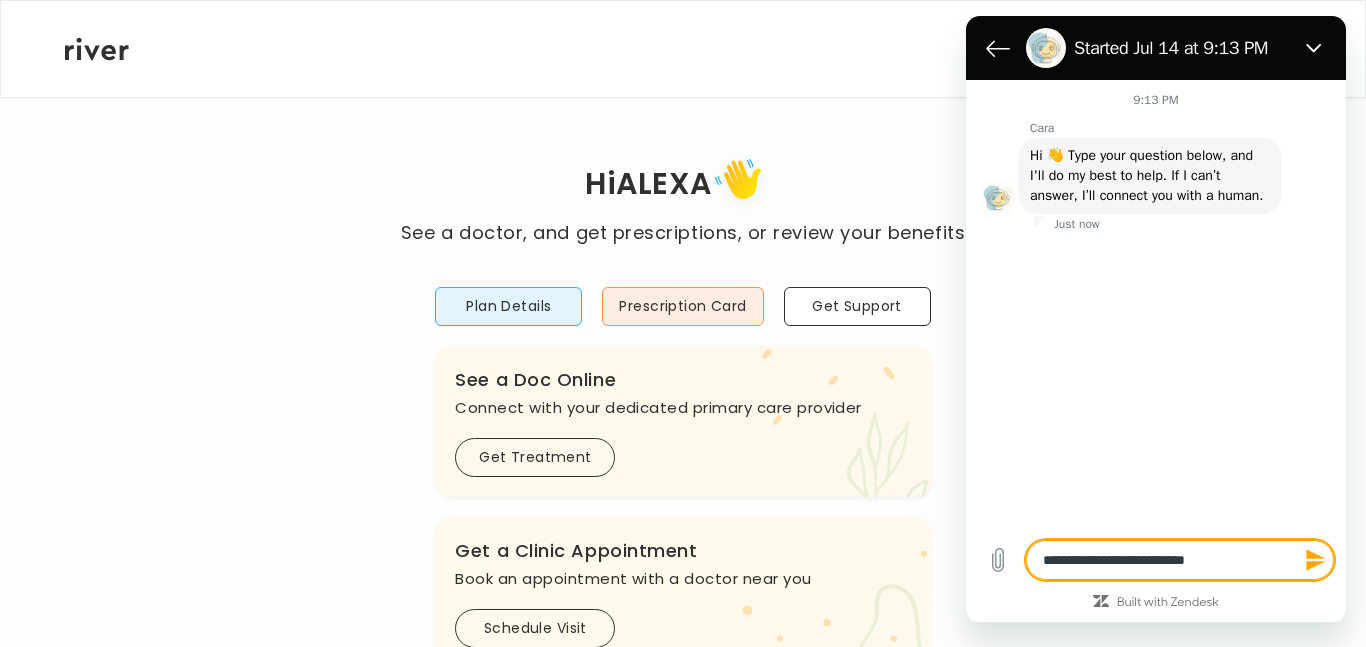 type on "**********" 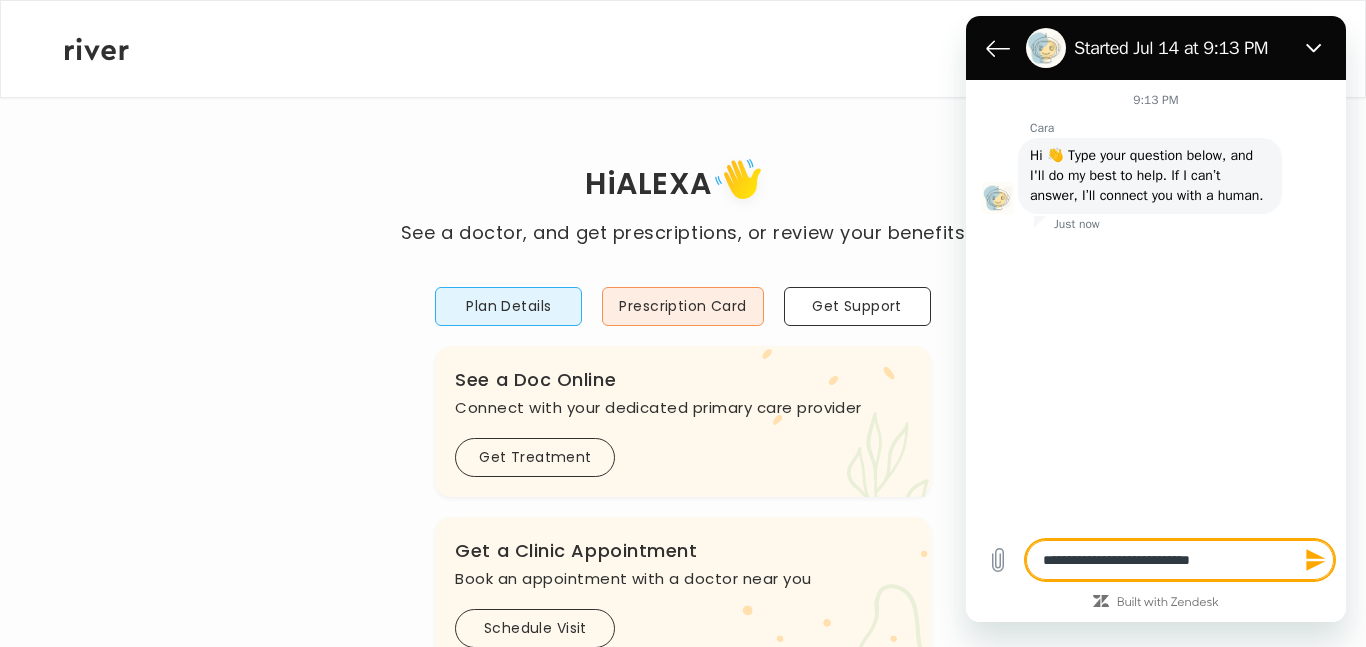 type on "**********" 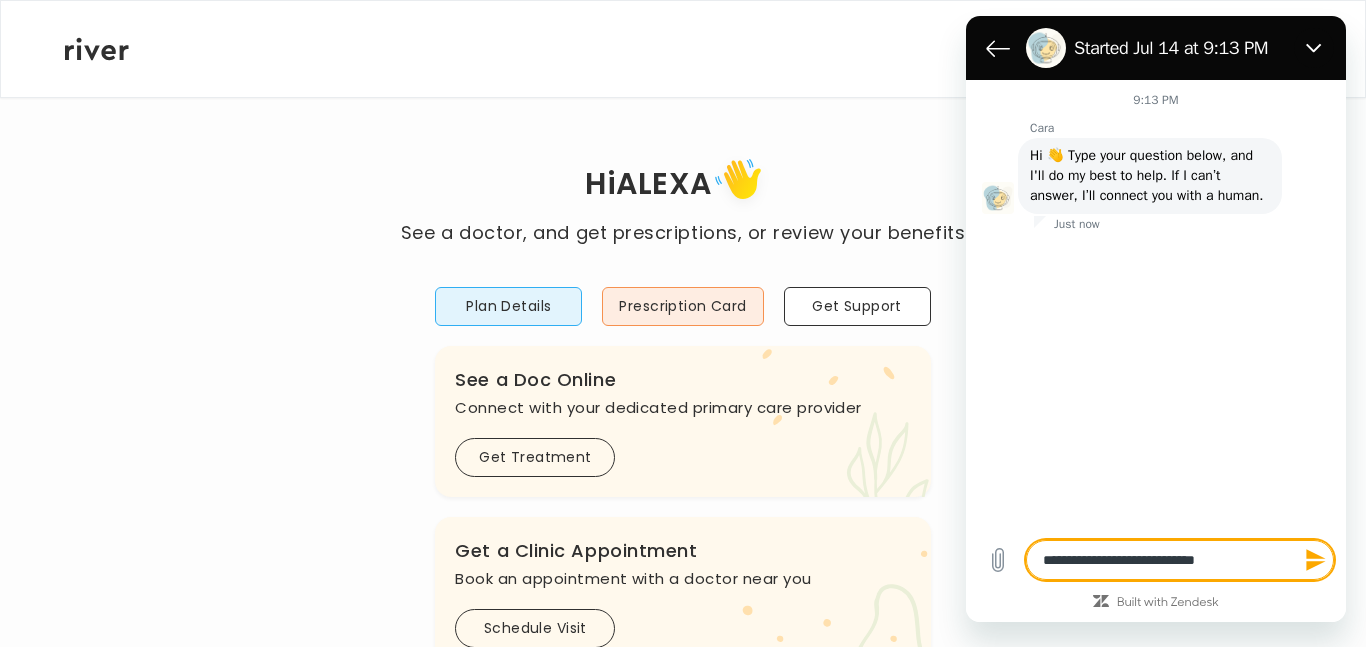 type on "**********" 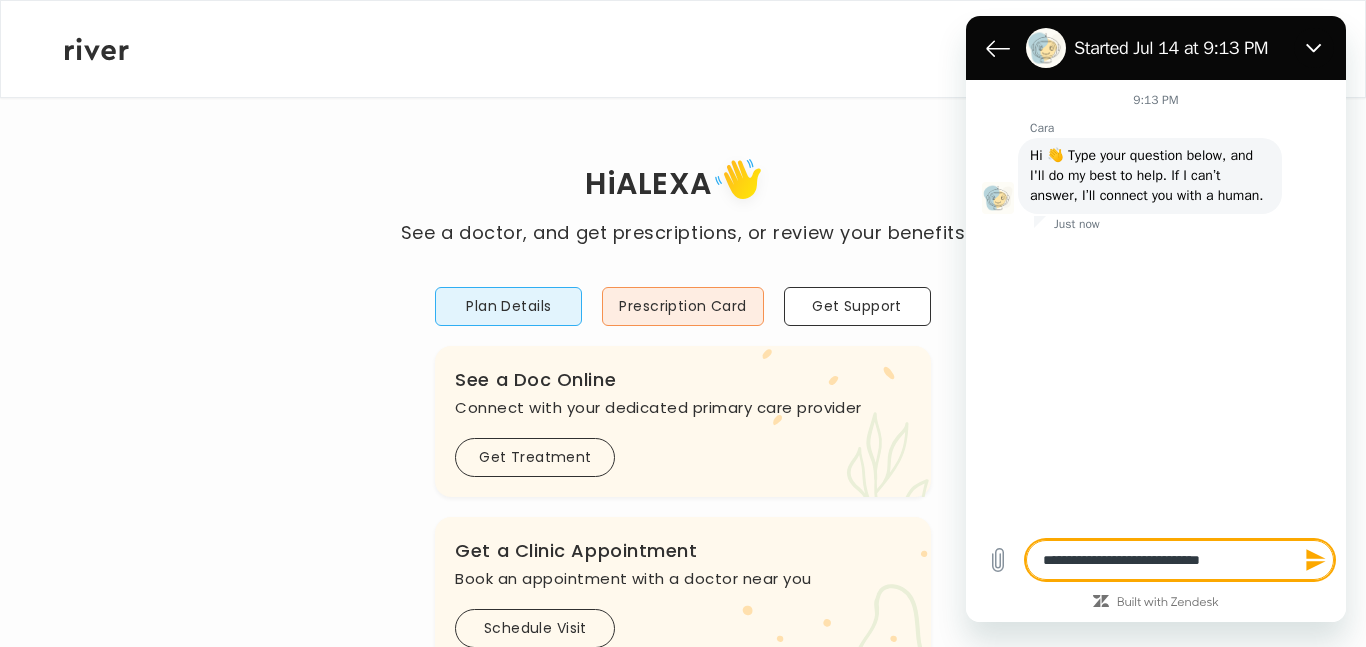 type on "*" 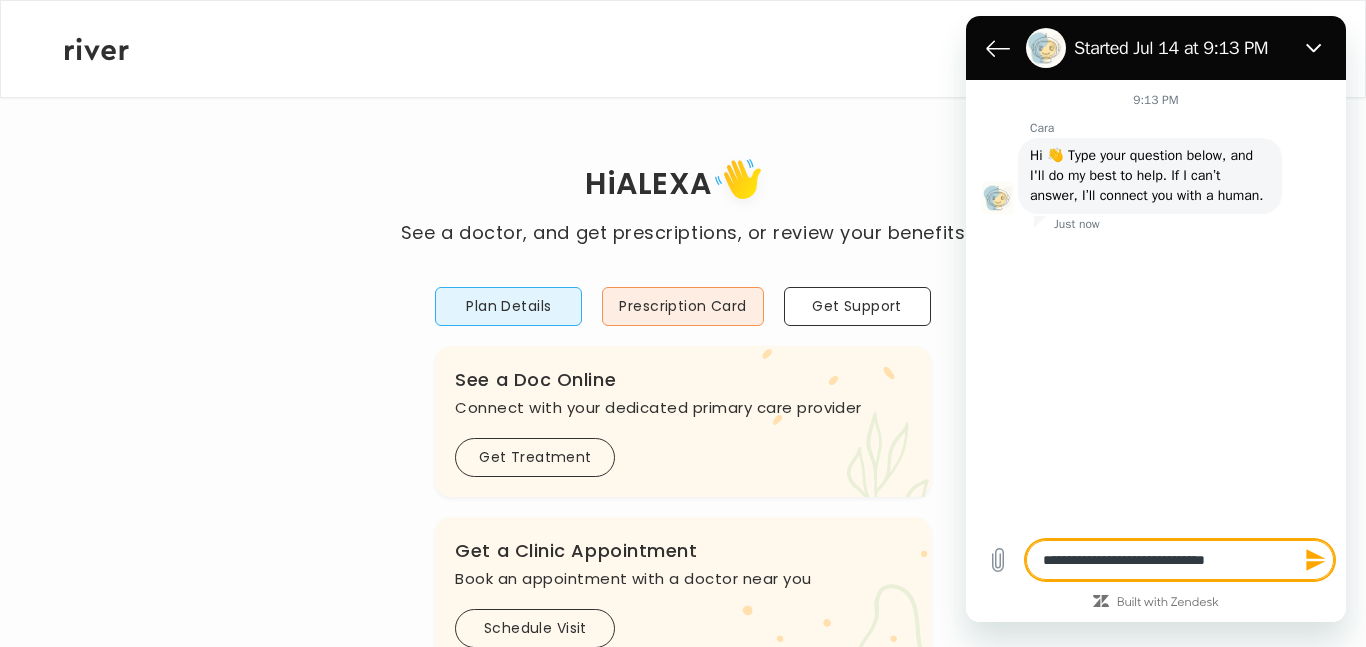 type on "*" 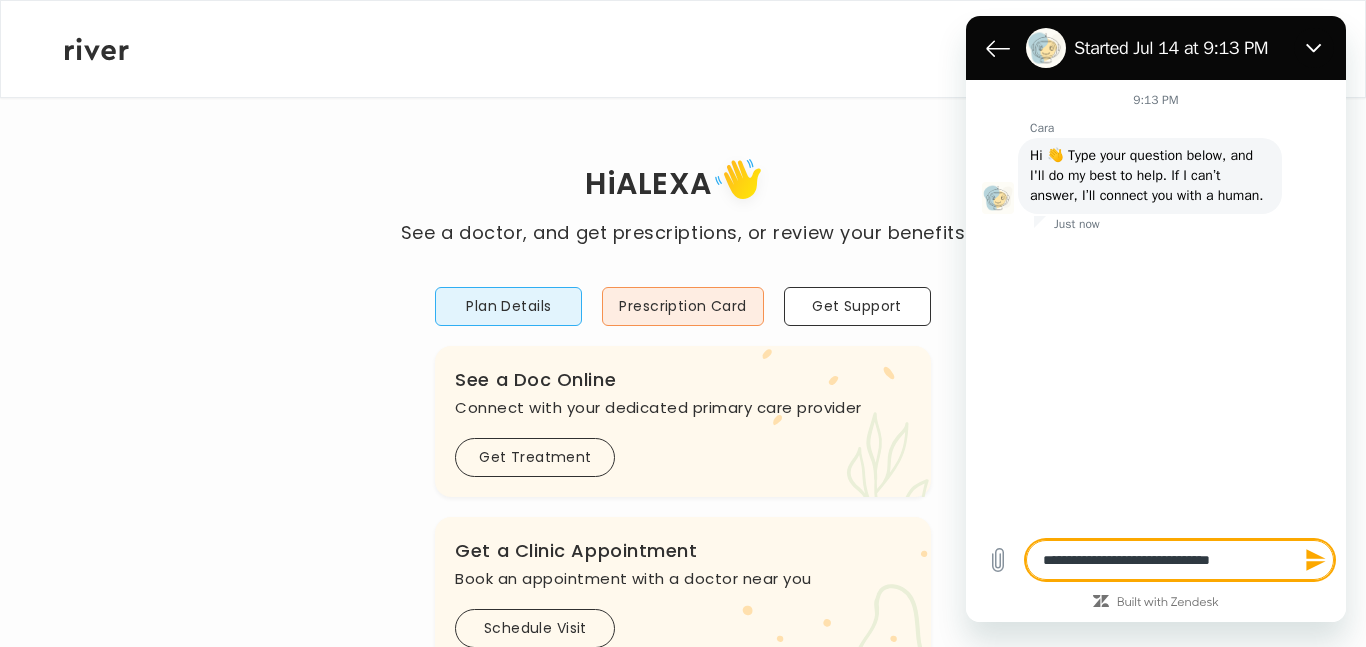 type on "**********" 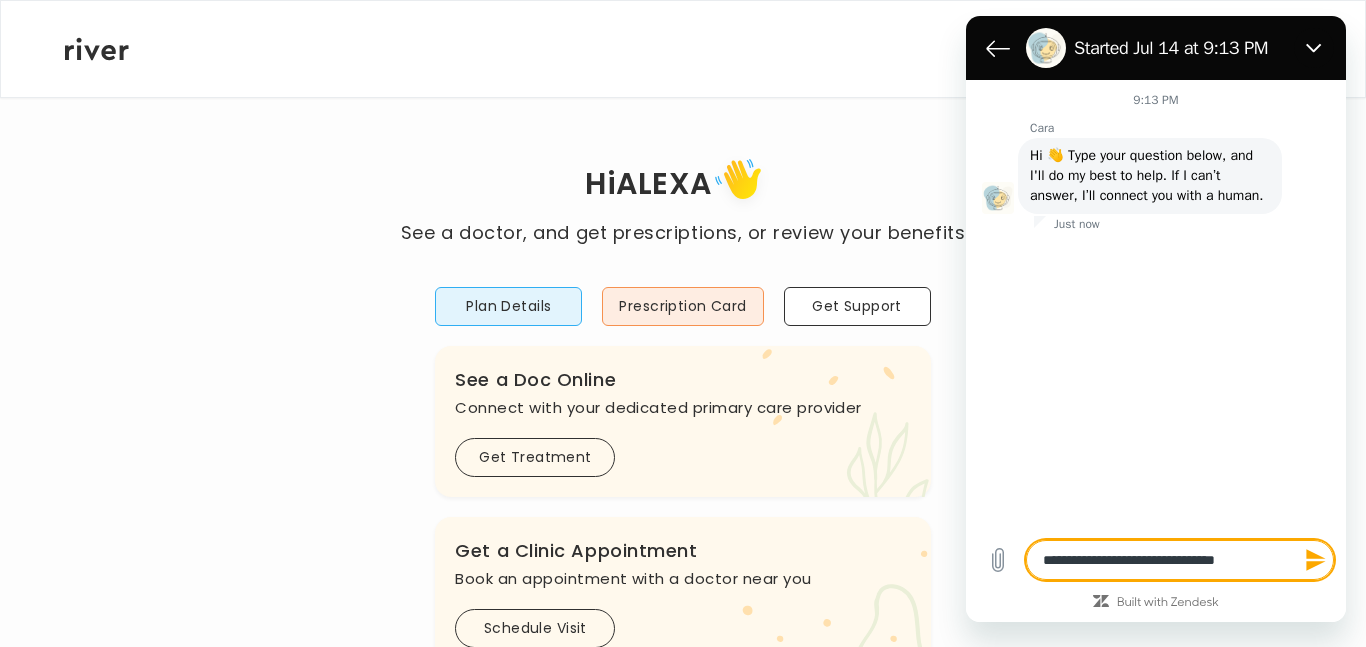 type on "**********" 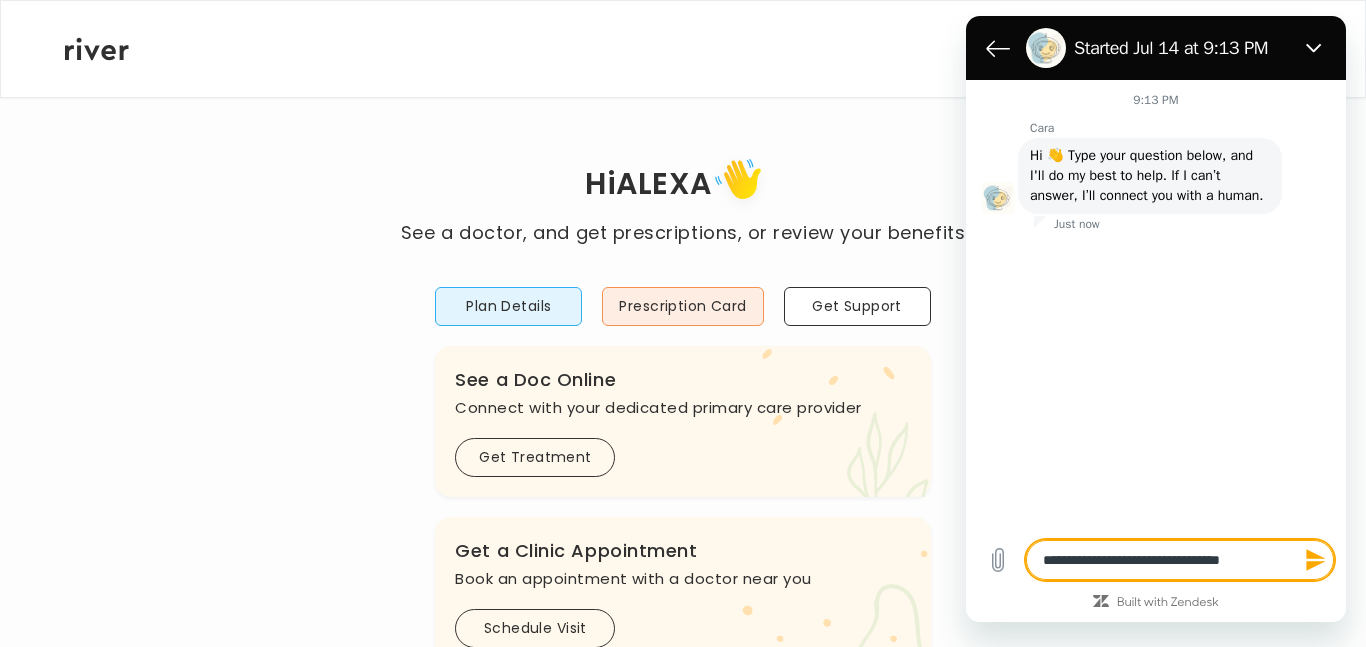 type on "**********" 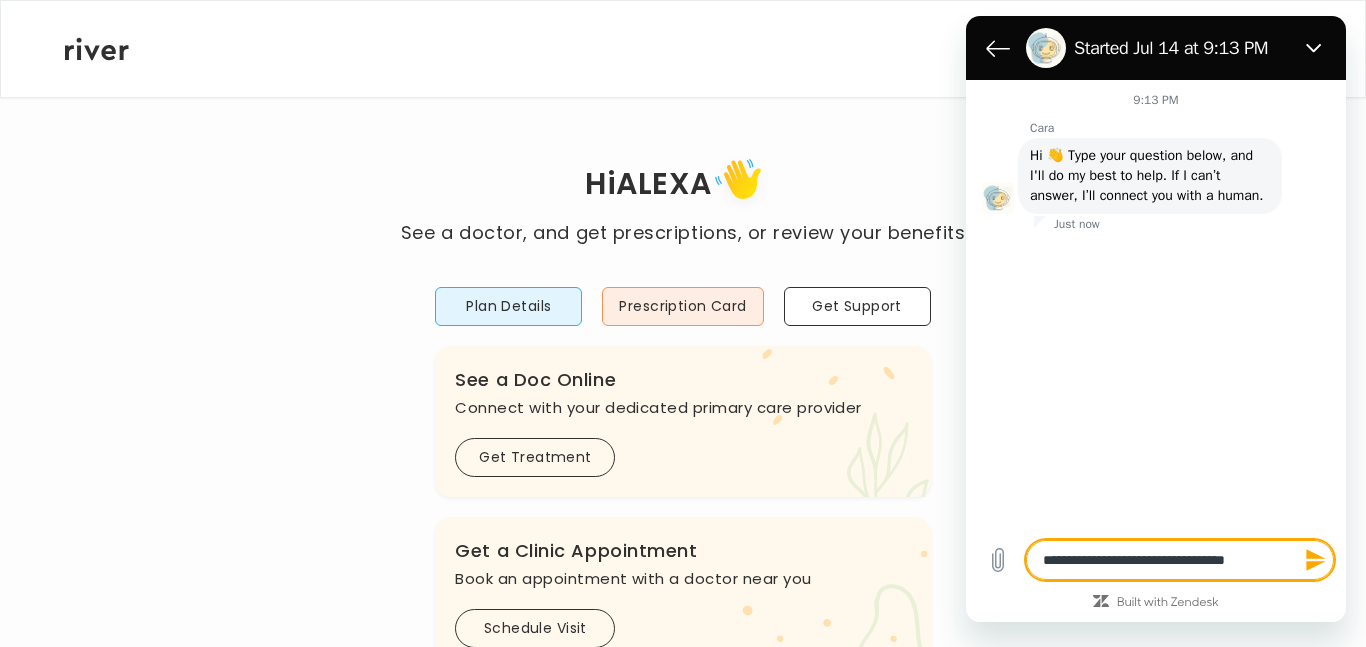 type on "**********" 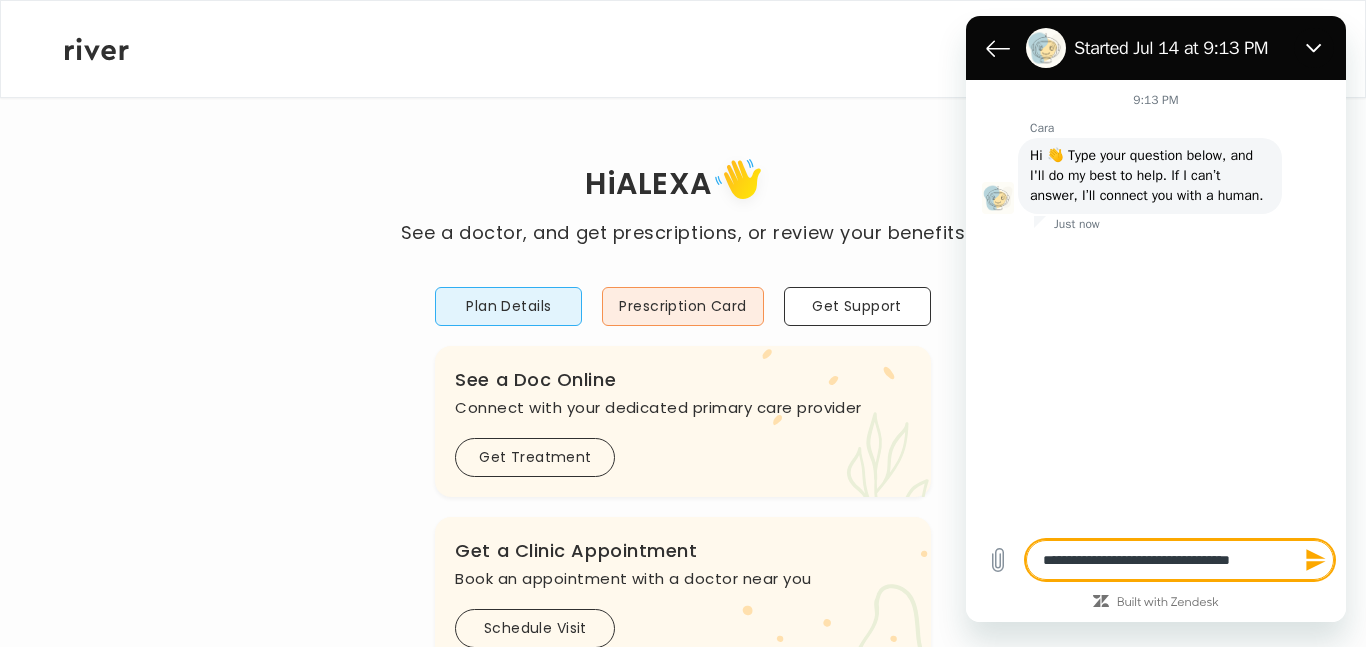 type on "**********" 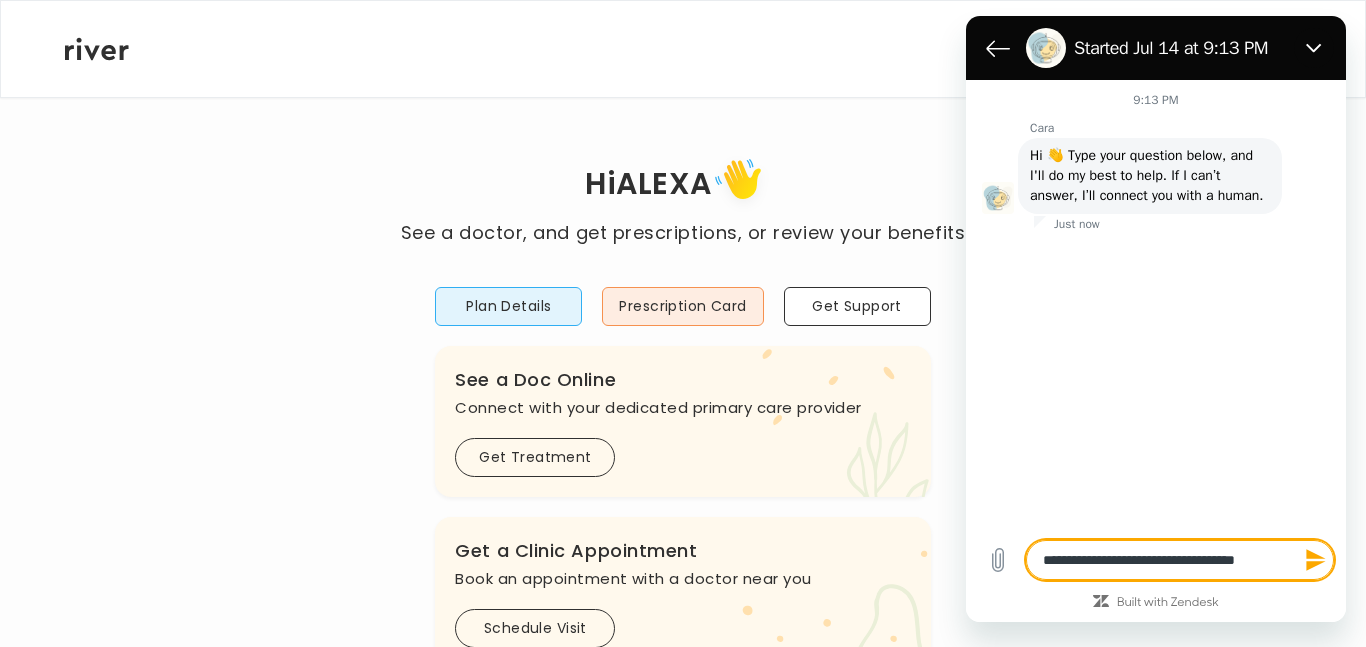 type on "*" 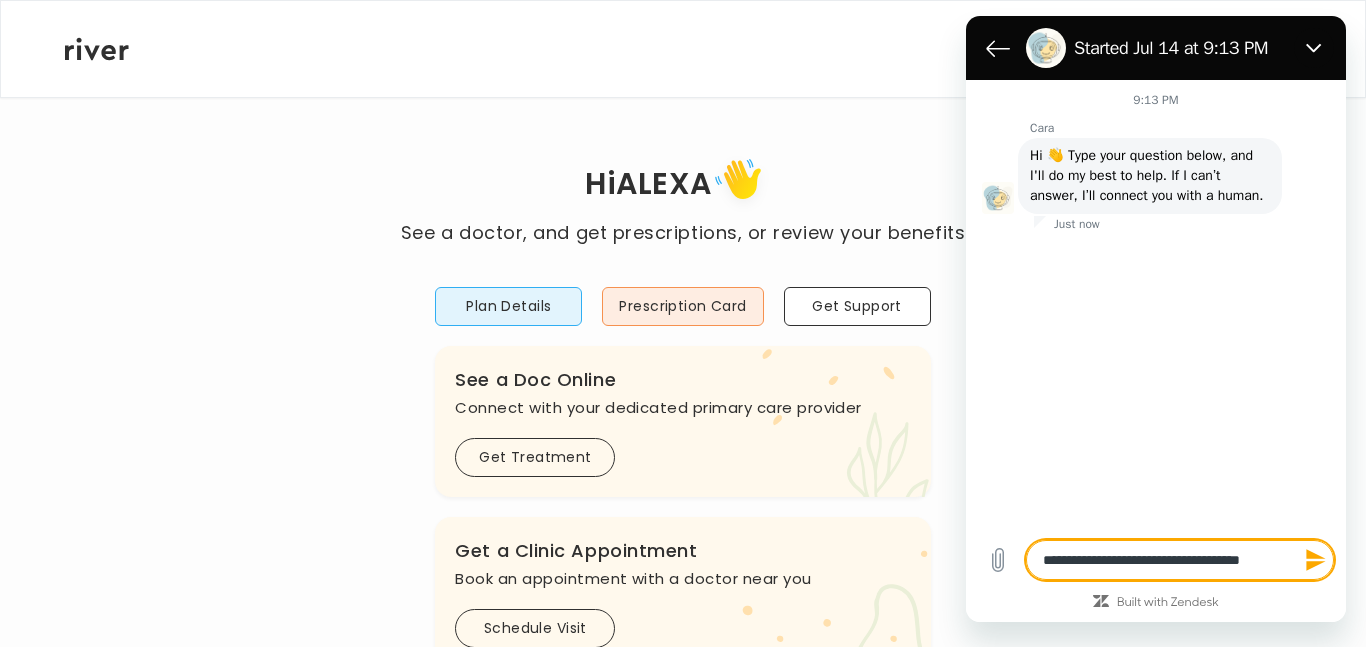type on "**********" 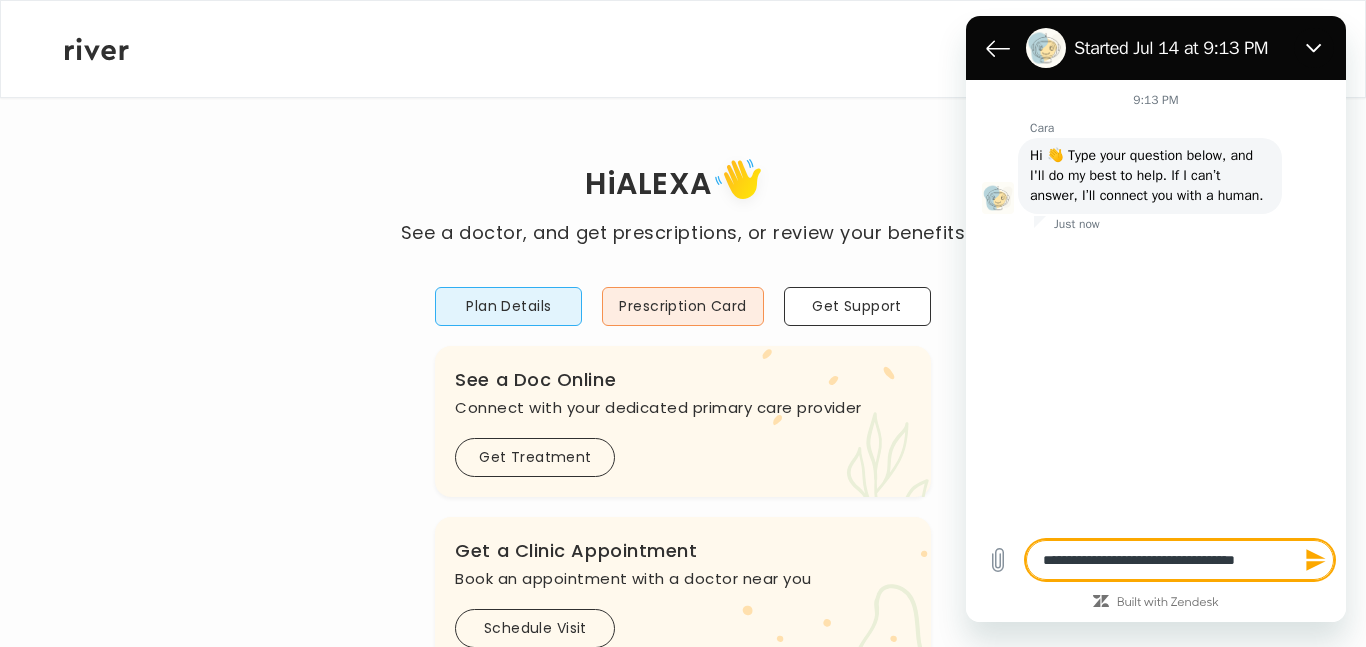 type on "**********" 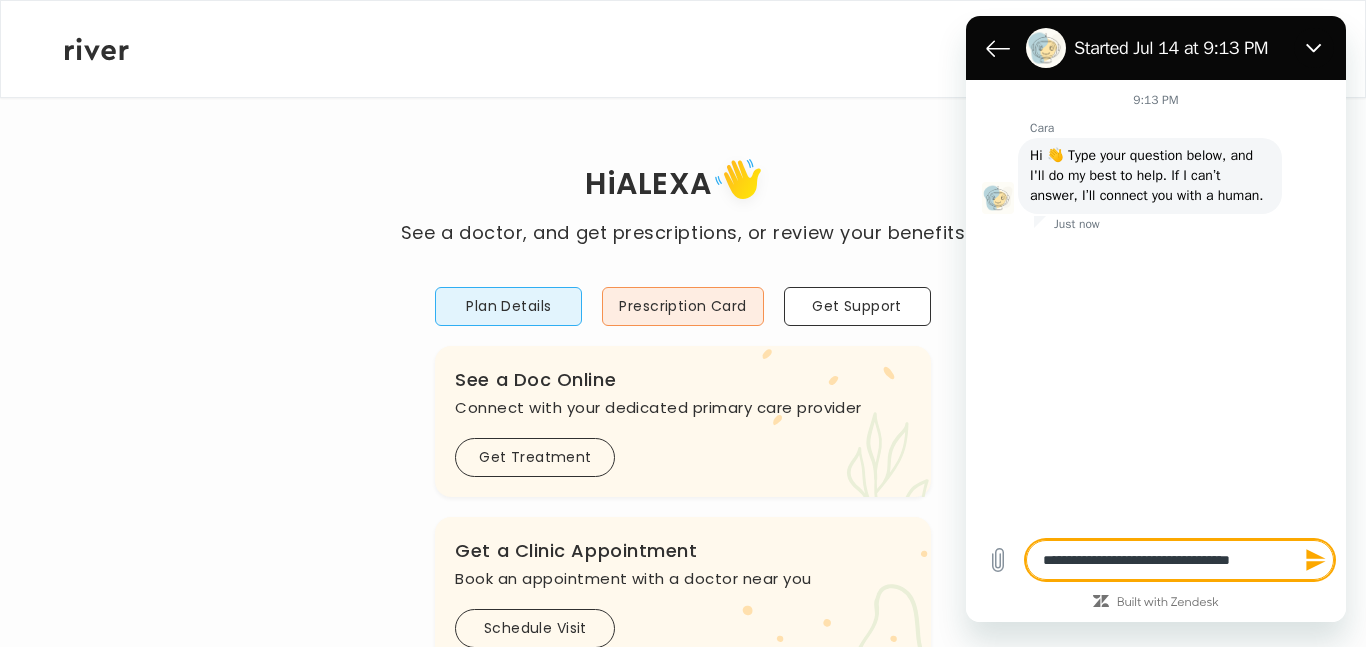 type on "*" 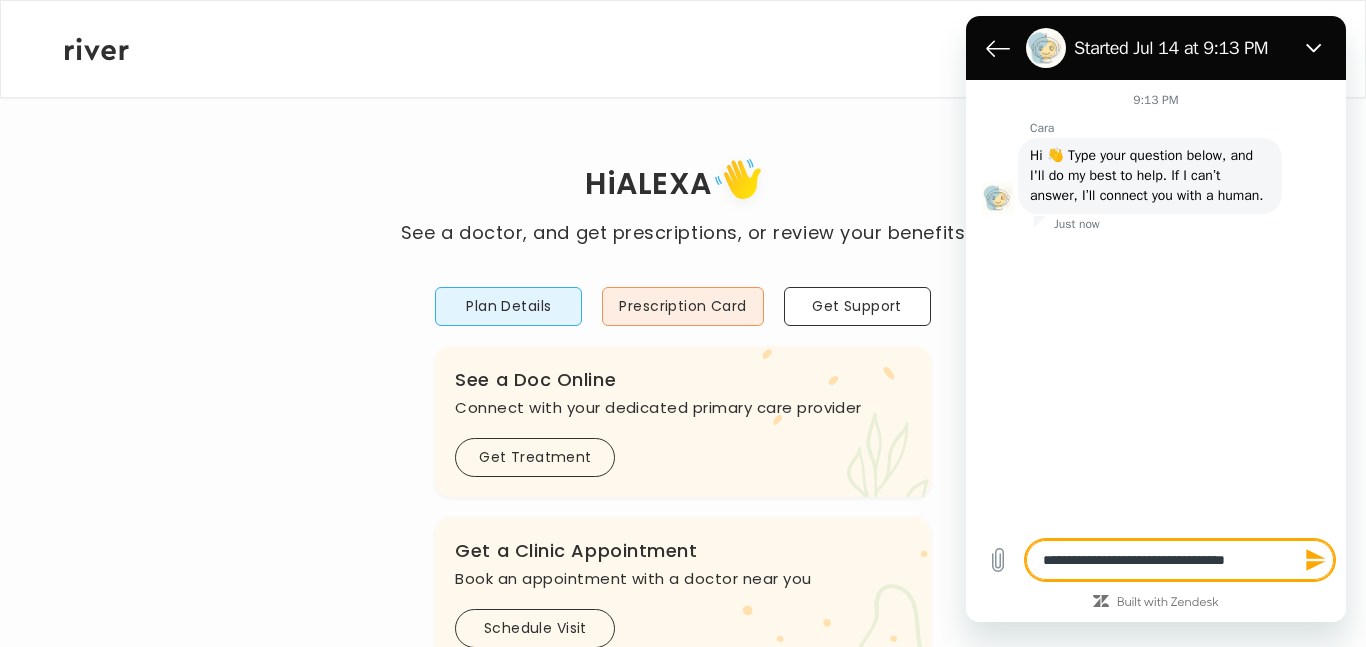 type on "**********" 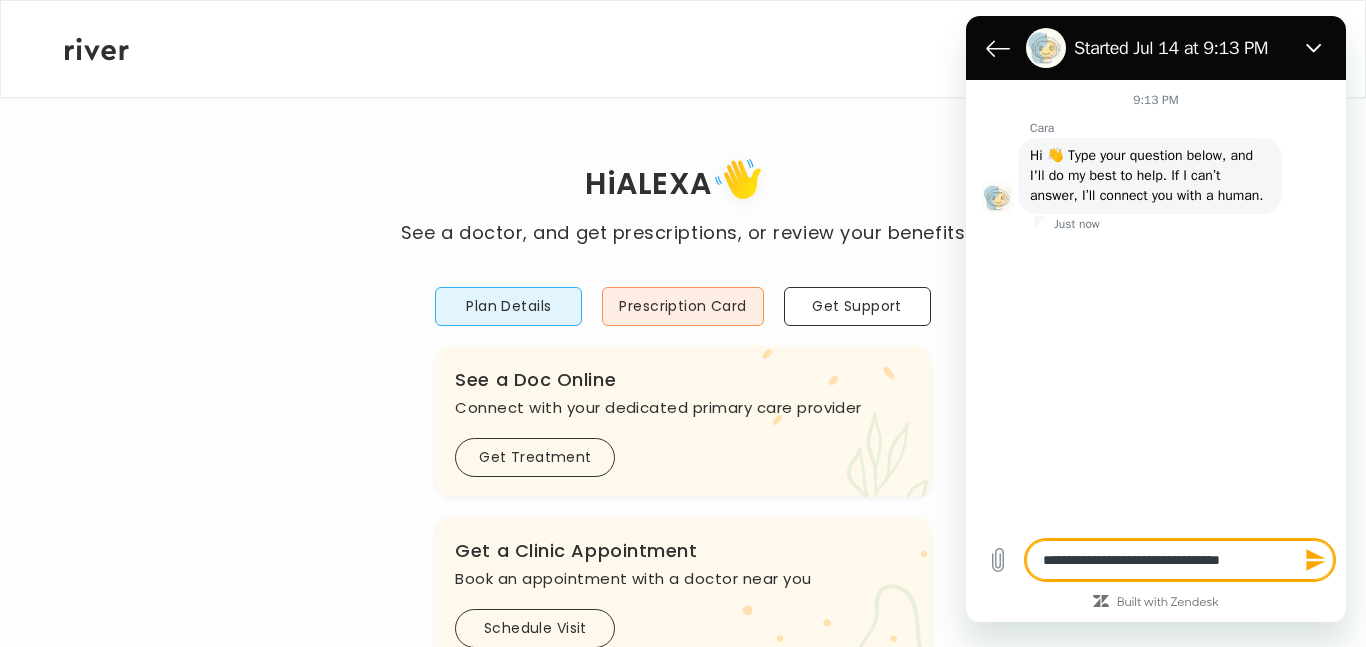 type on "**********" 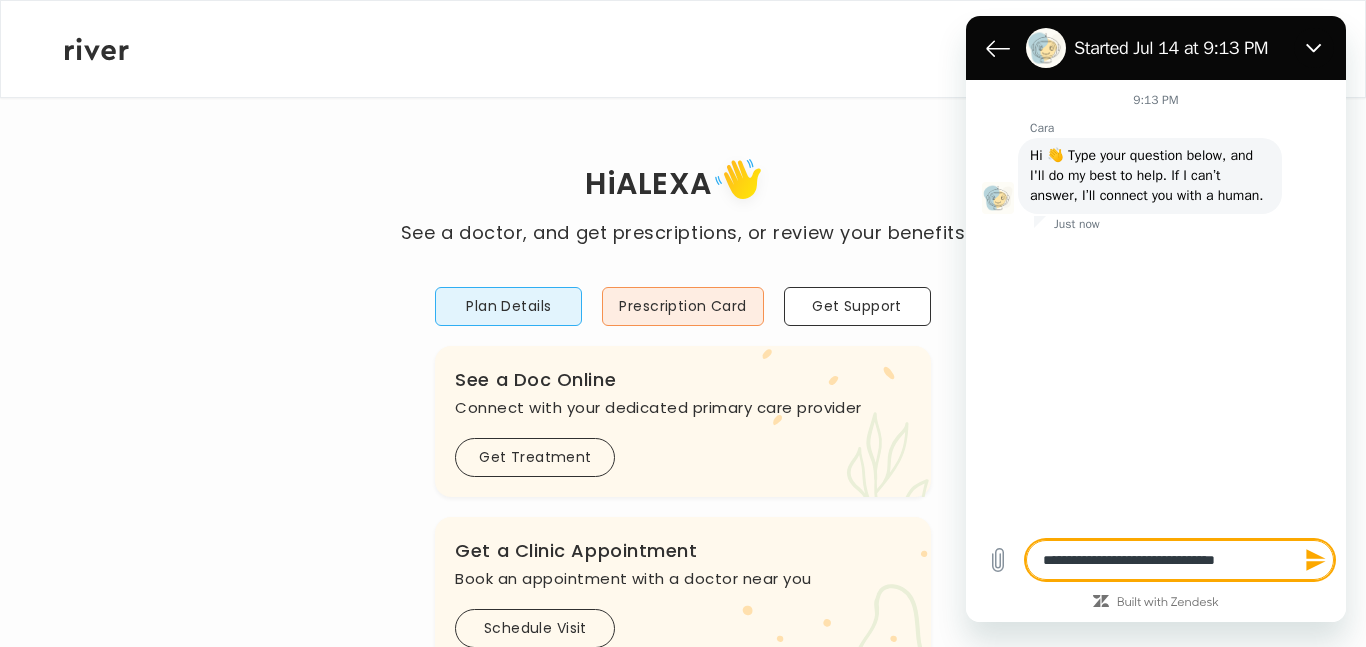 type on "**********" 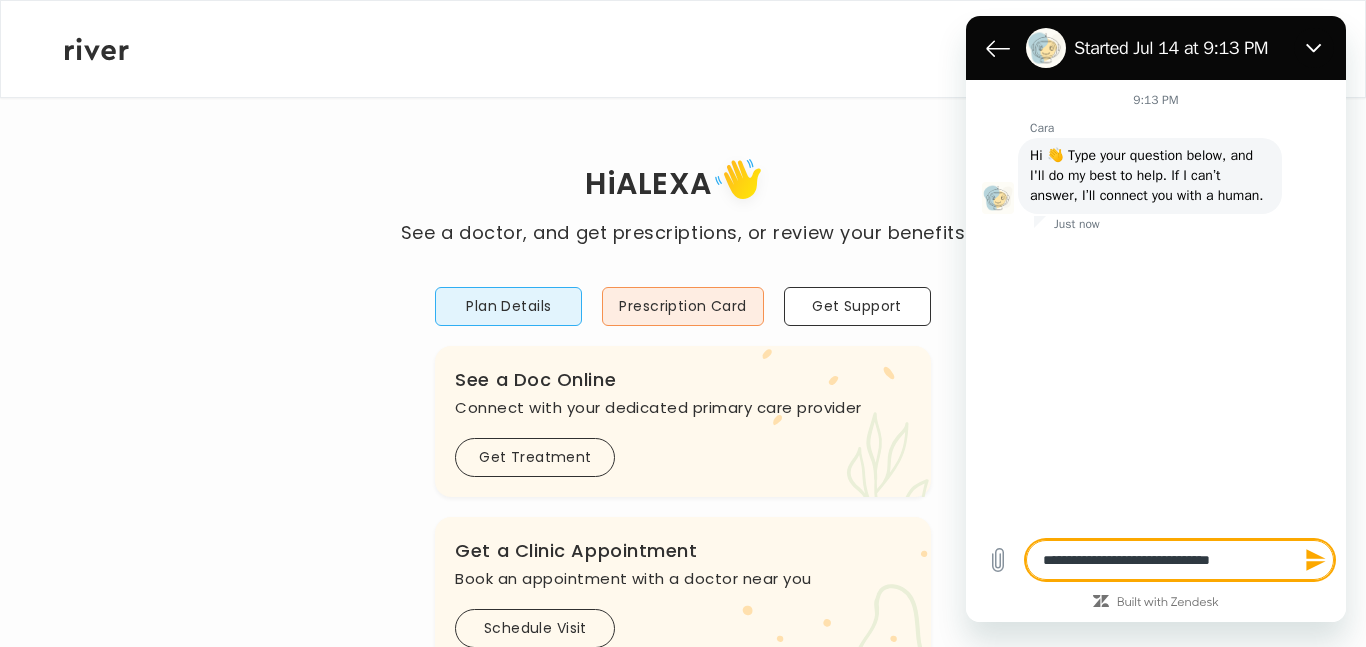 type on "**********" 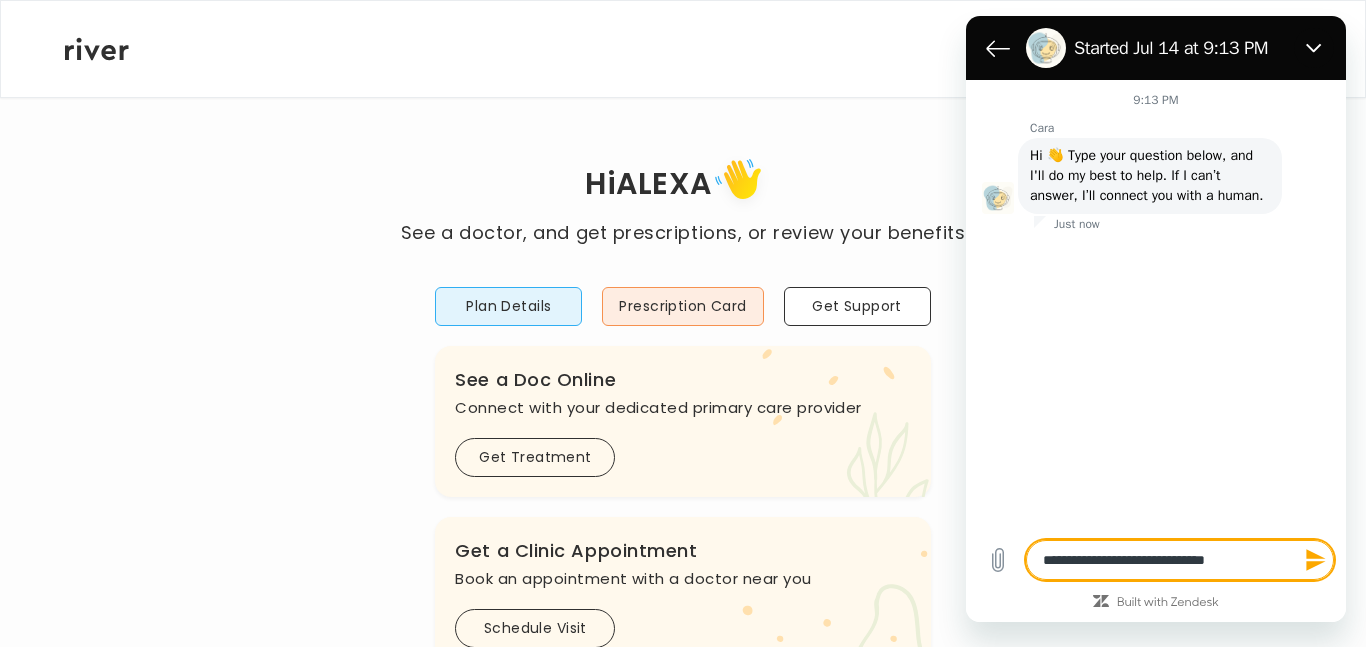type on "**********" 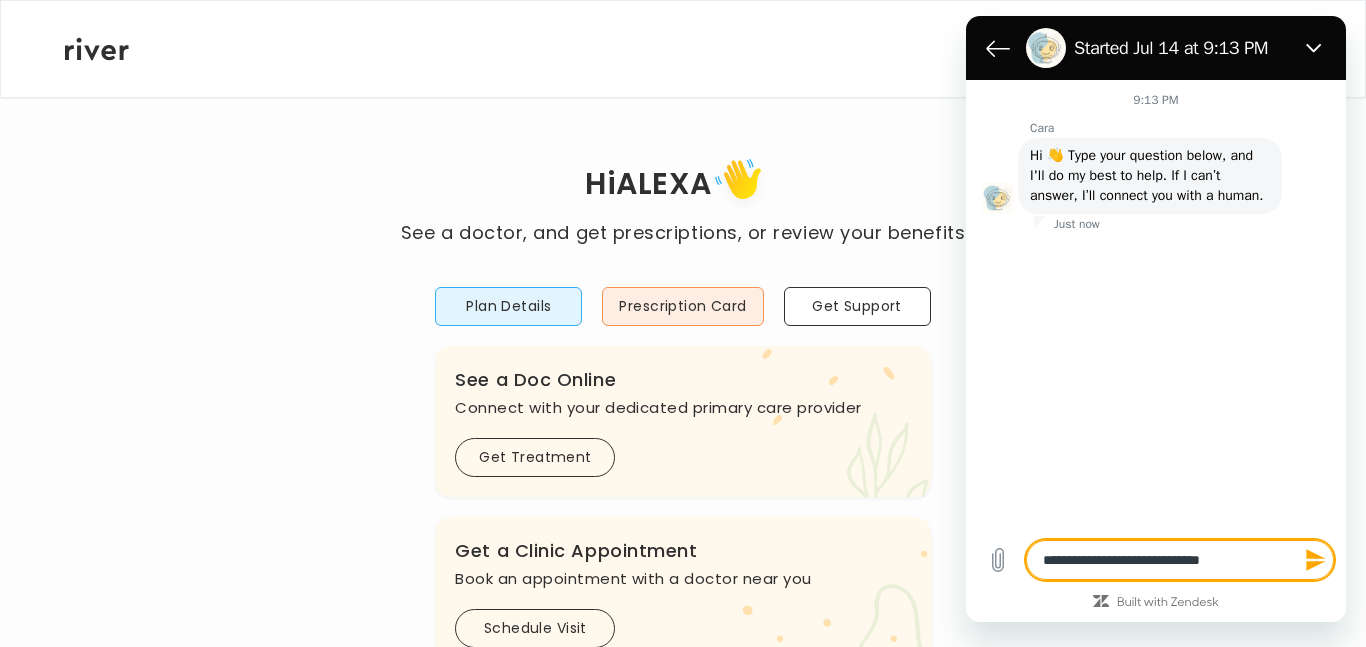 type on "**********" 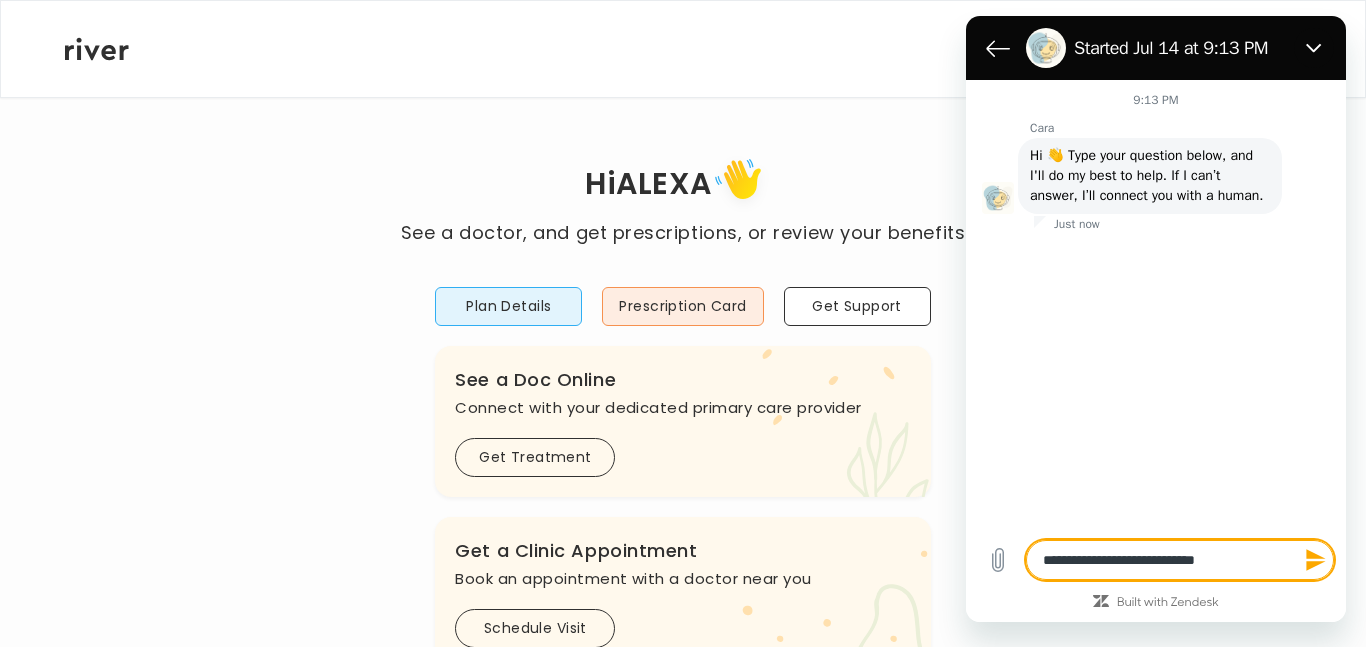 type on "*" 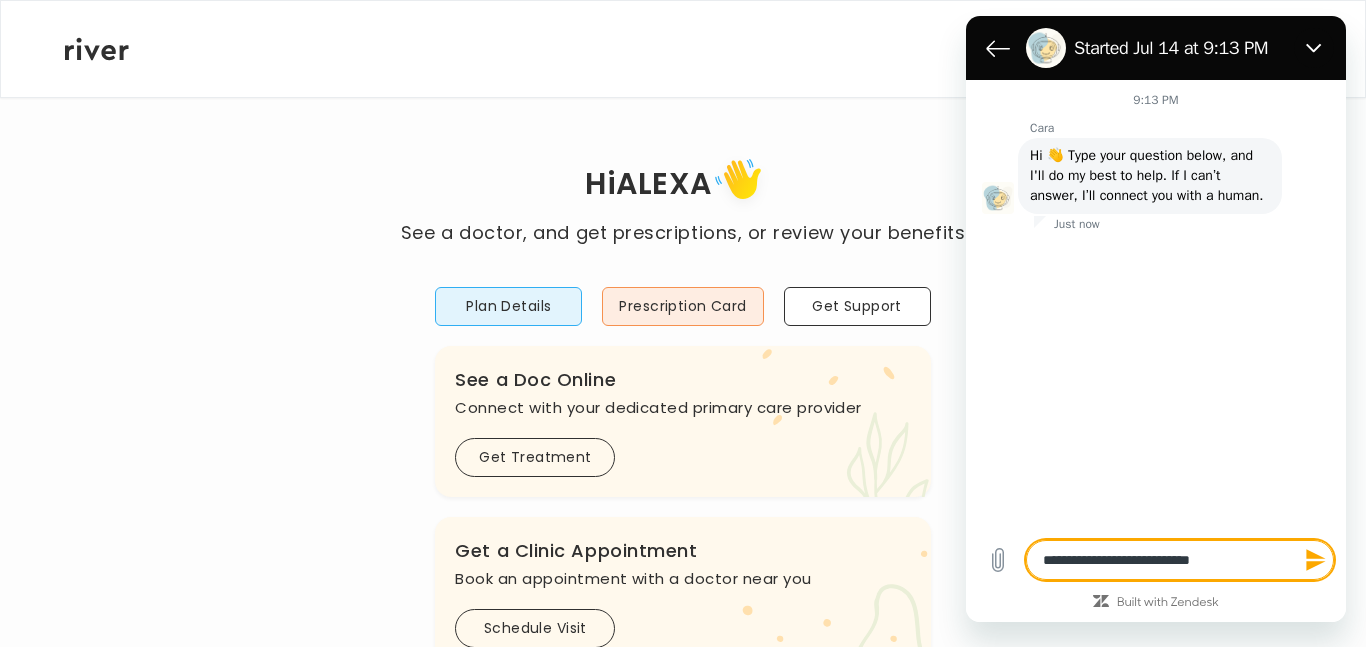 type on "**********" 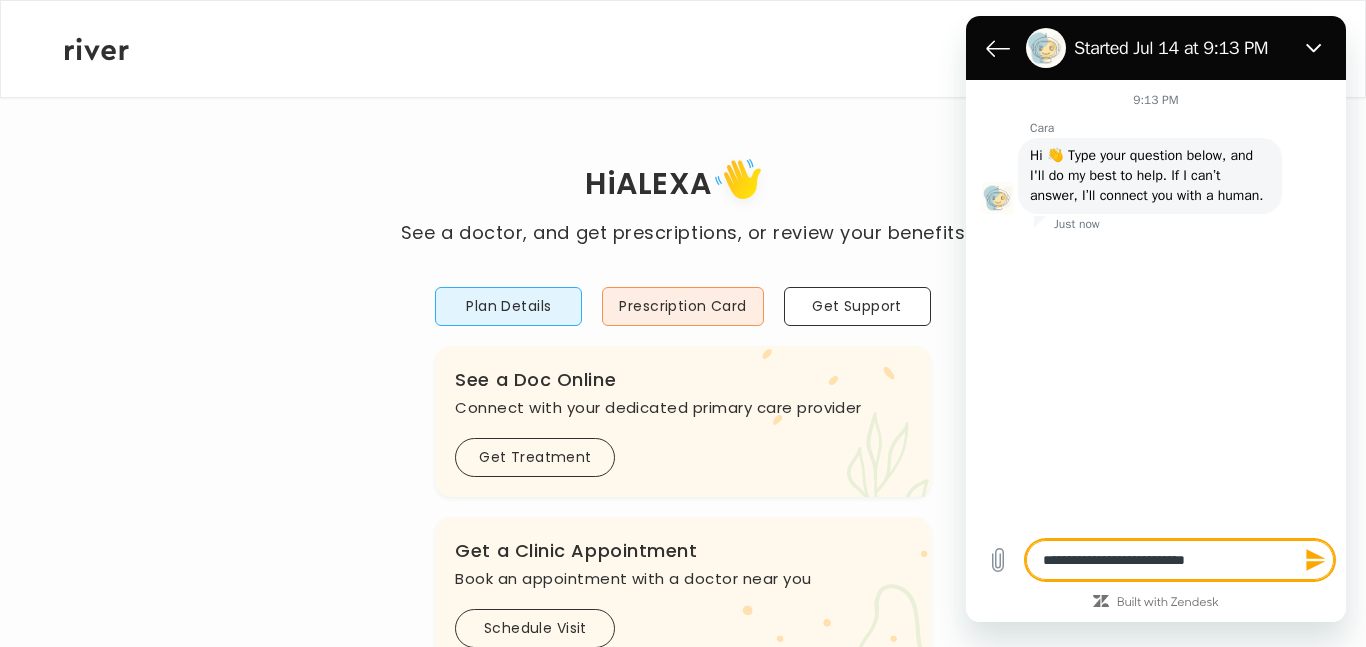 type on "**********" 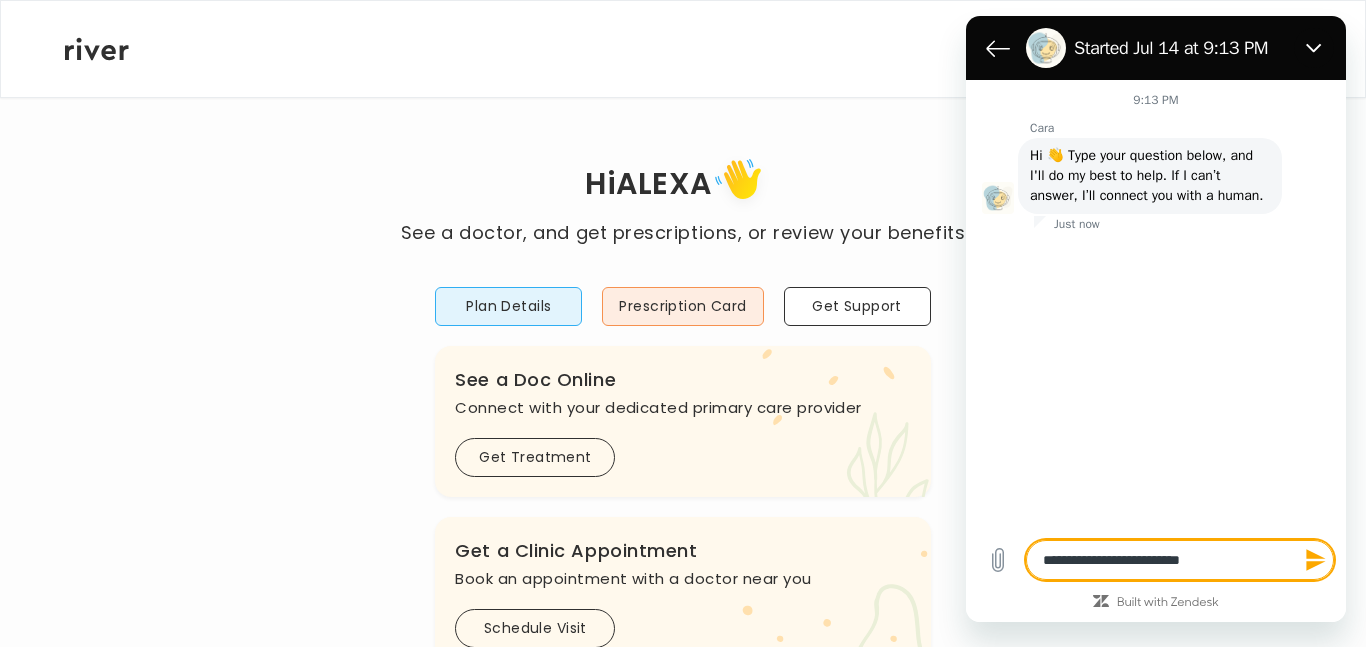 type on "**********" 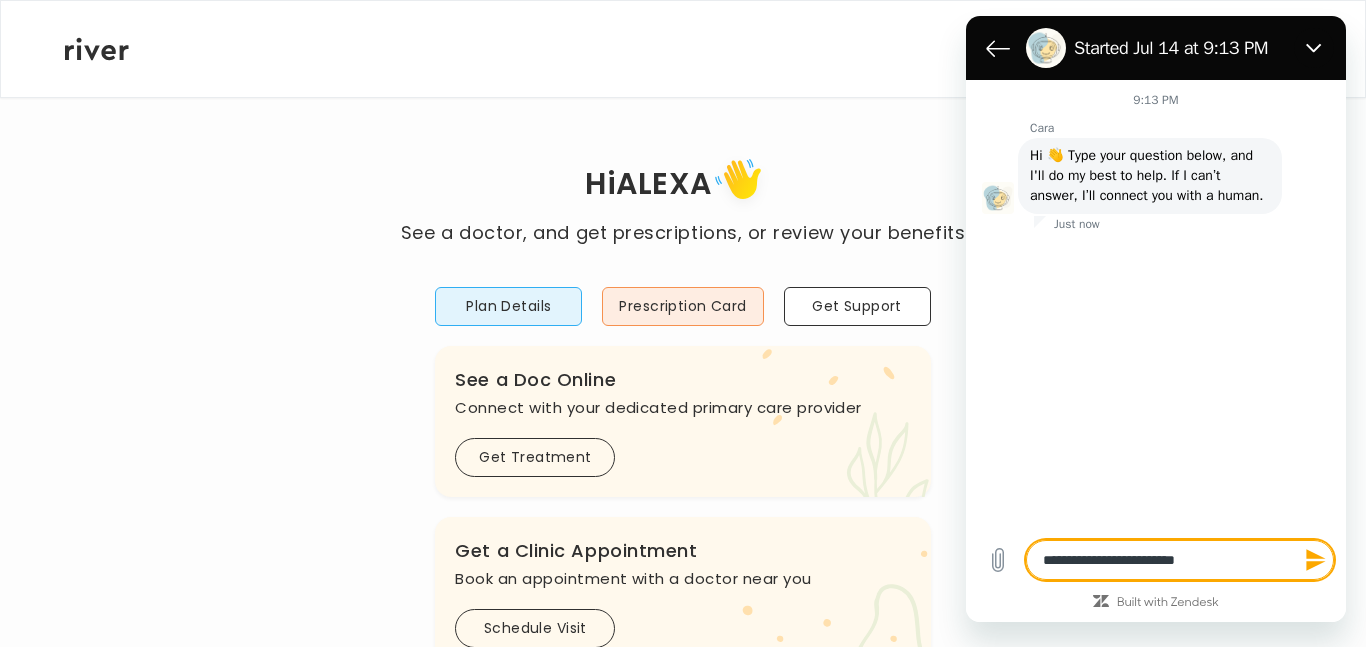 type on "**********" 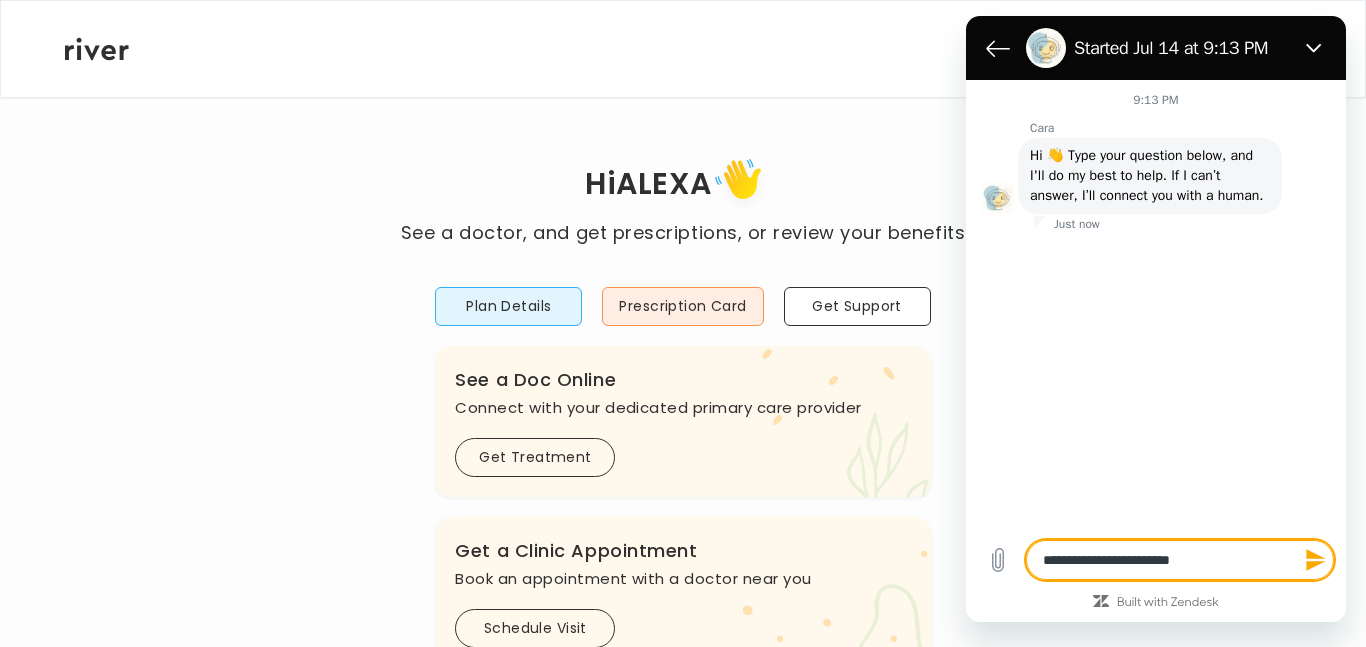 type on "**********" 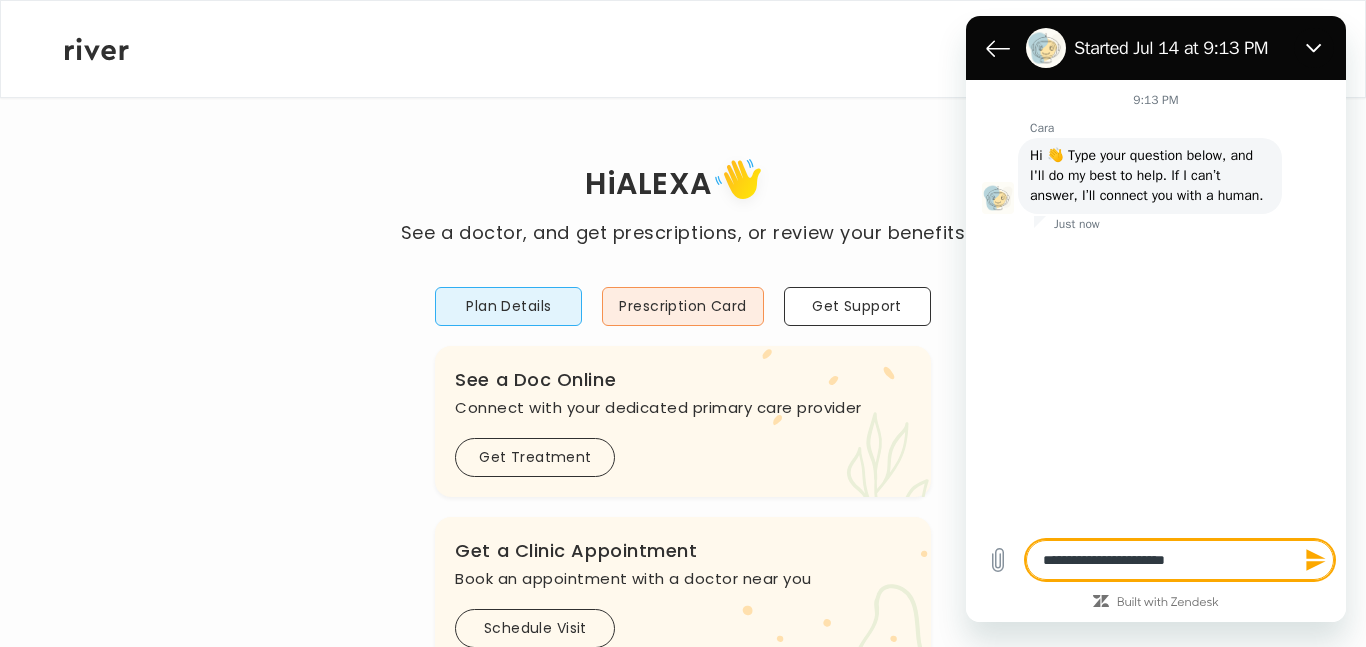 type on "**********" 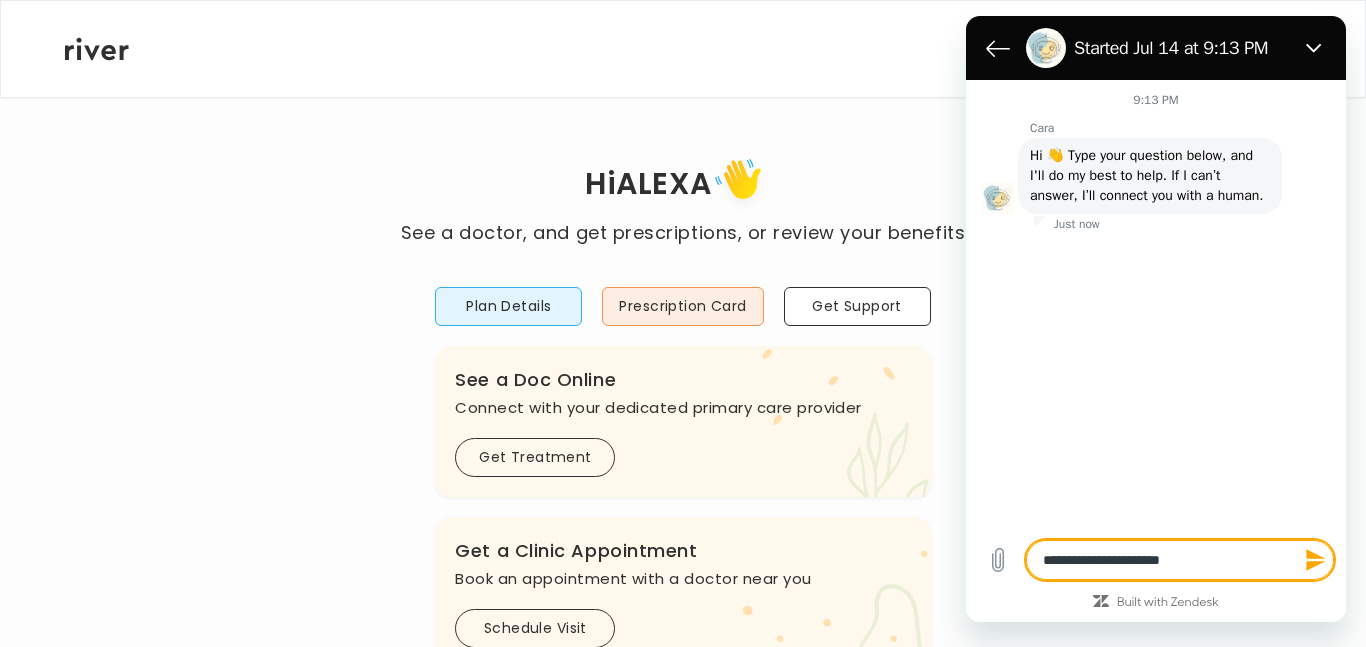 type on "**********" 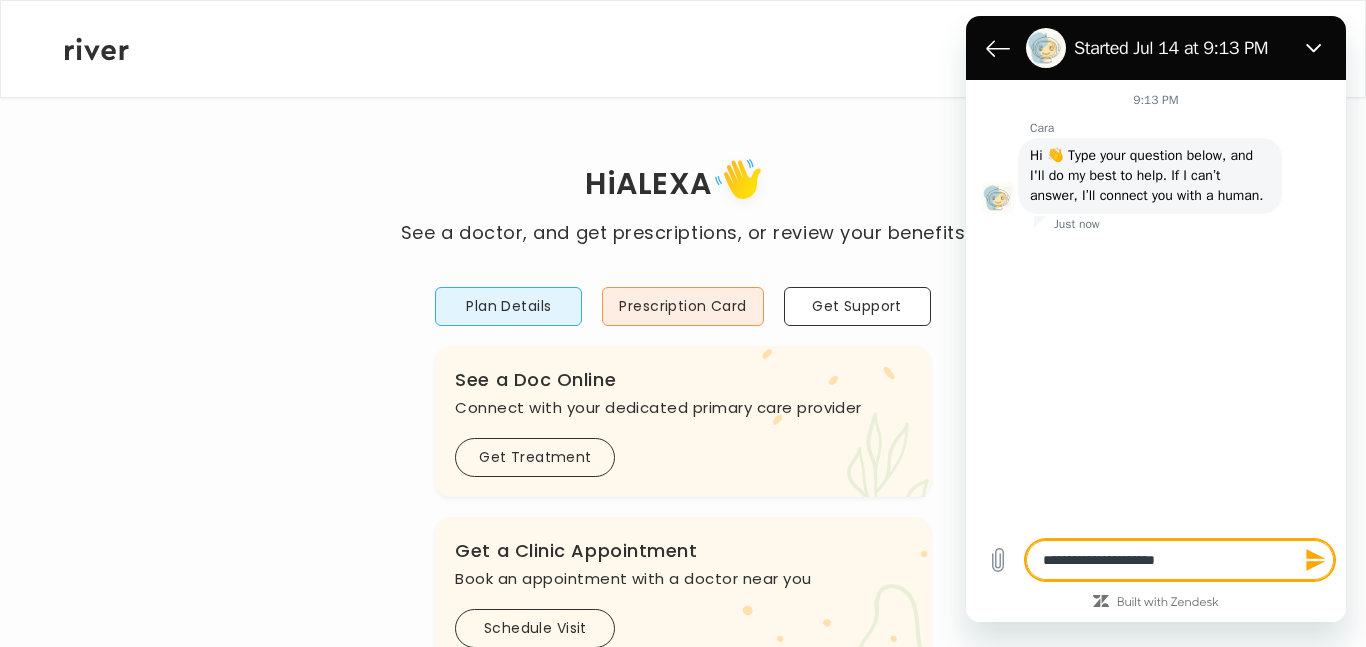type on "*" 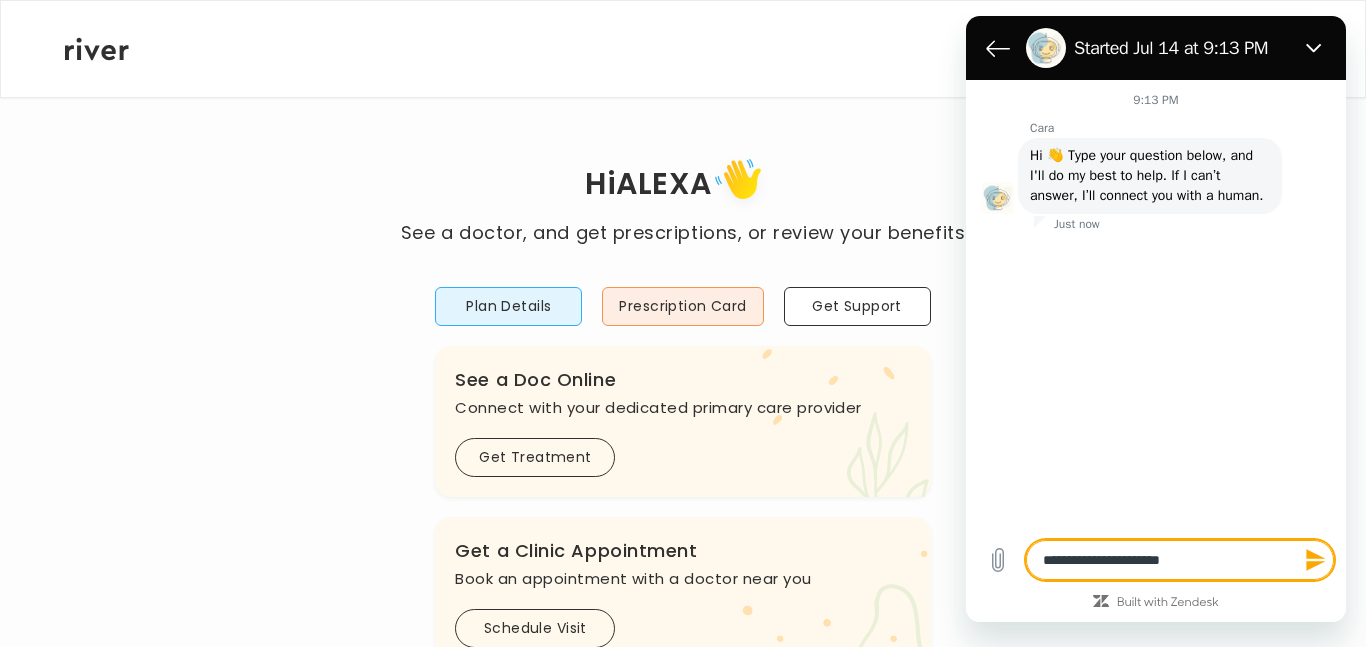 type on "*" 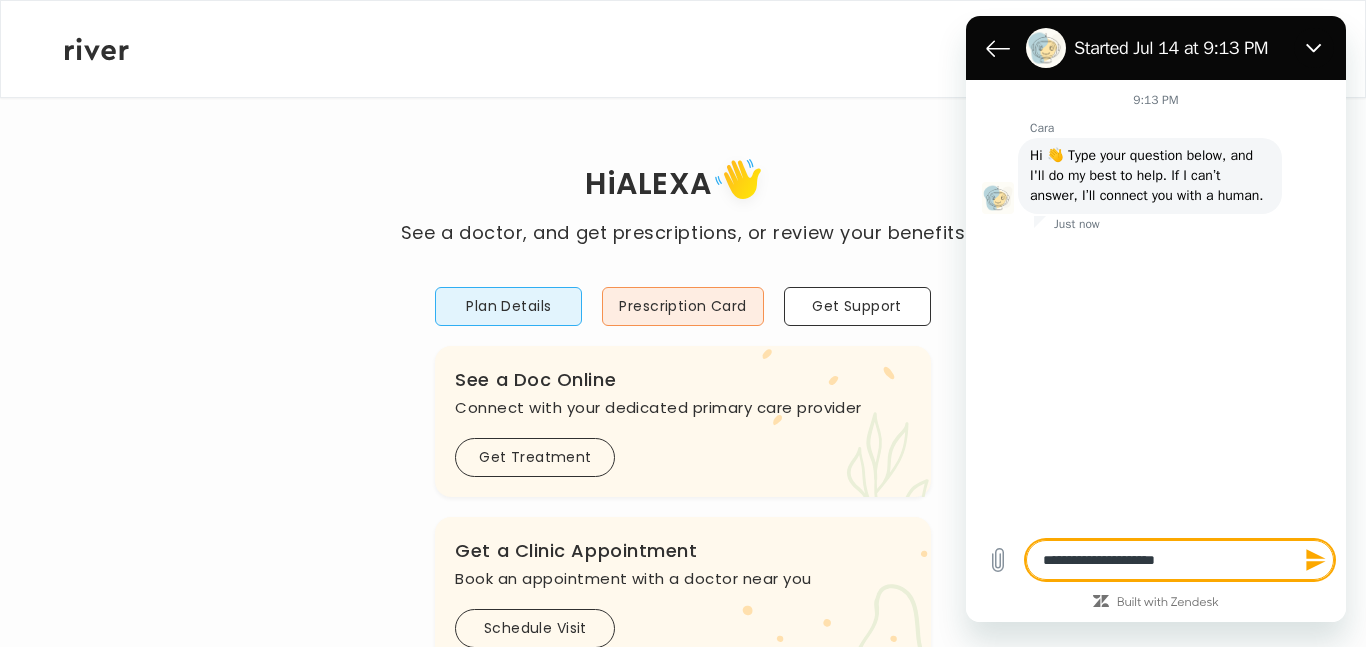 type on "**********" 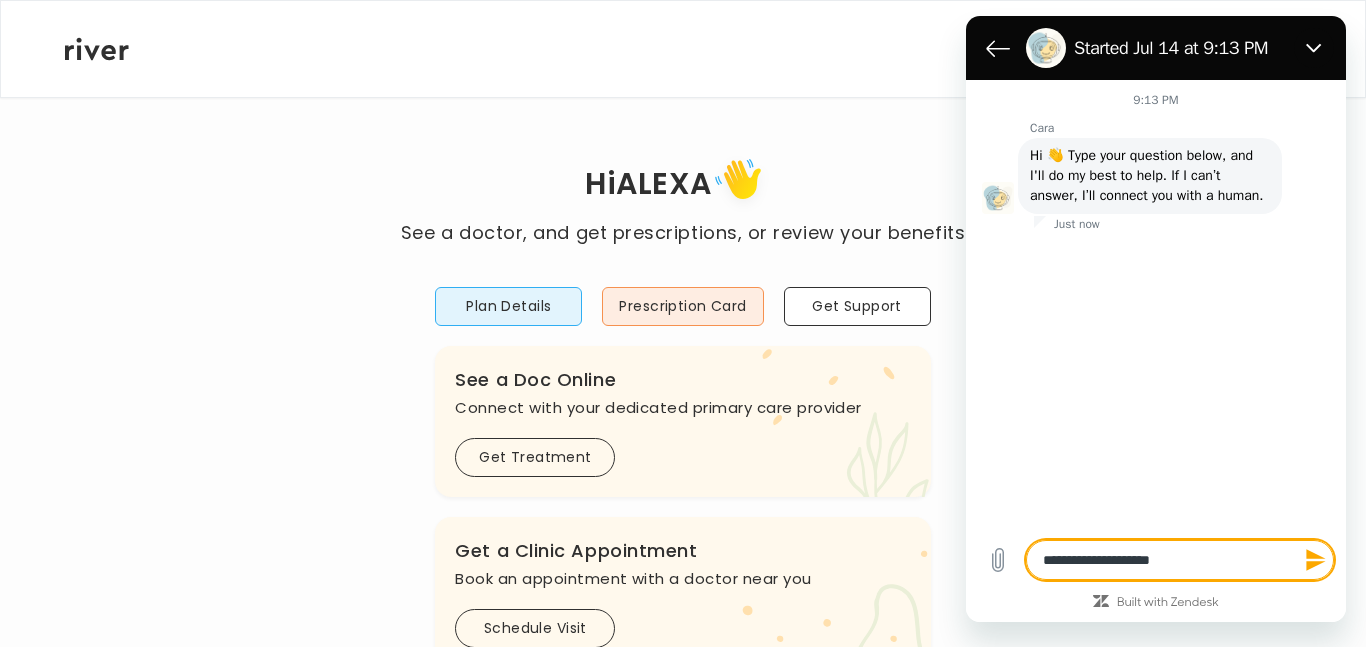 type on "**********" 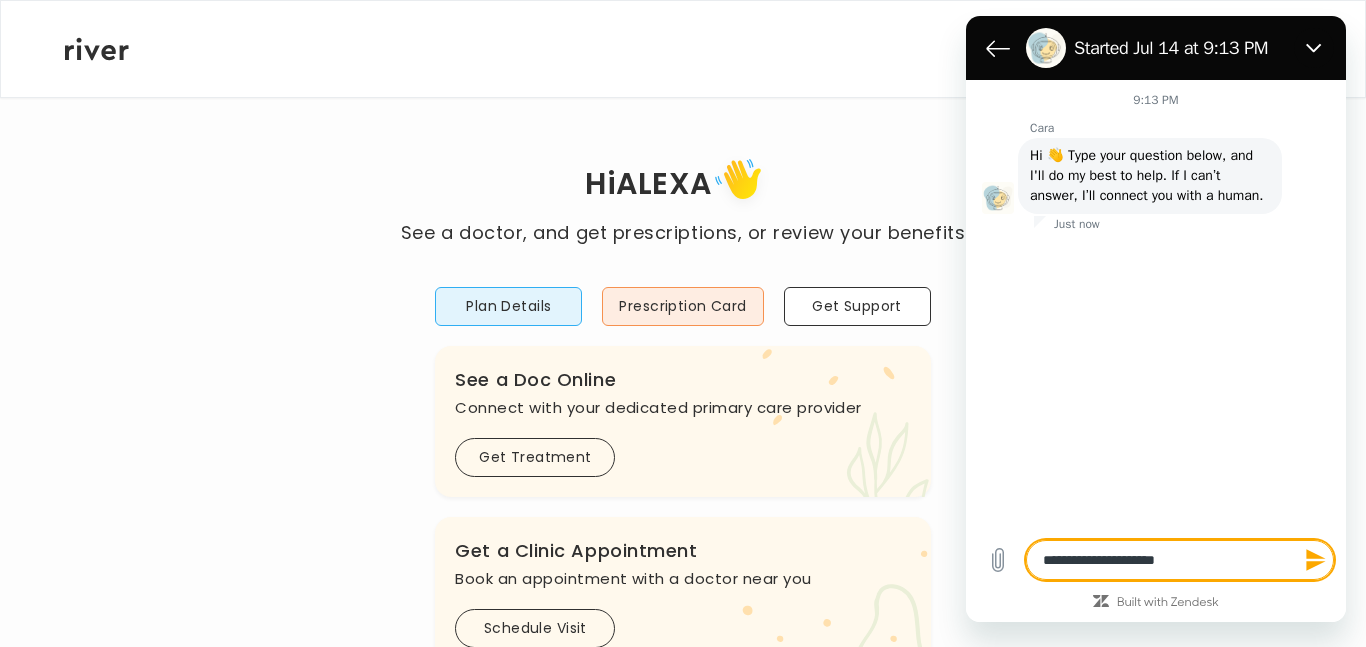 type on "**********" 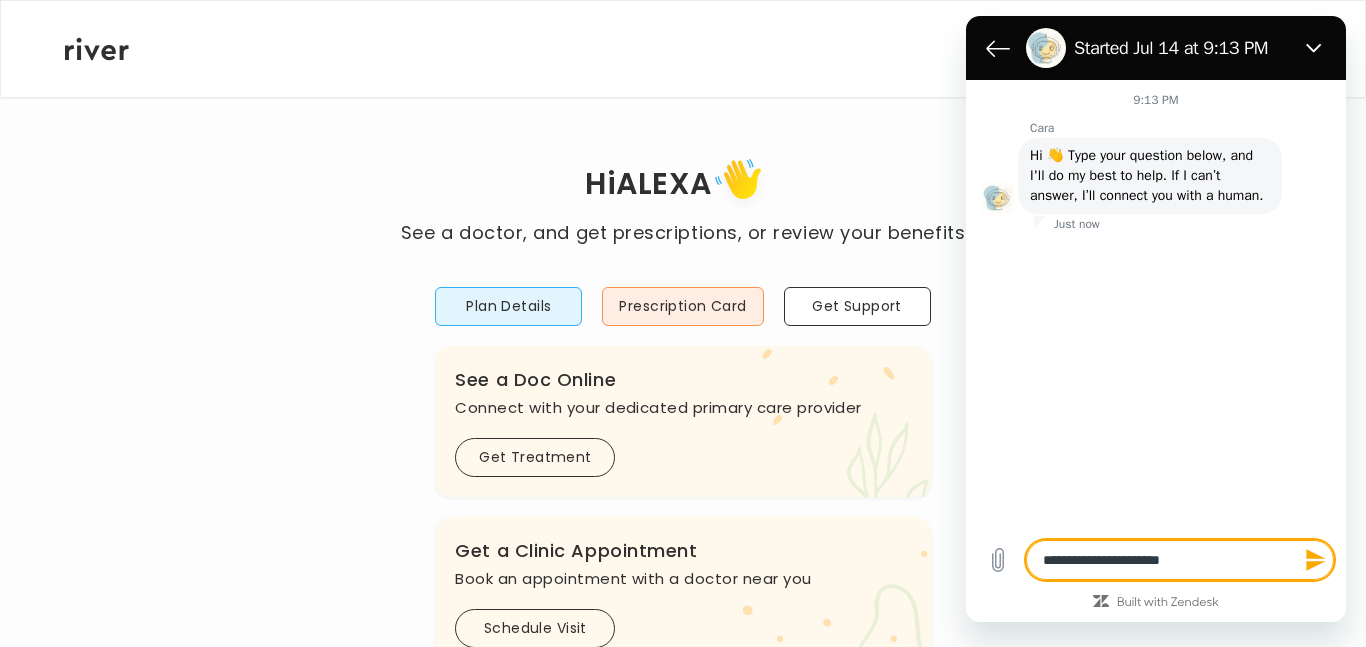type on "**********" 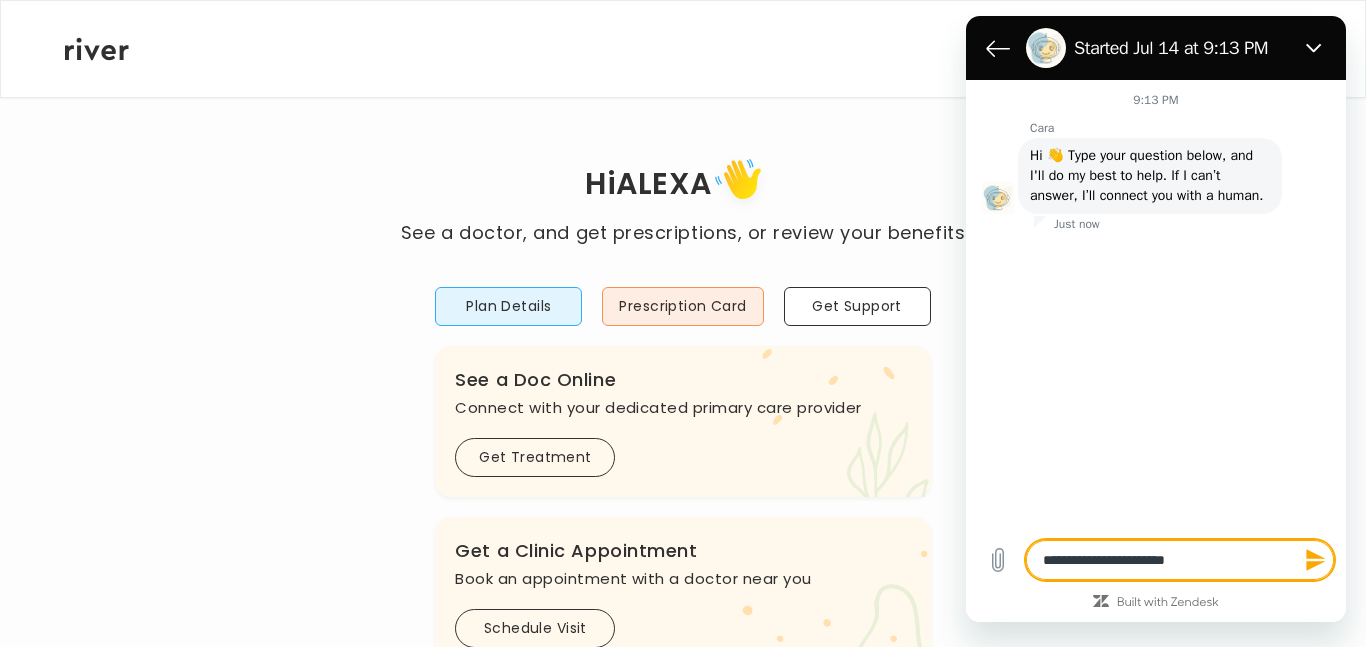 type on "**********" 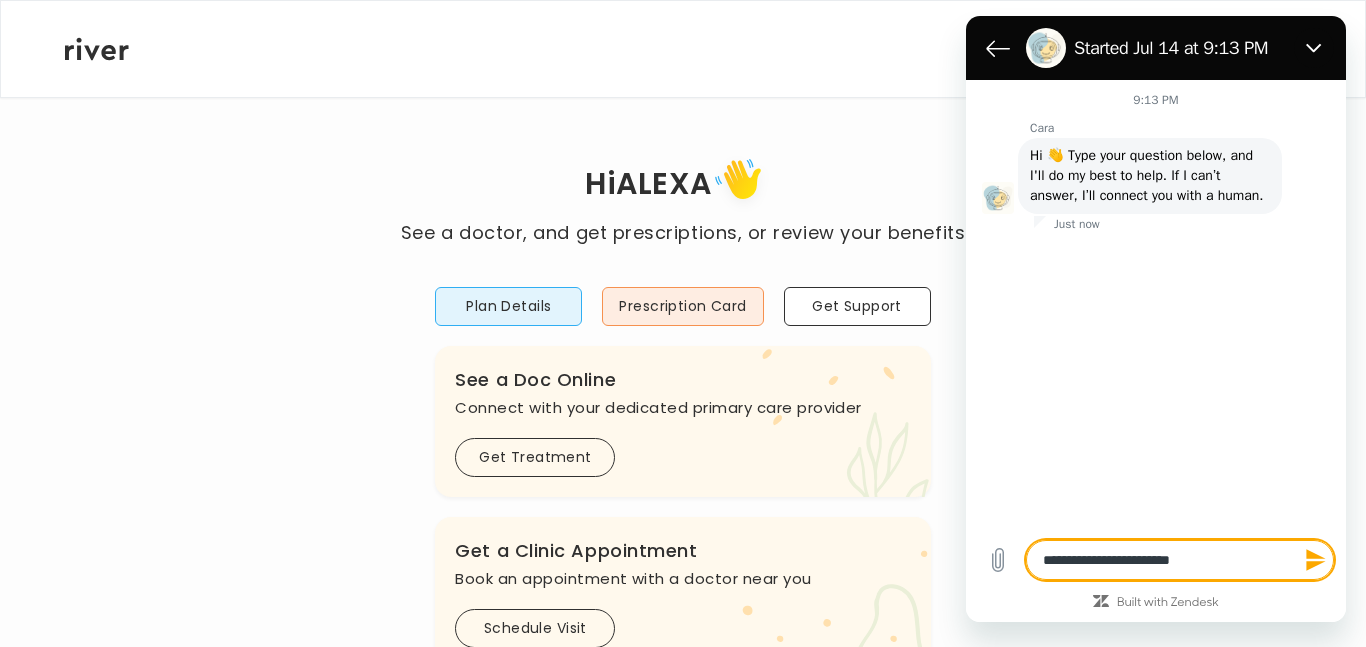 type on "**********" 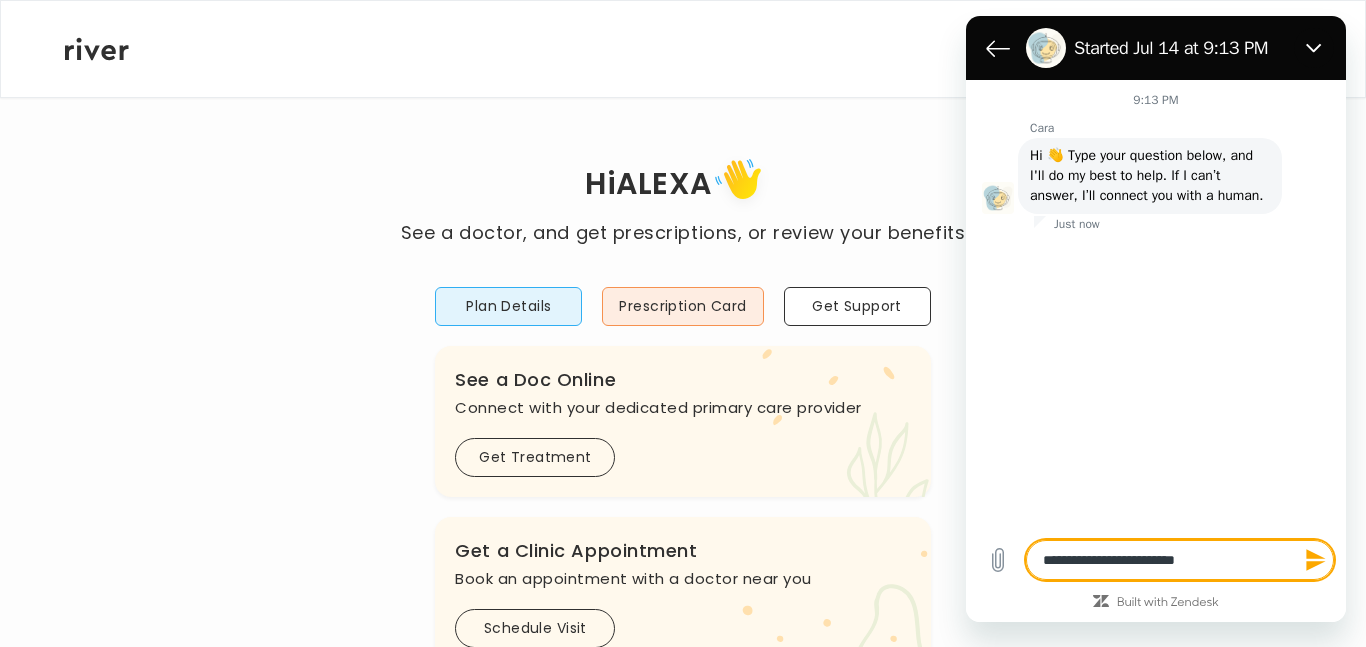 type on "**********" 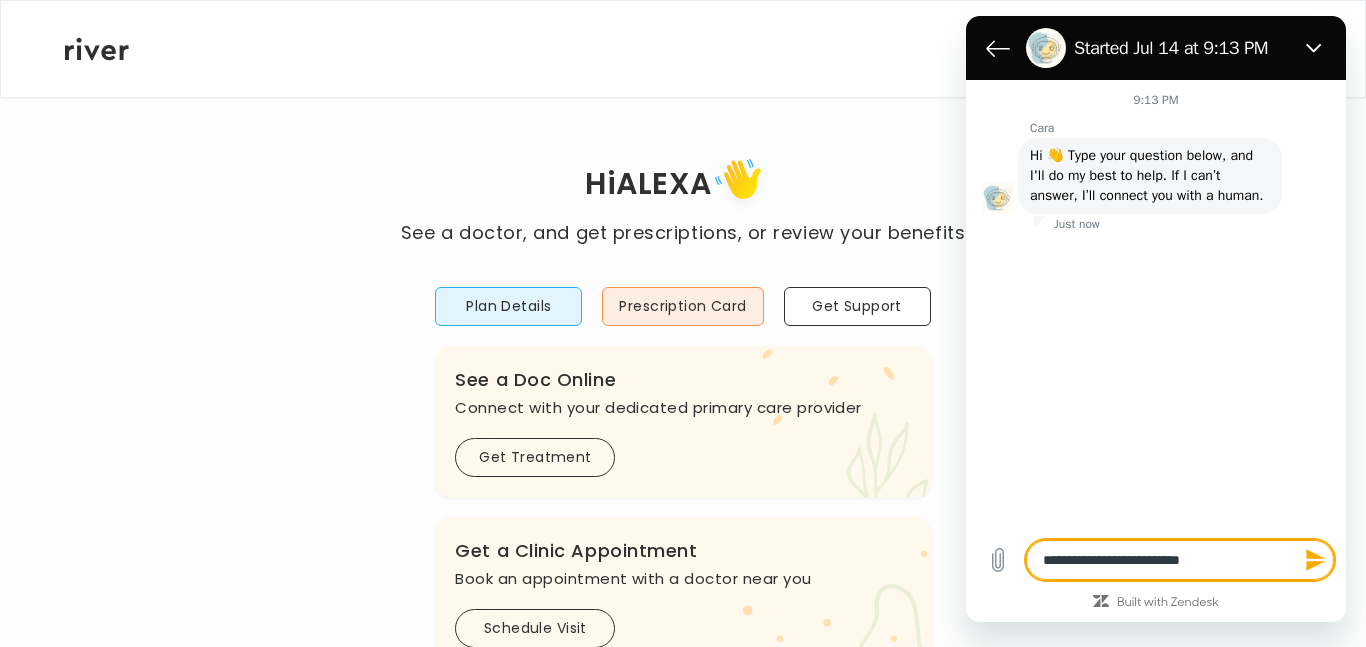 type on "*" 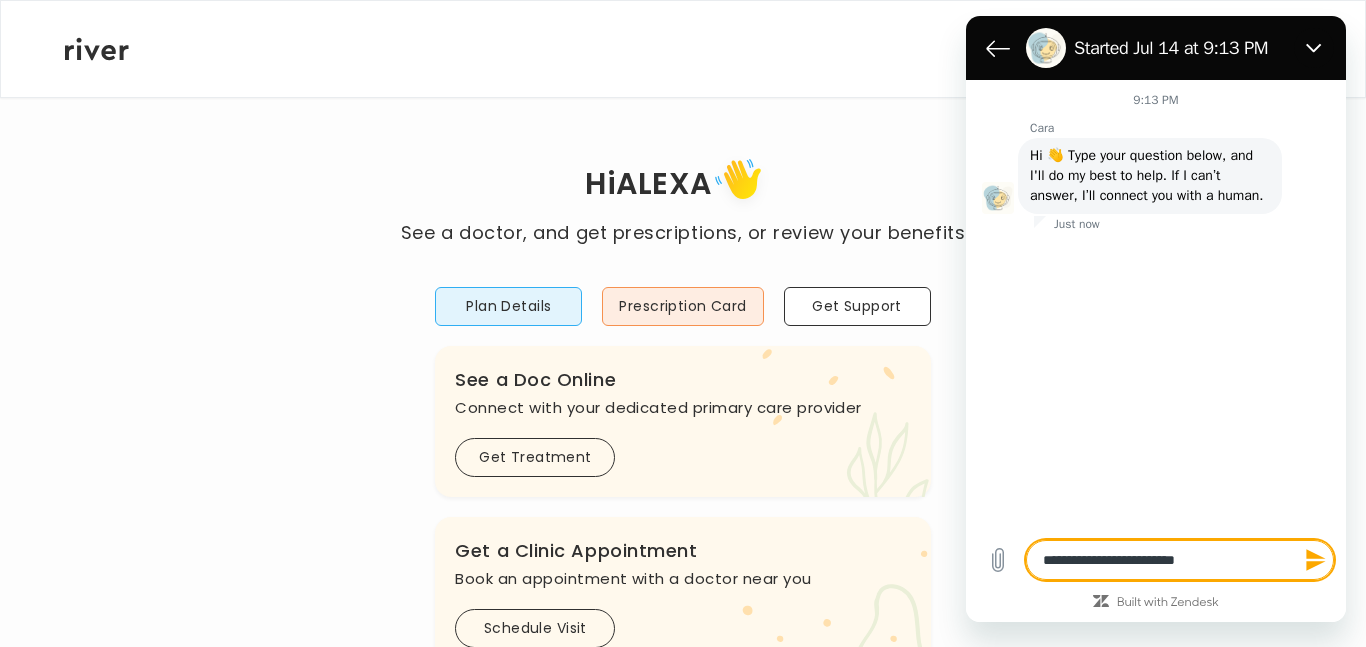 type on "**********" 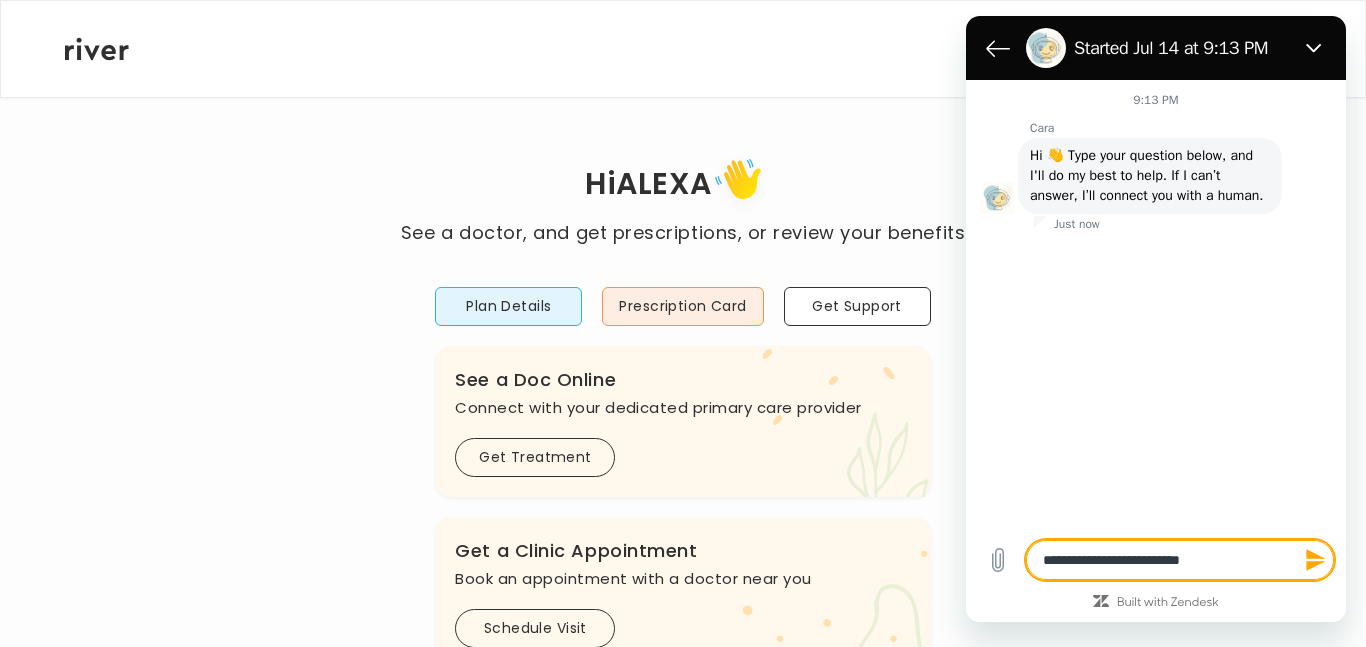 type on "**********" 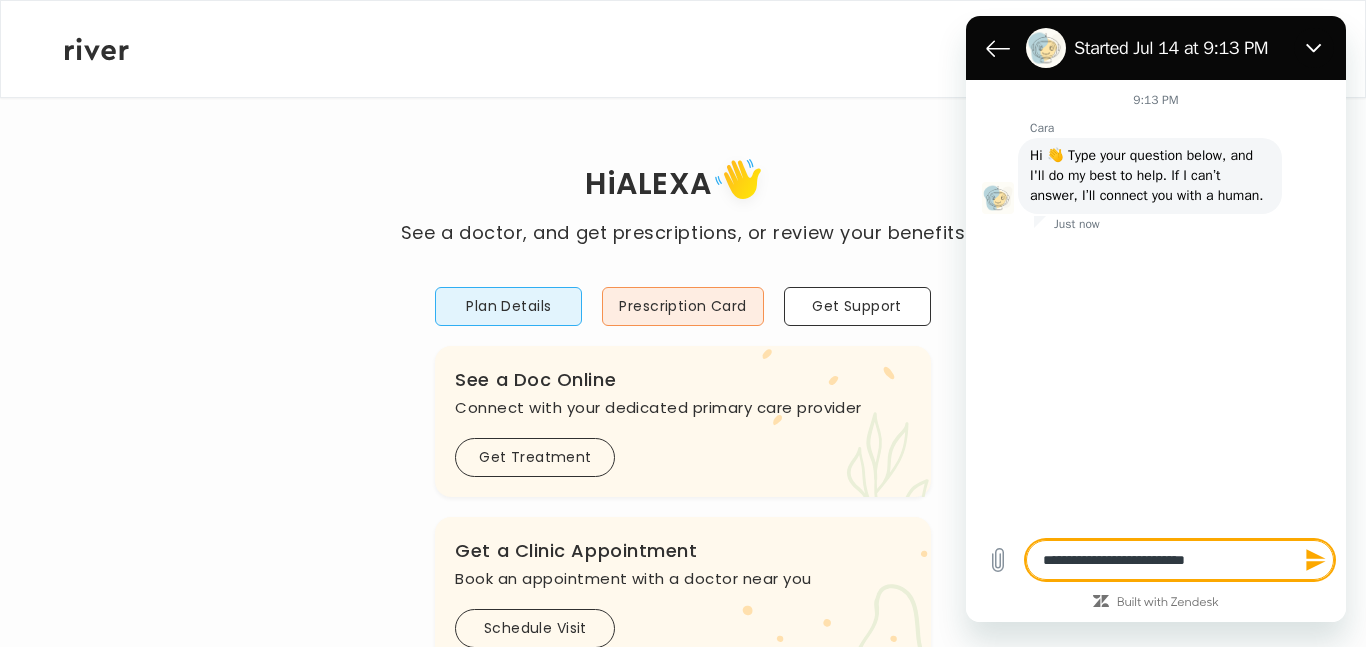 type on "**********" 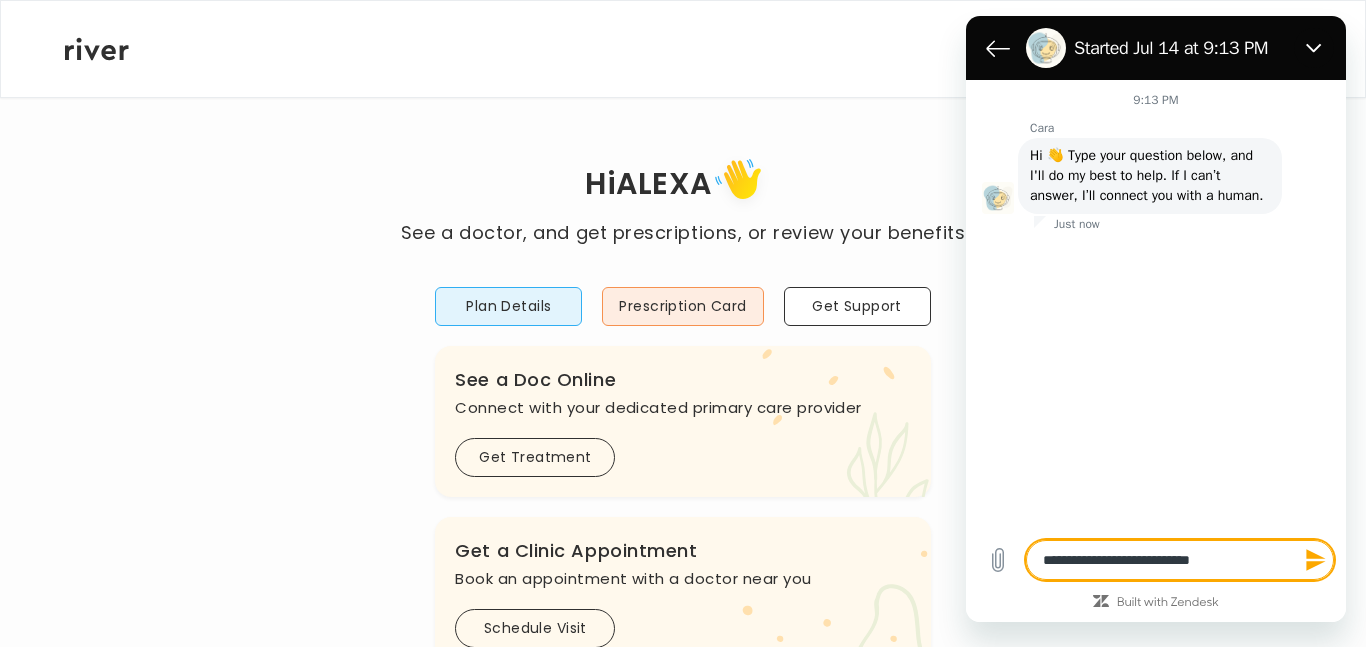 type on "**********" 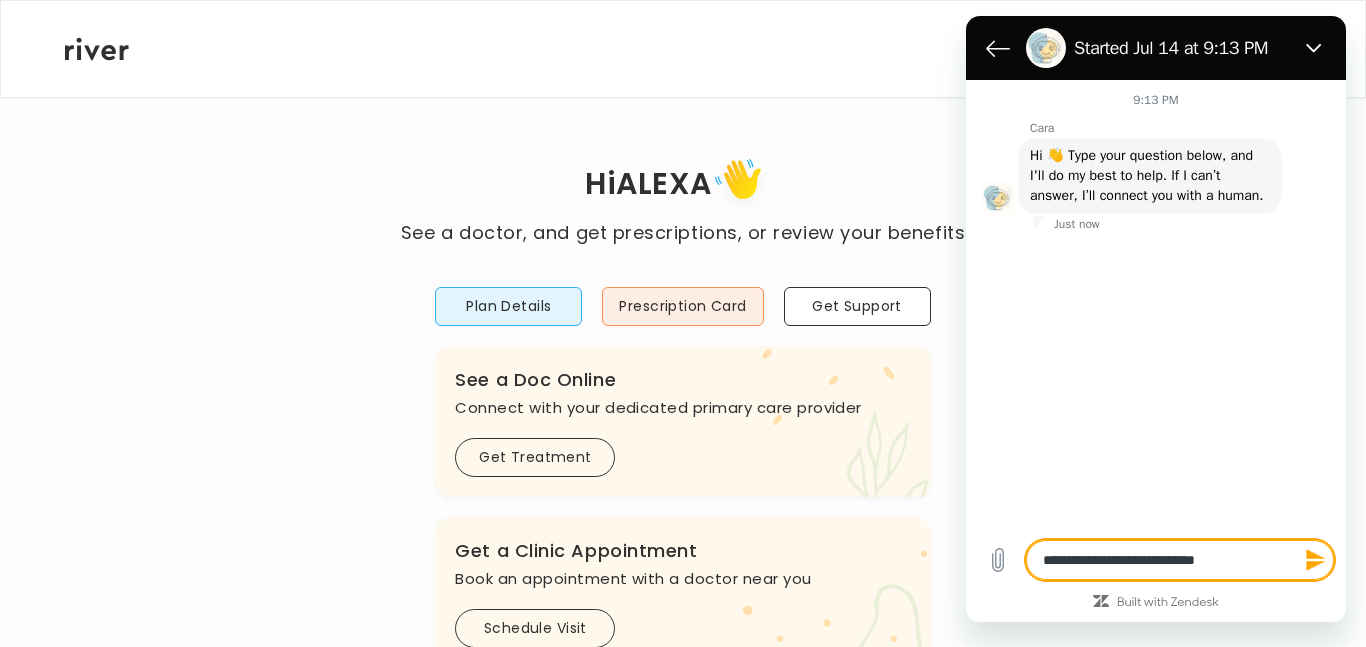 type on "**********" 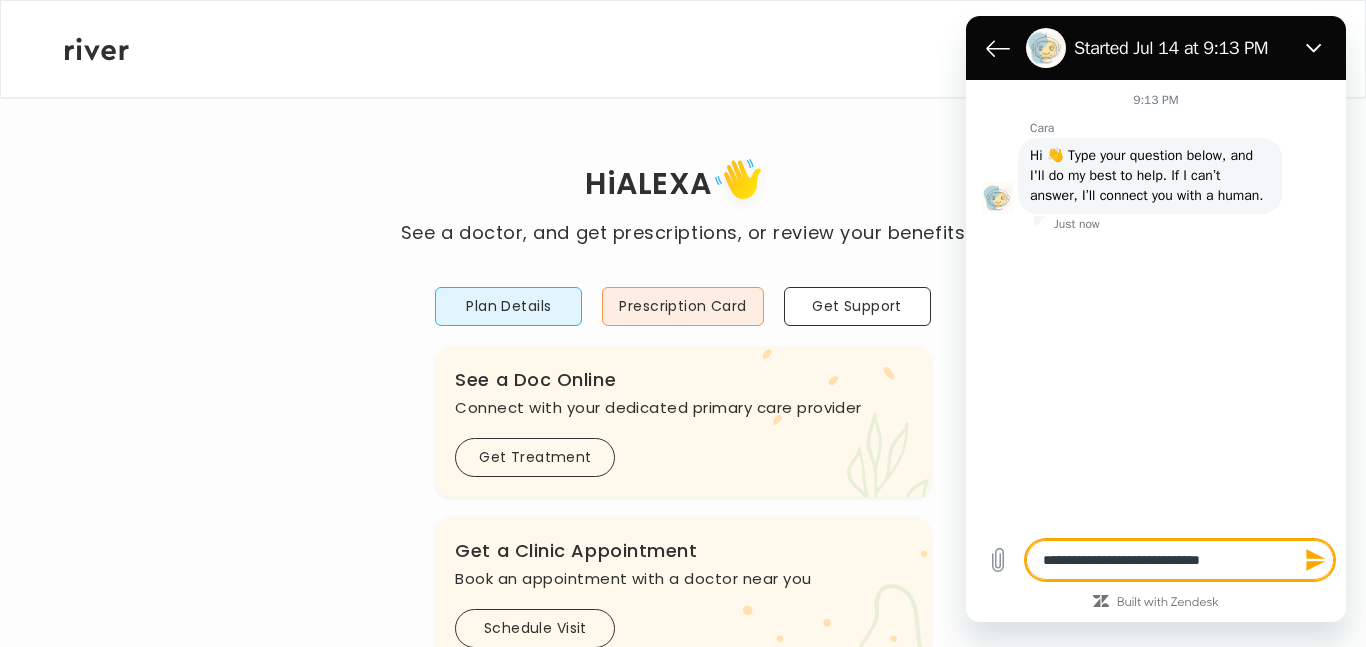 type on "**********" 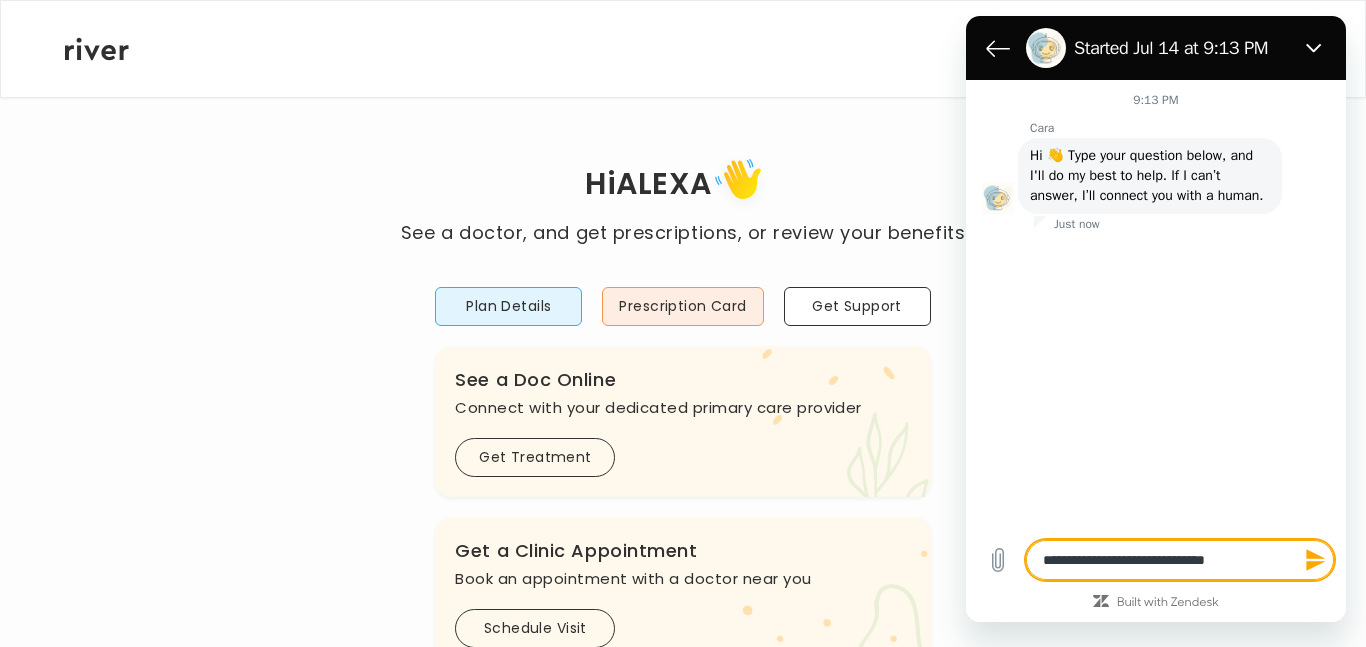 type on "**********" 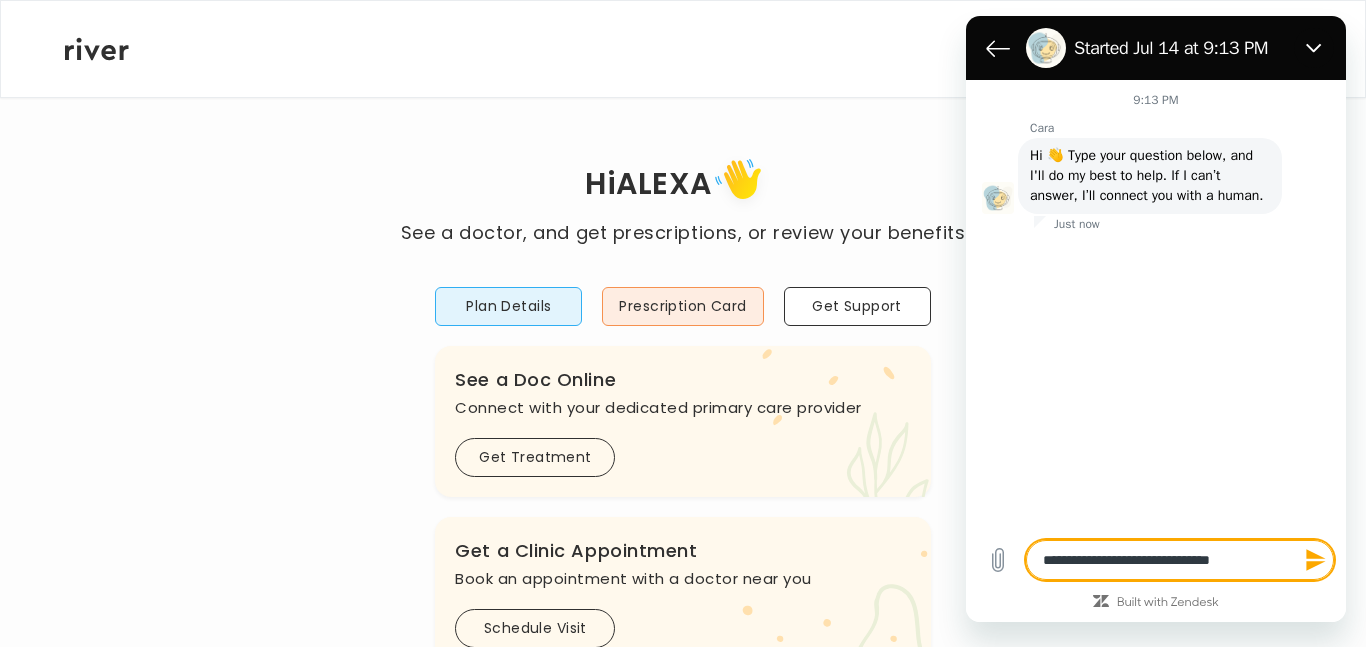 type on "**********" 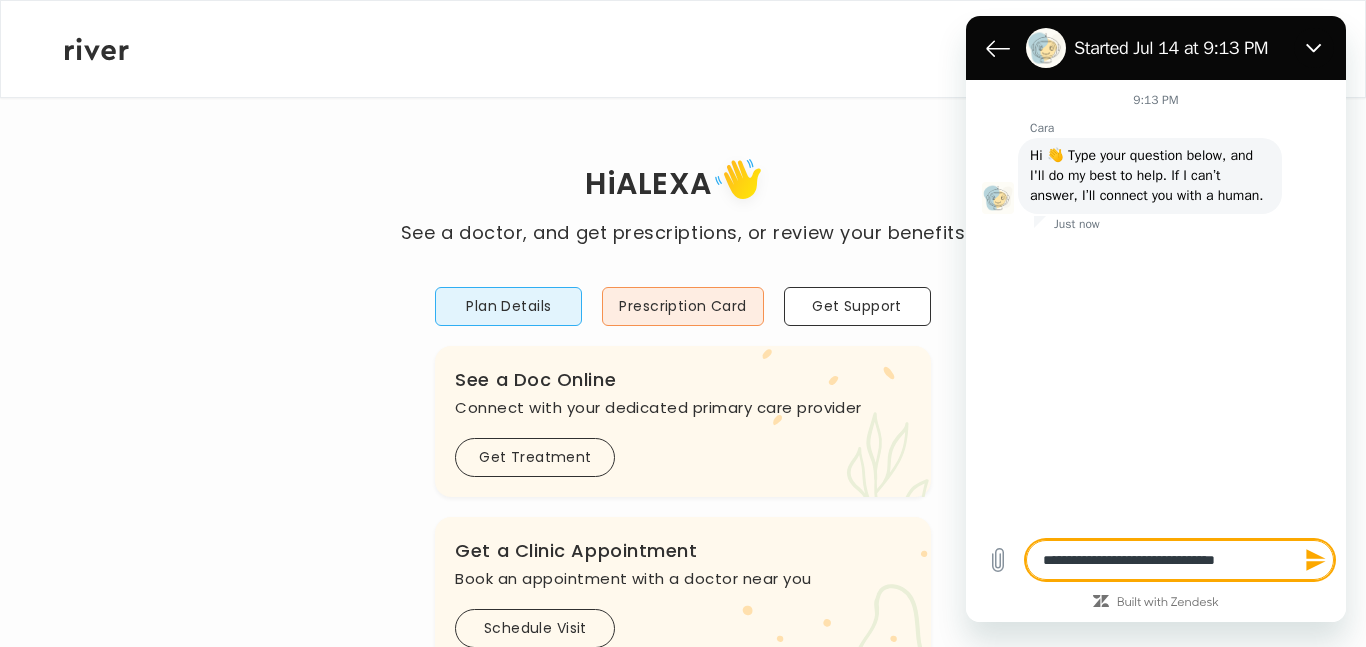 type on "*" 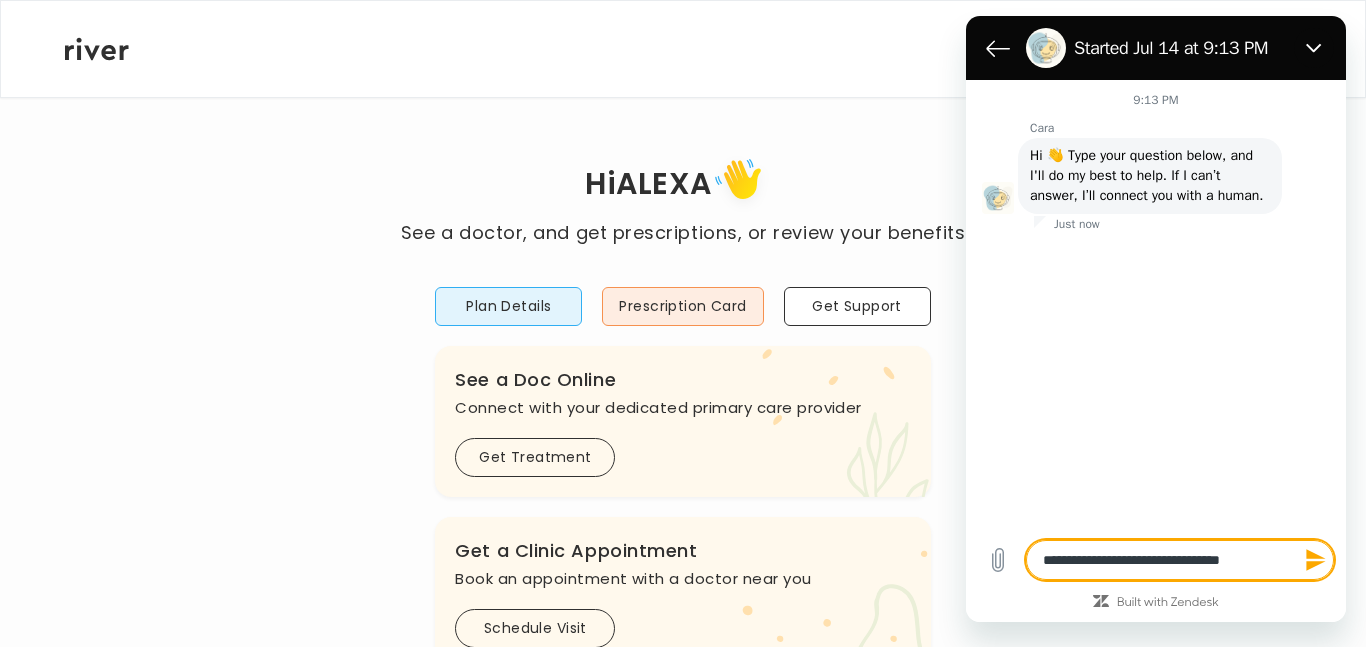 type on "**********" 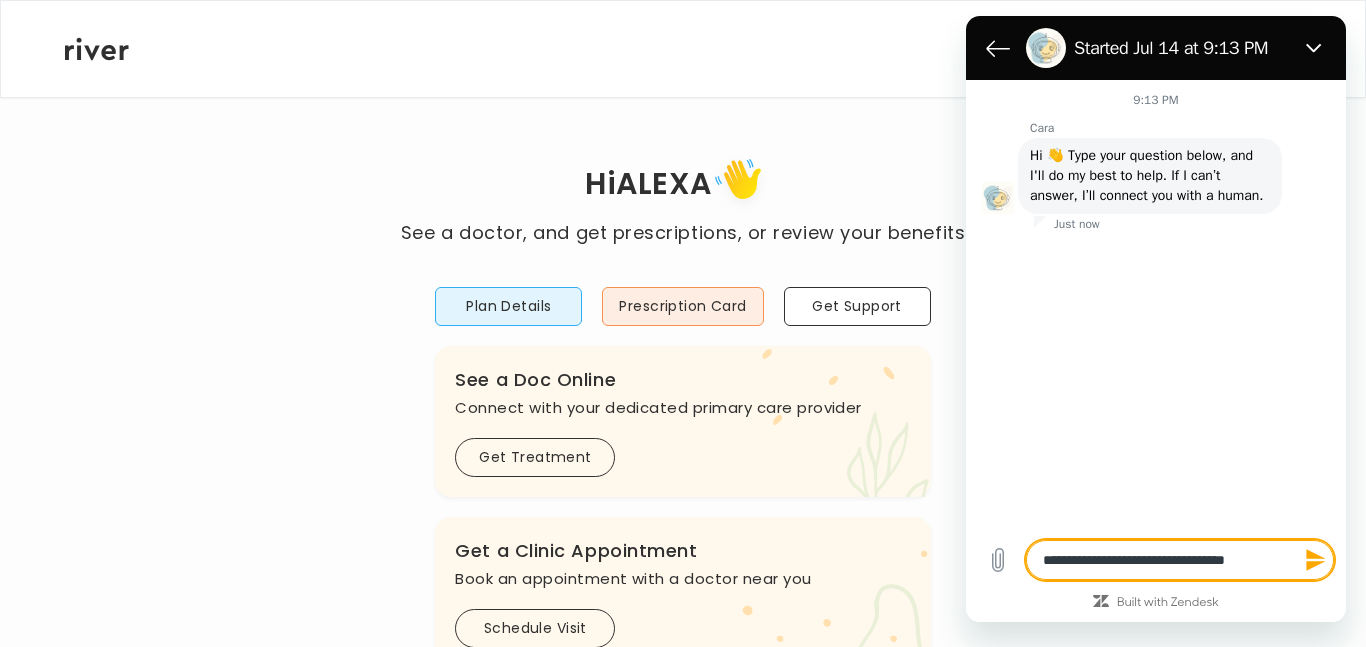 type on "**********" 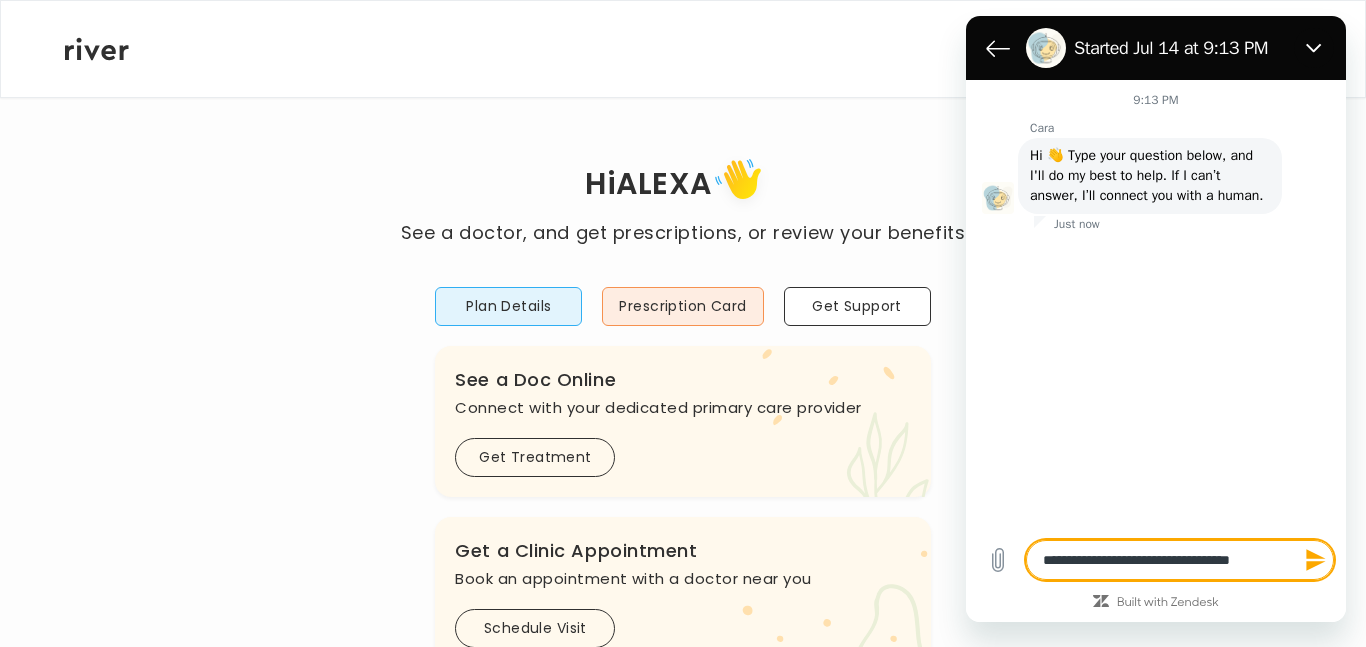 type on "**********" 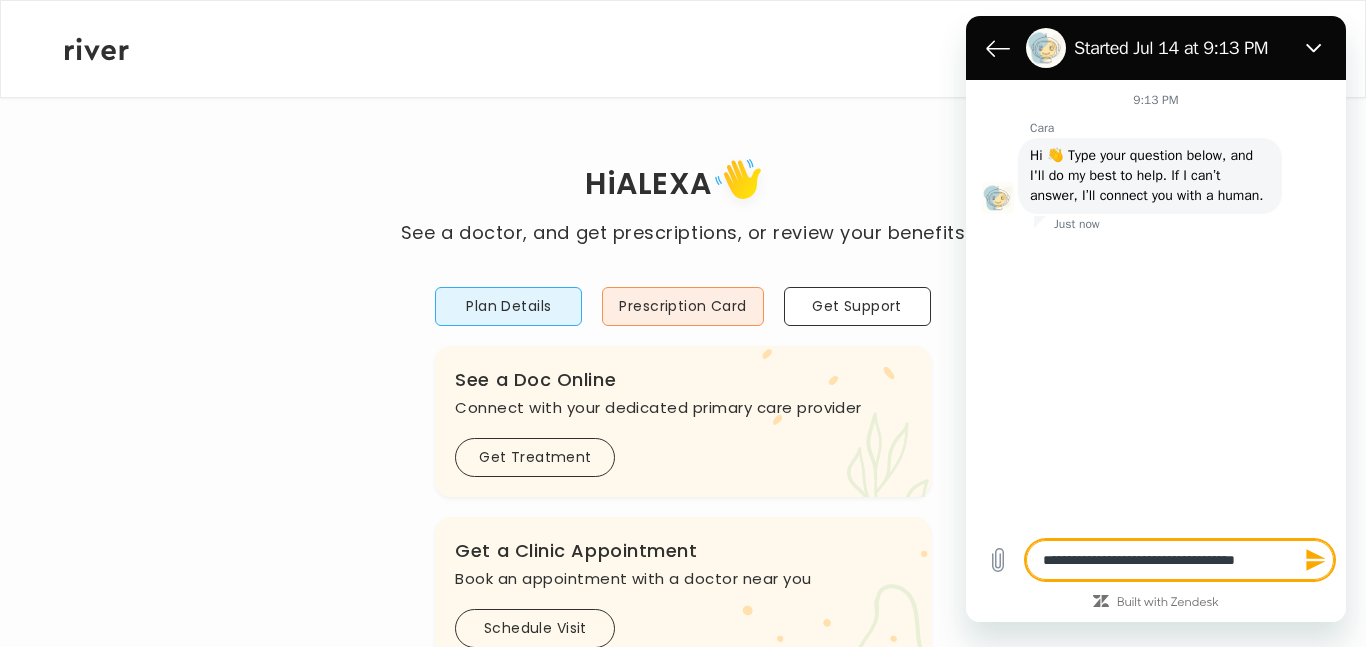 type on "**********" 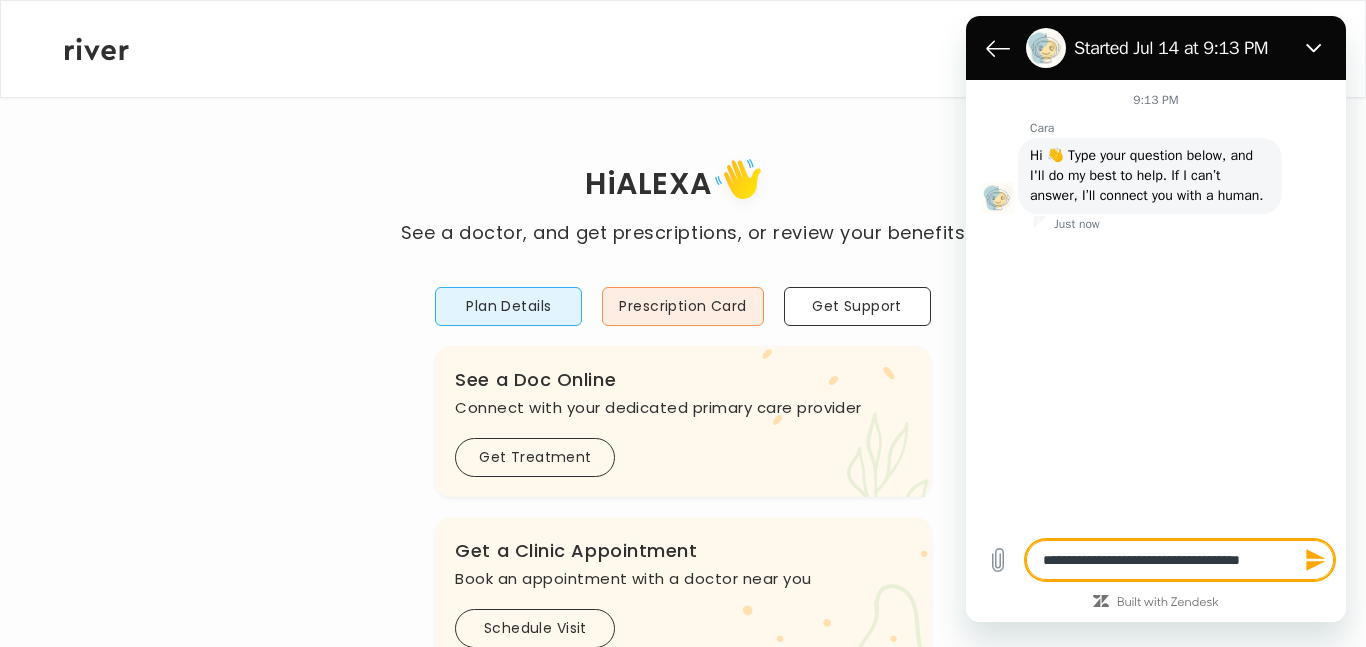 type on "**********" 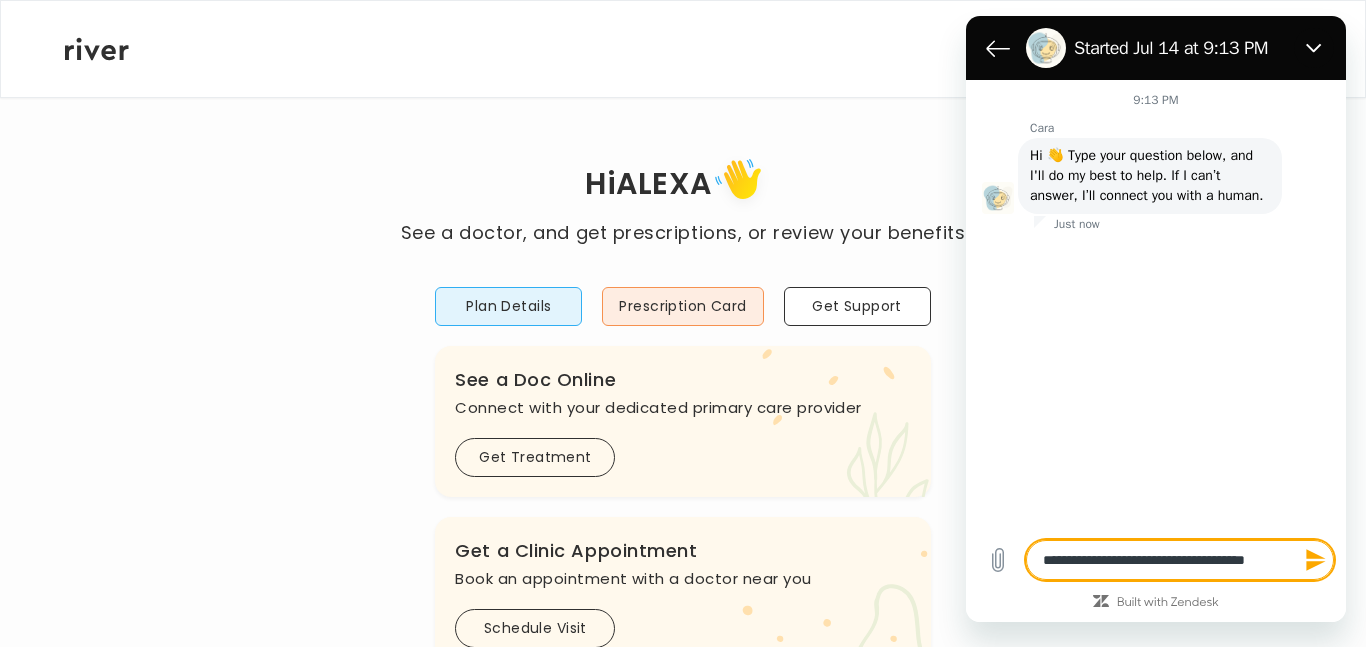 type on "**********" 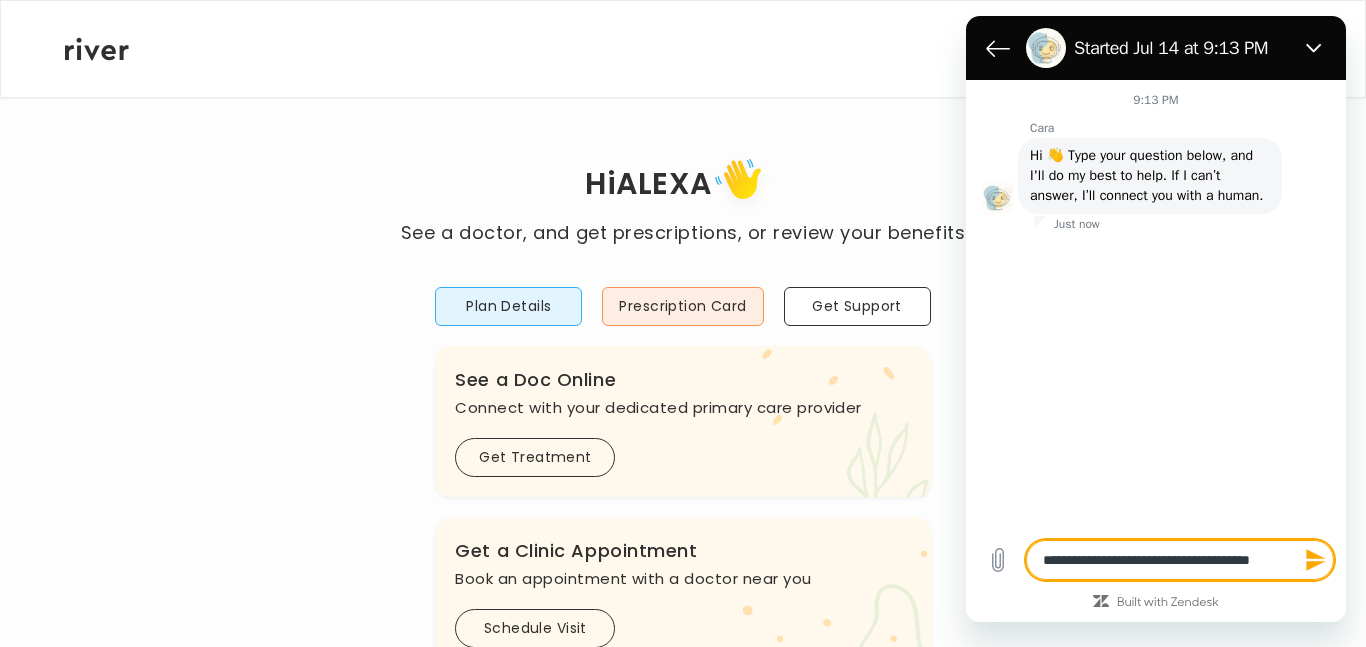 type on "*" 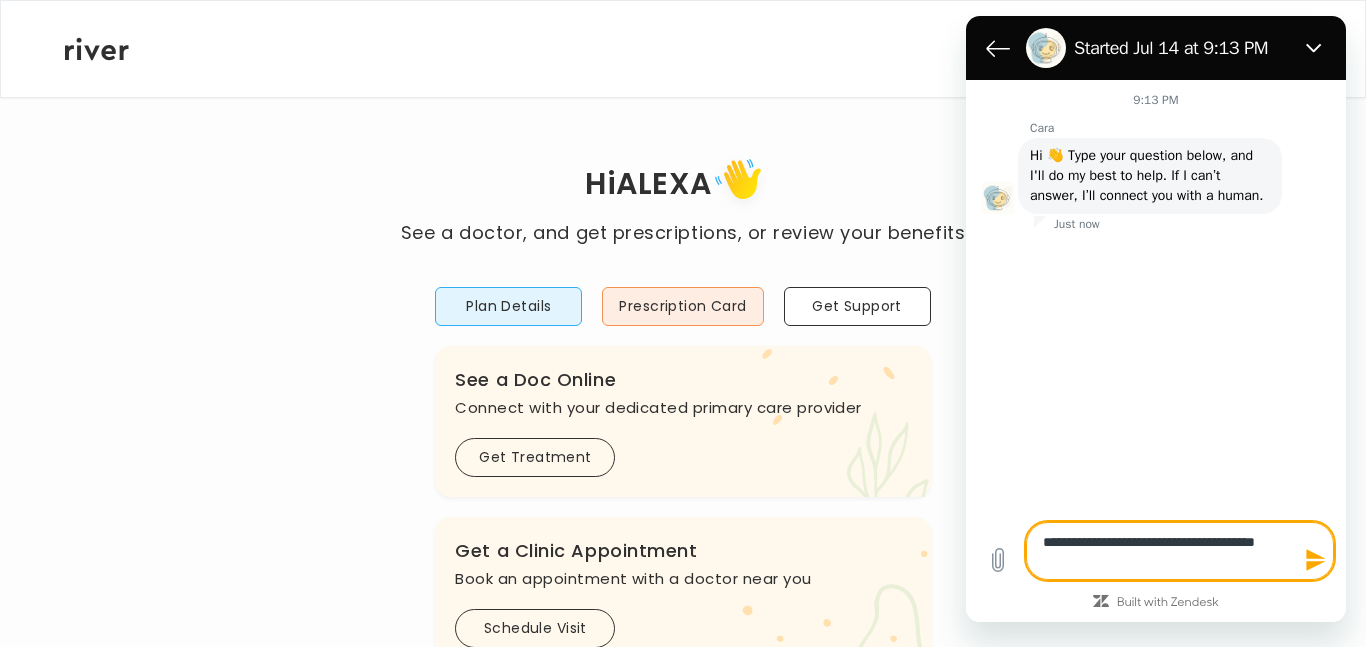 type on "**********" 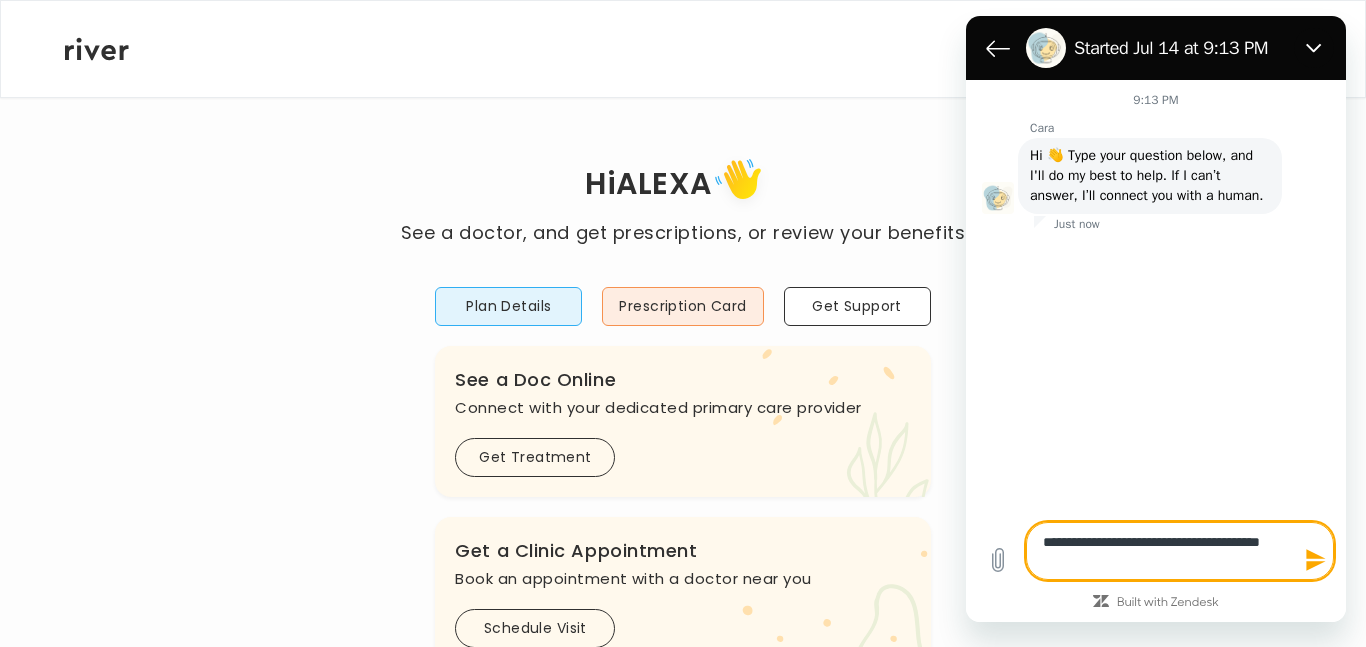 type on "**********" 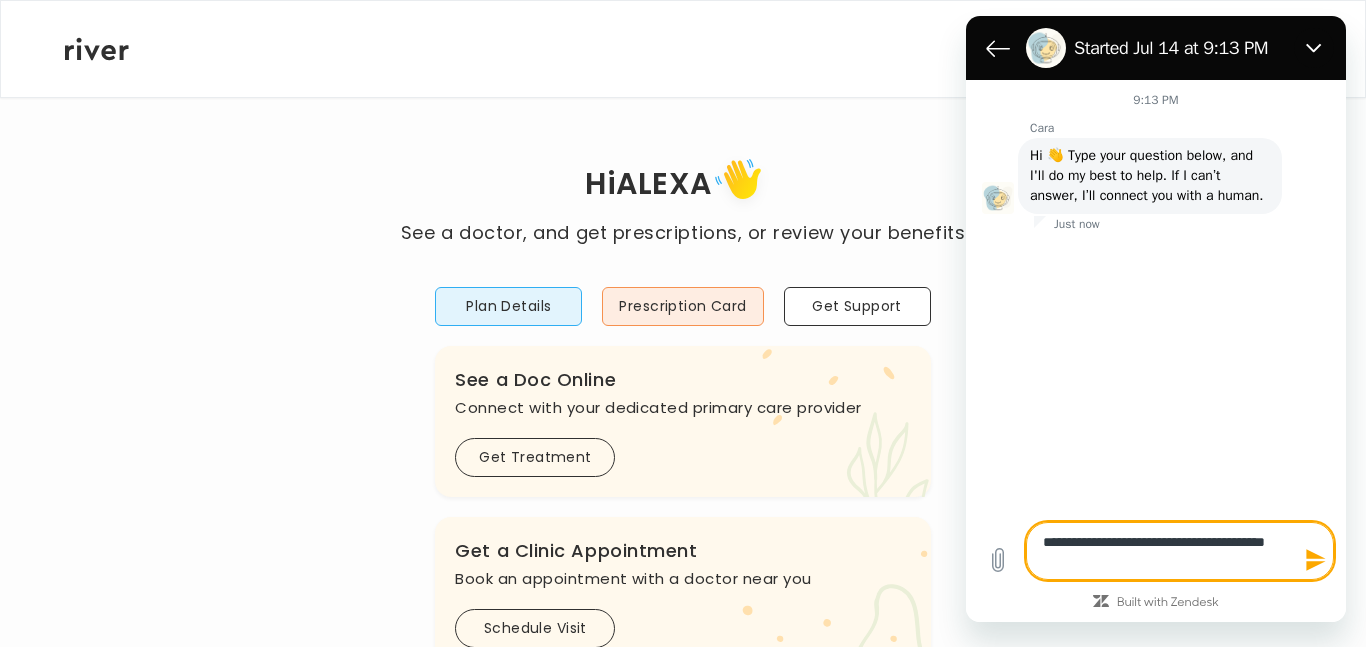 type on "**********" 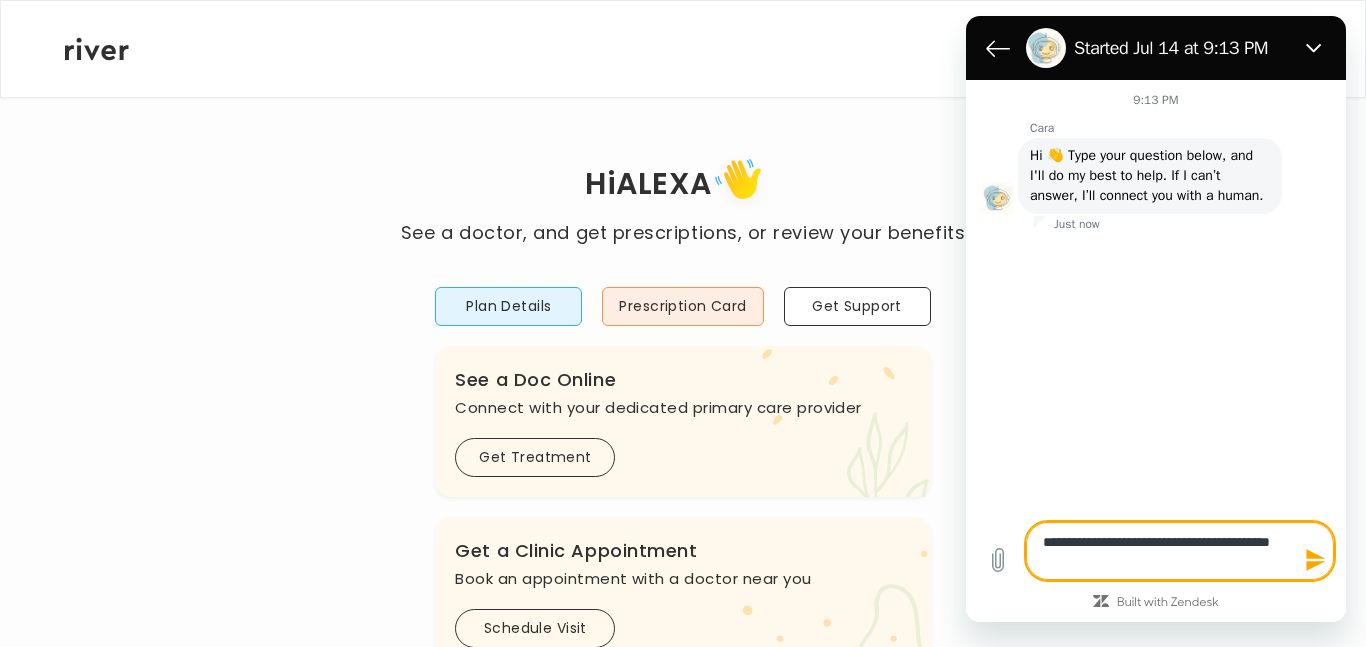 type on "**********" 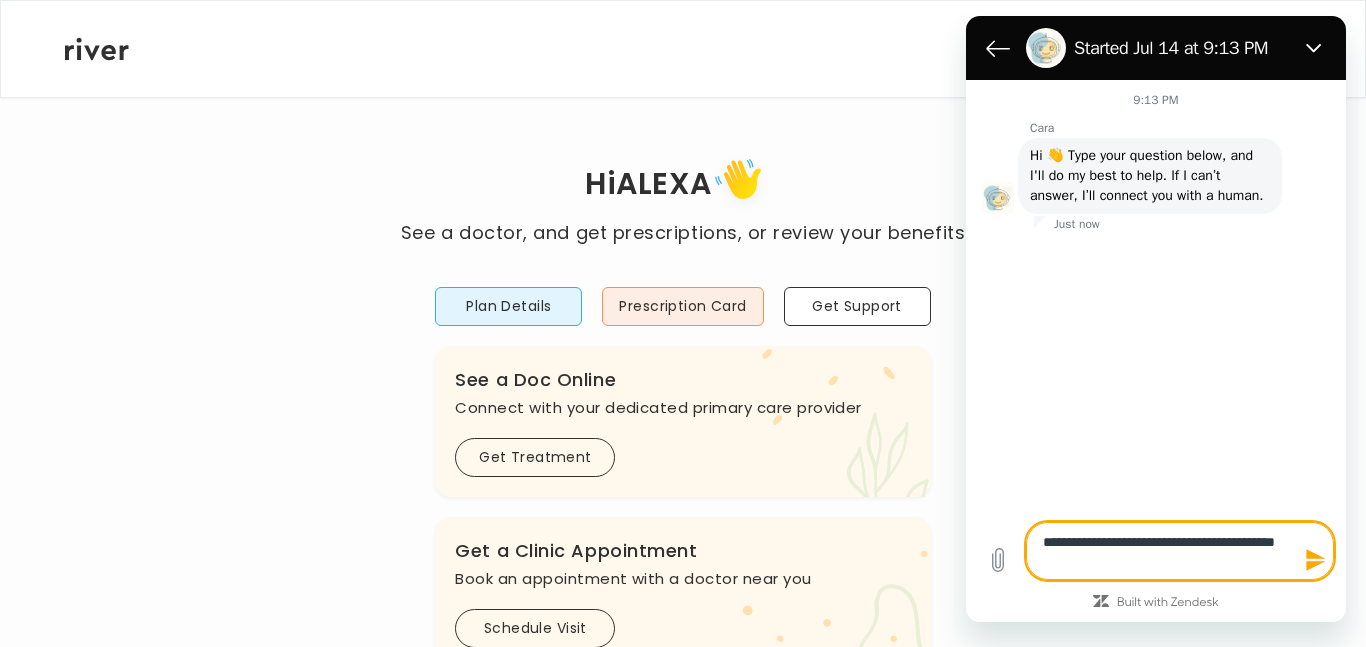 type on "**********" 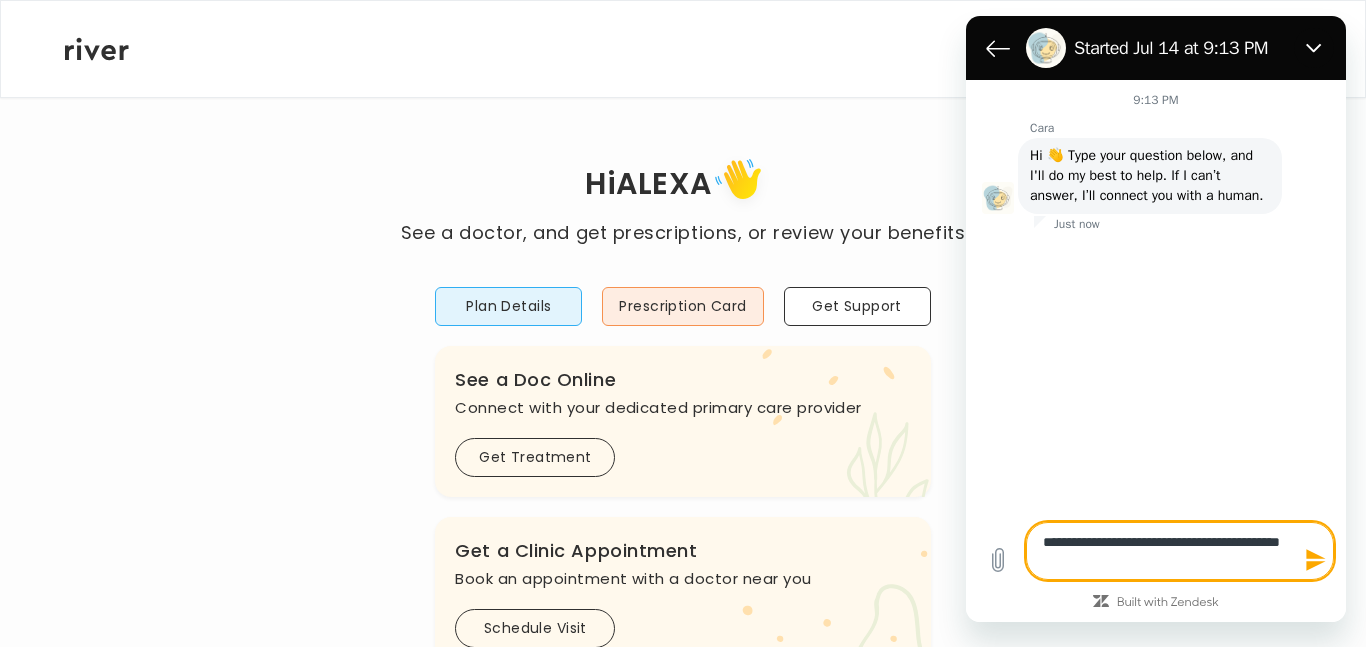 type on "**********" 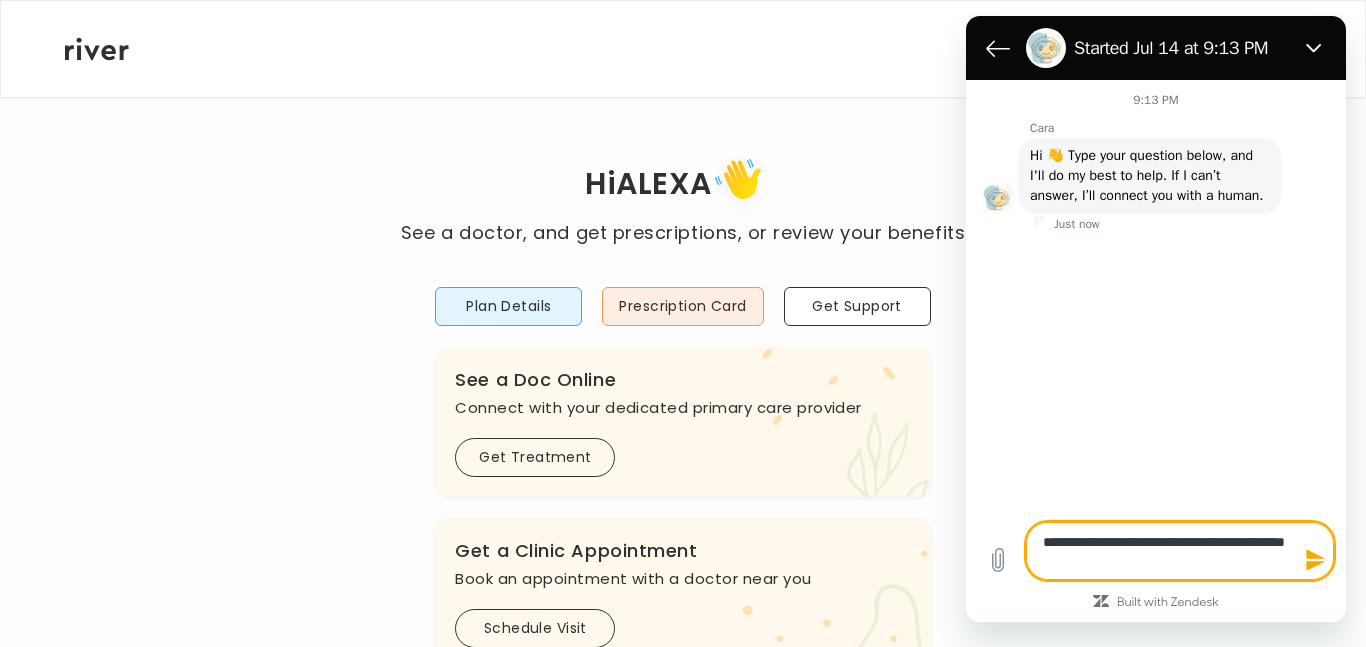 type on "**********" 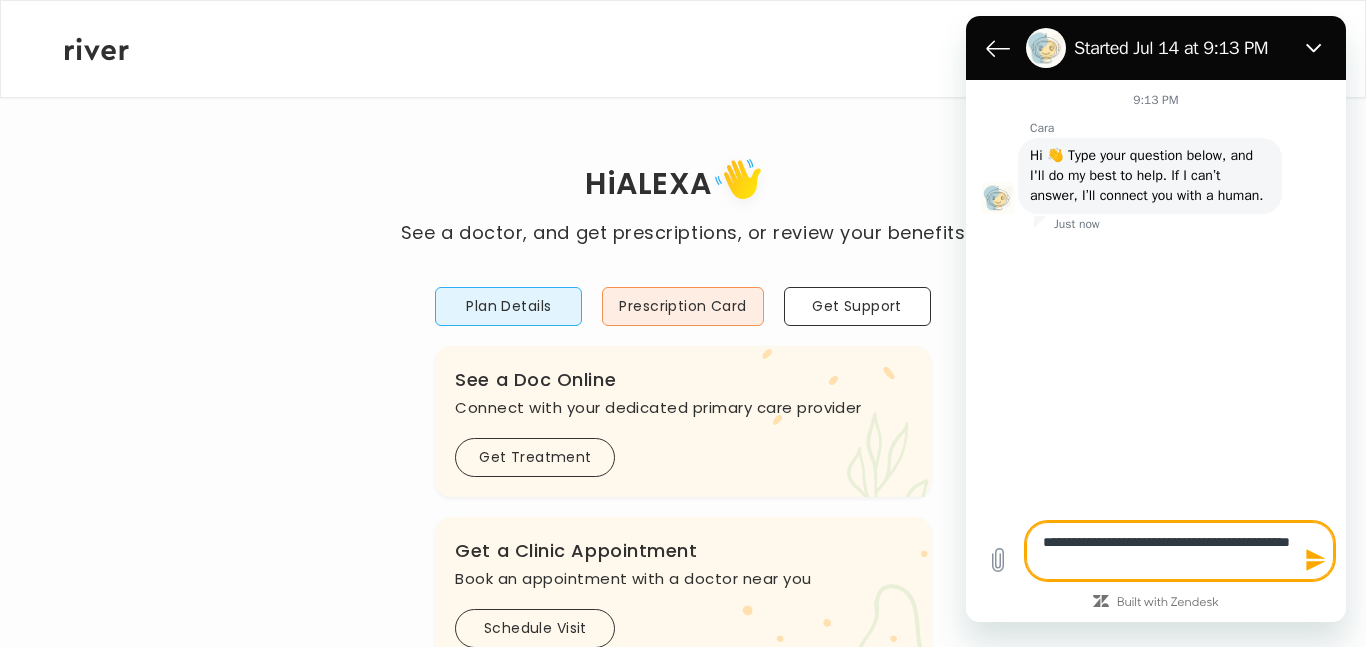 type on "*" 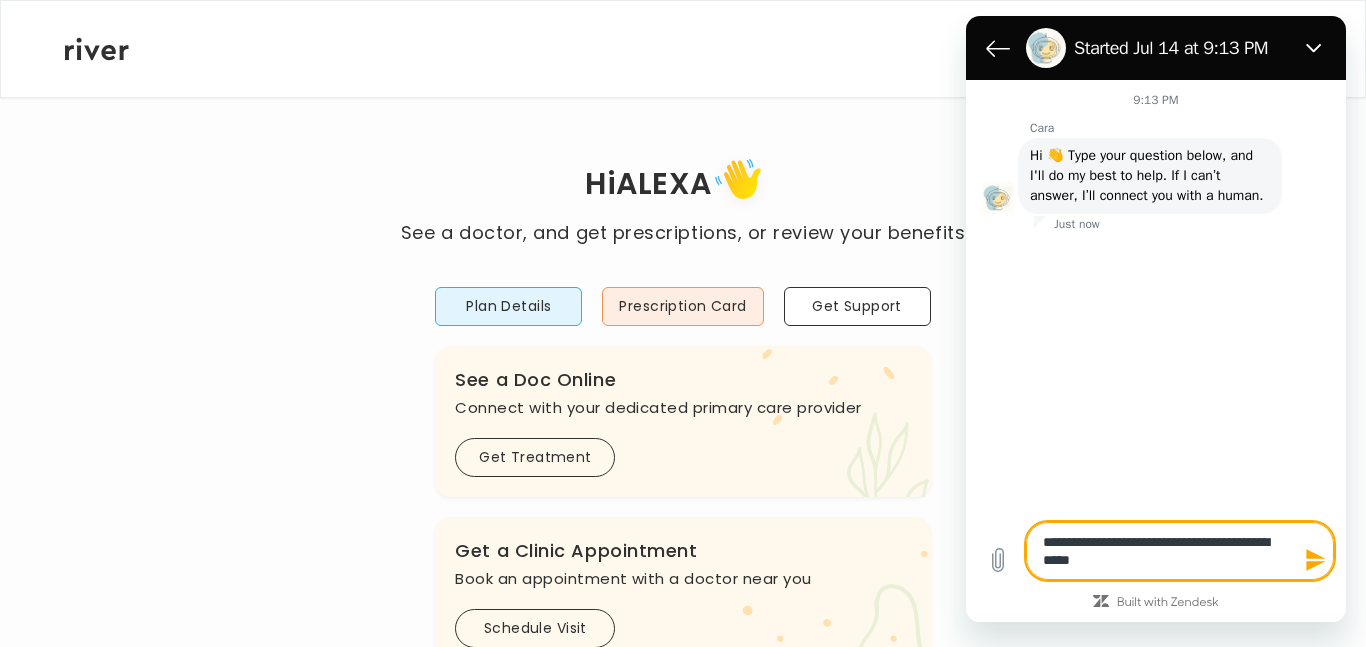 type on "*" 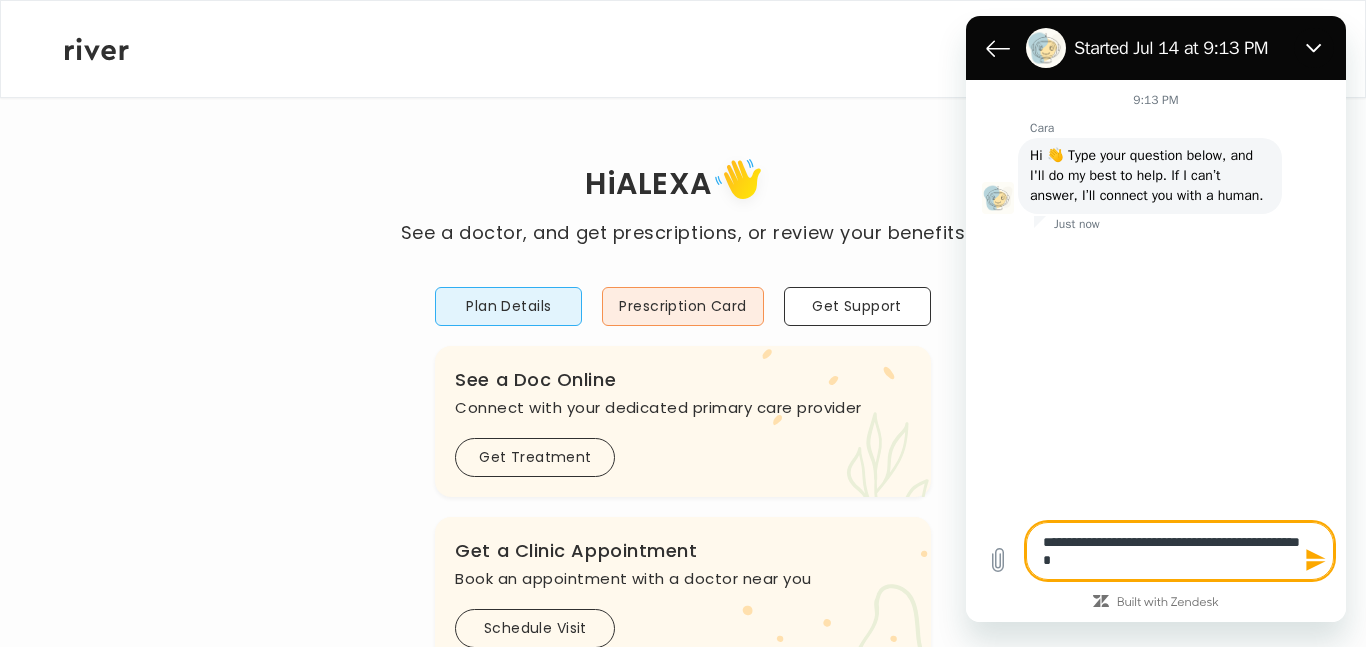 type on "*" 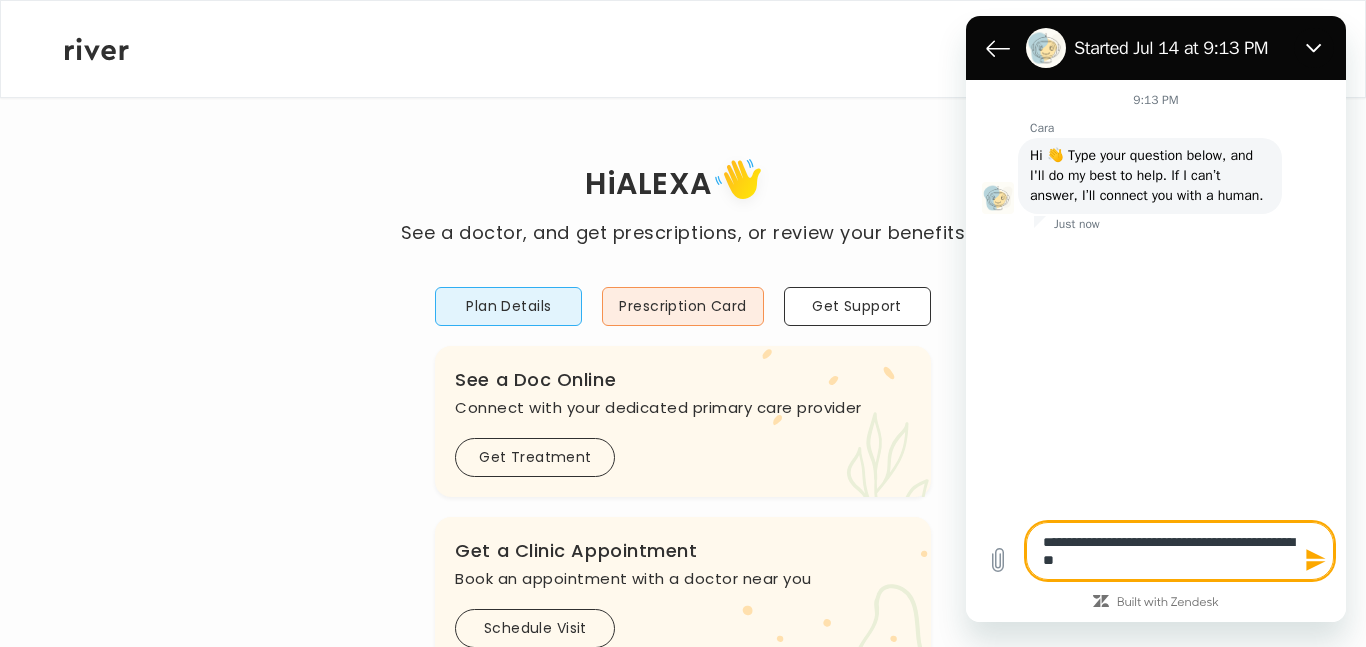 type on "*" 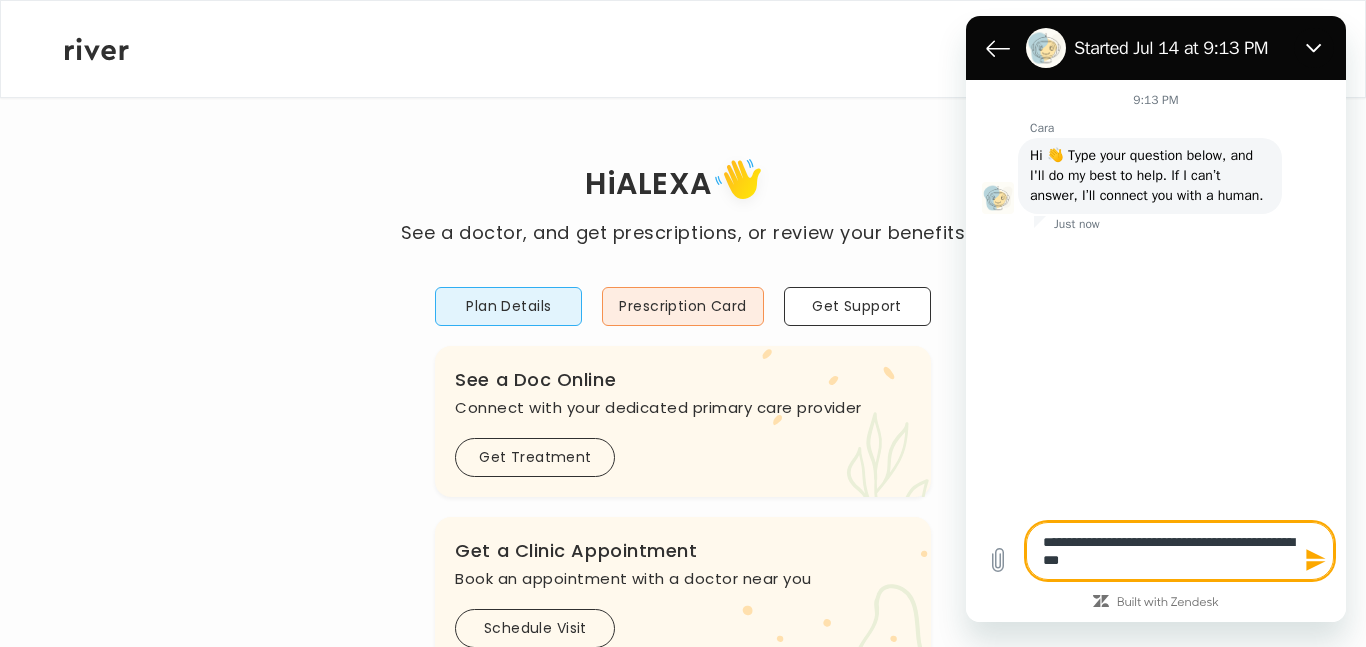 type on "**********" 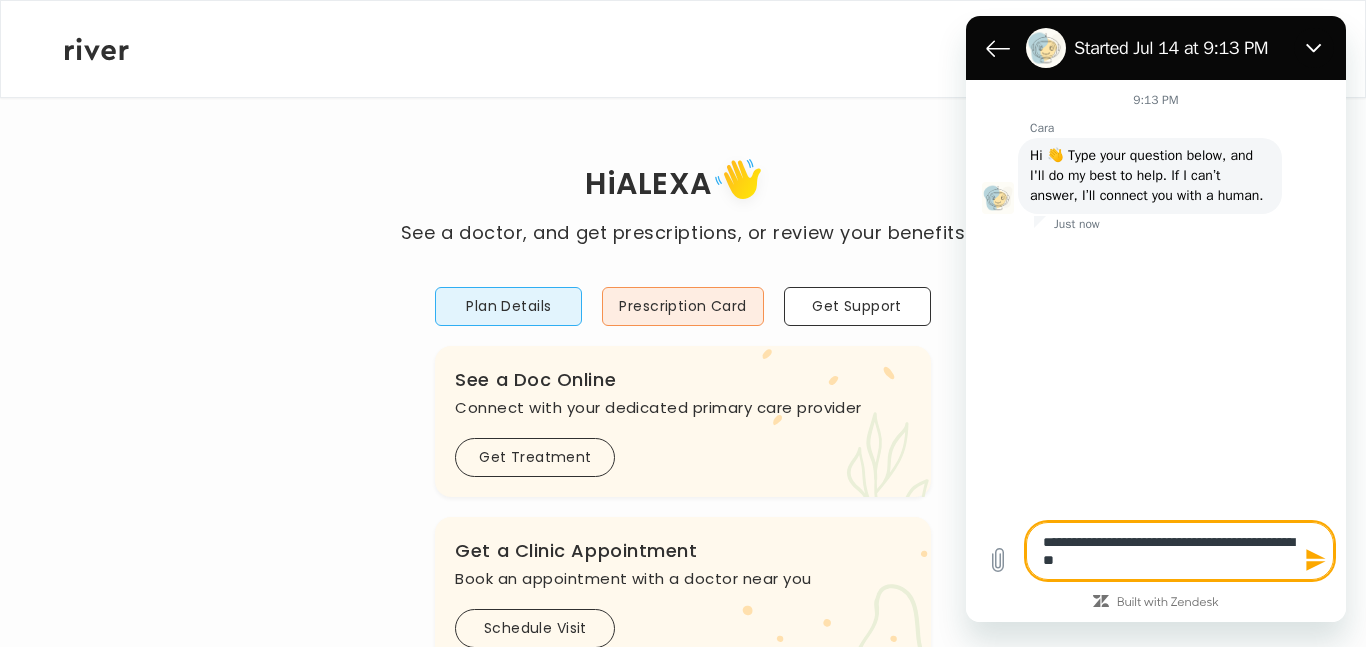 type on "**********" 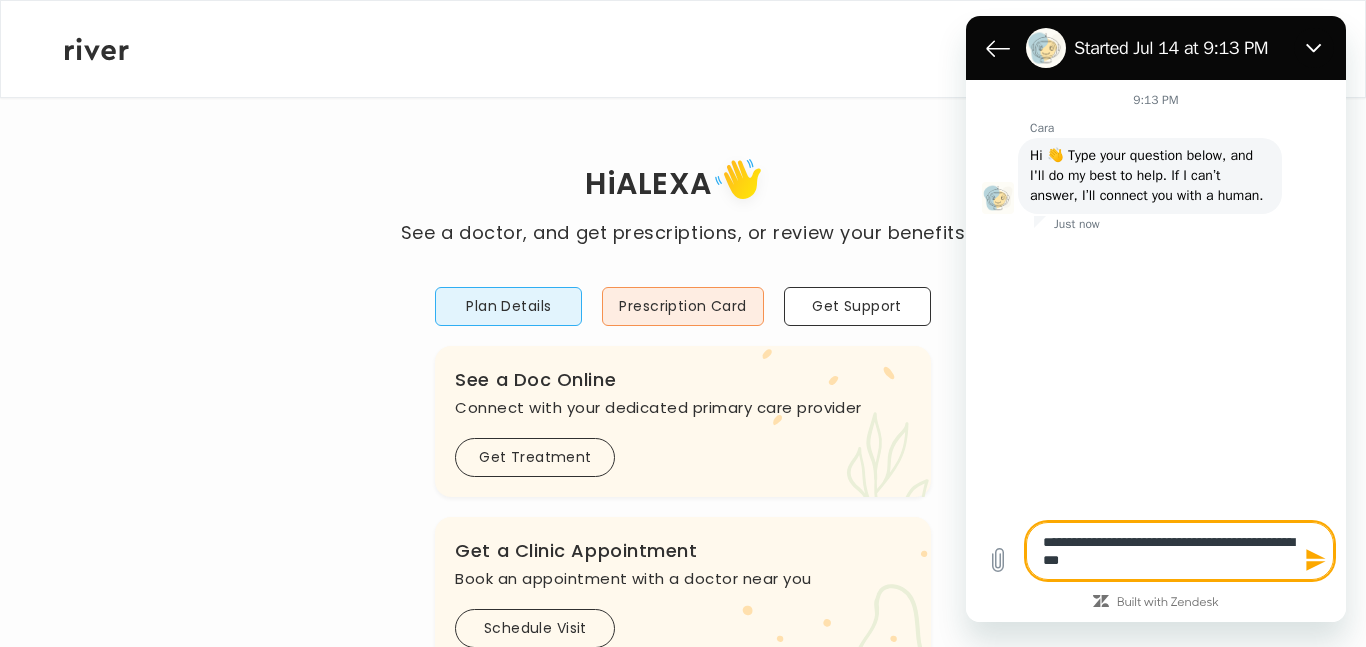 type on "**********" 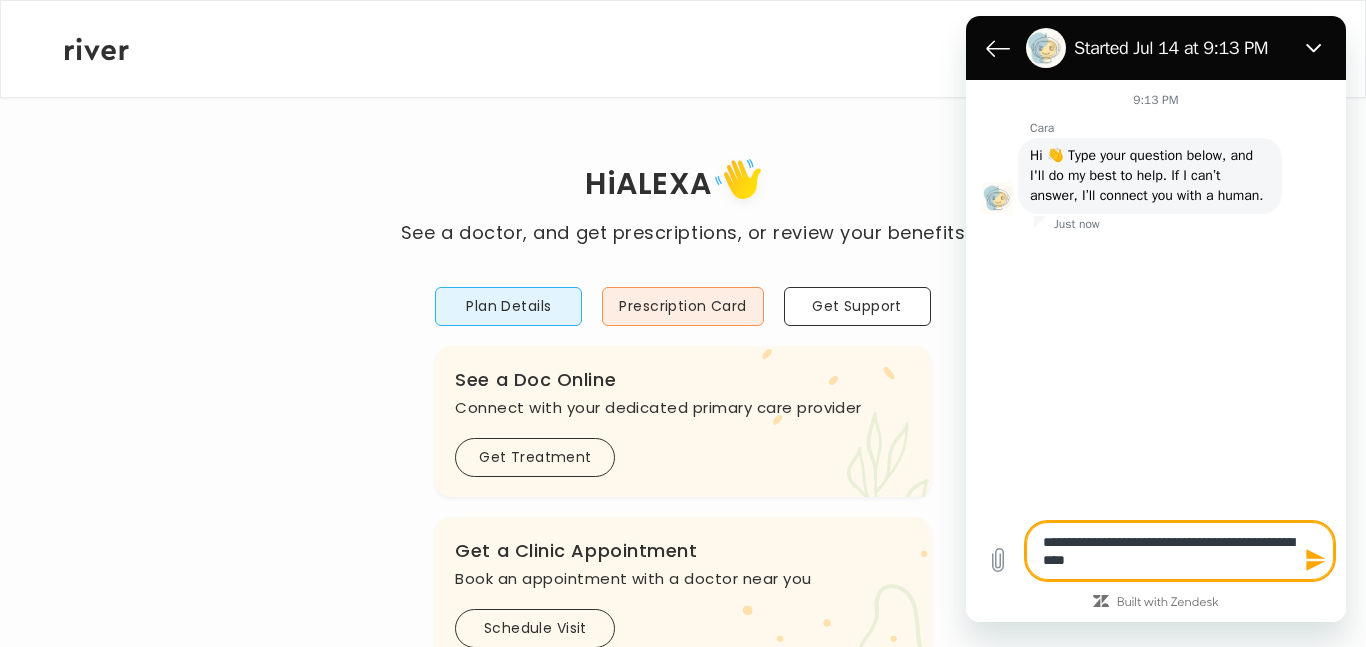type on "**********" 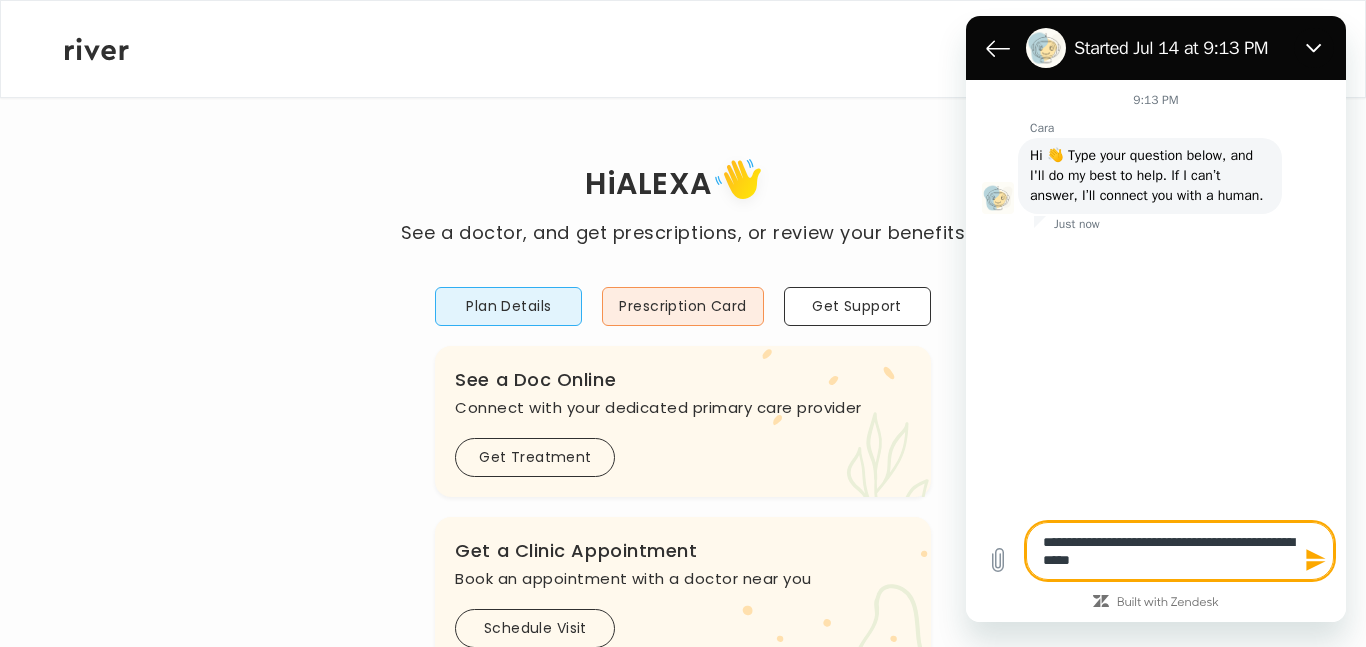 type on "**********" 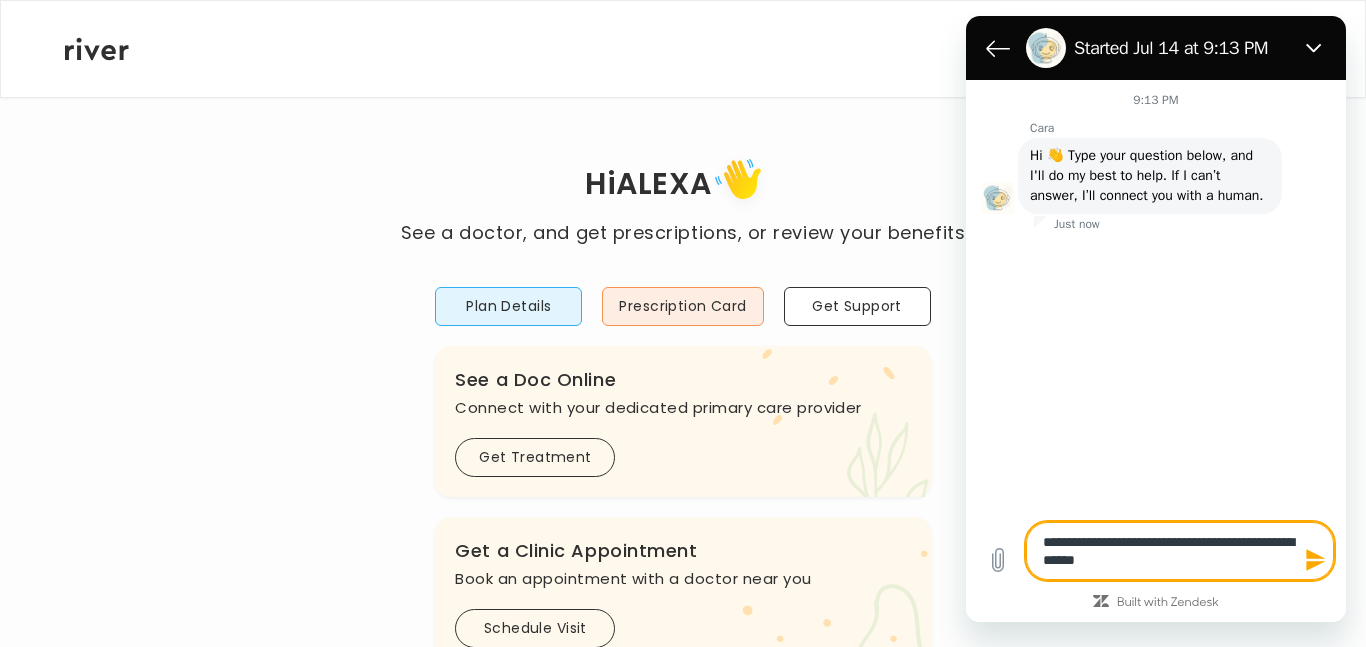 type 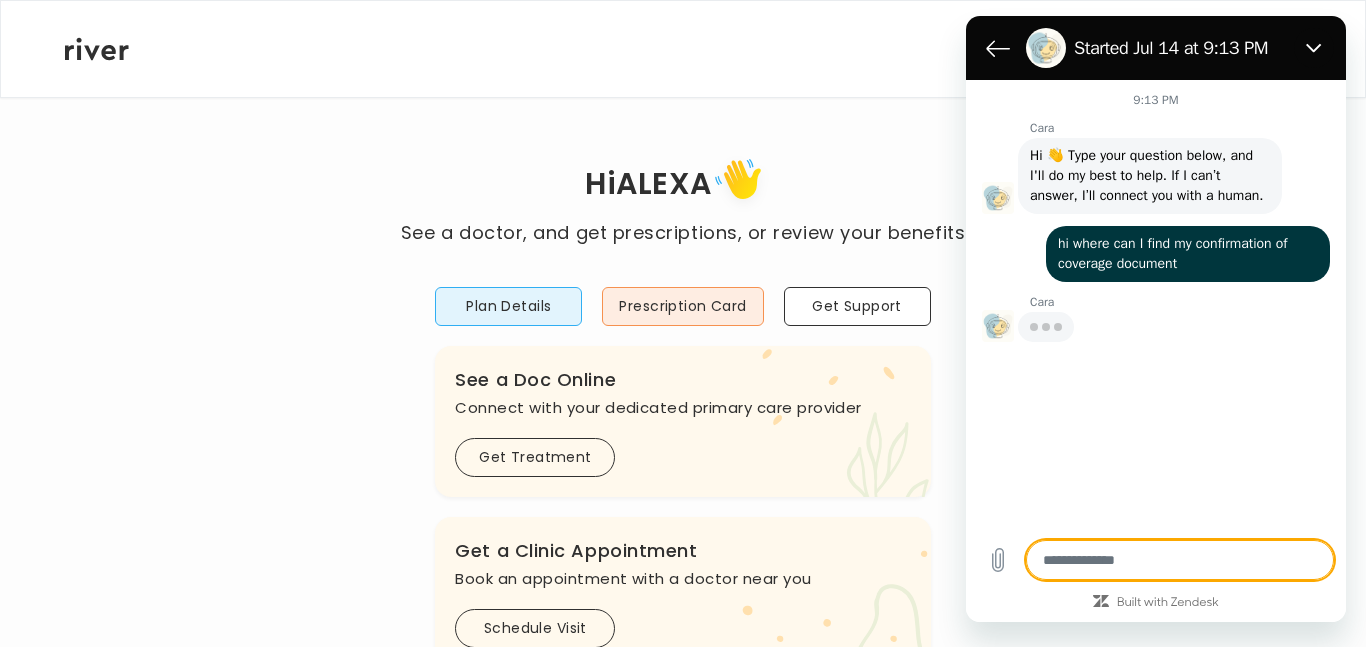 type on "*" 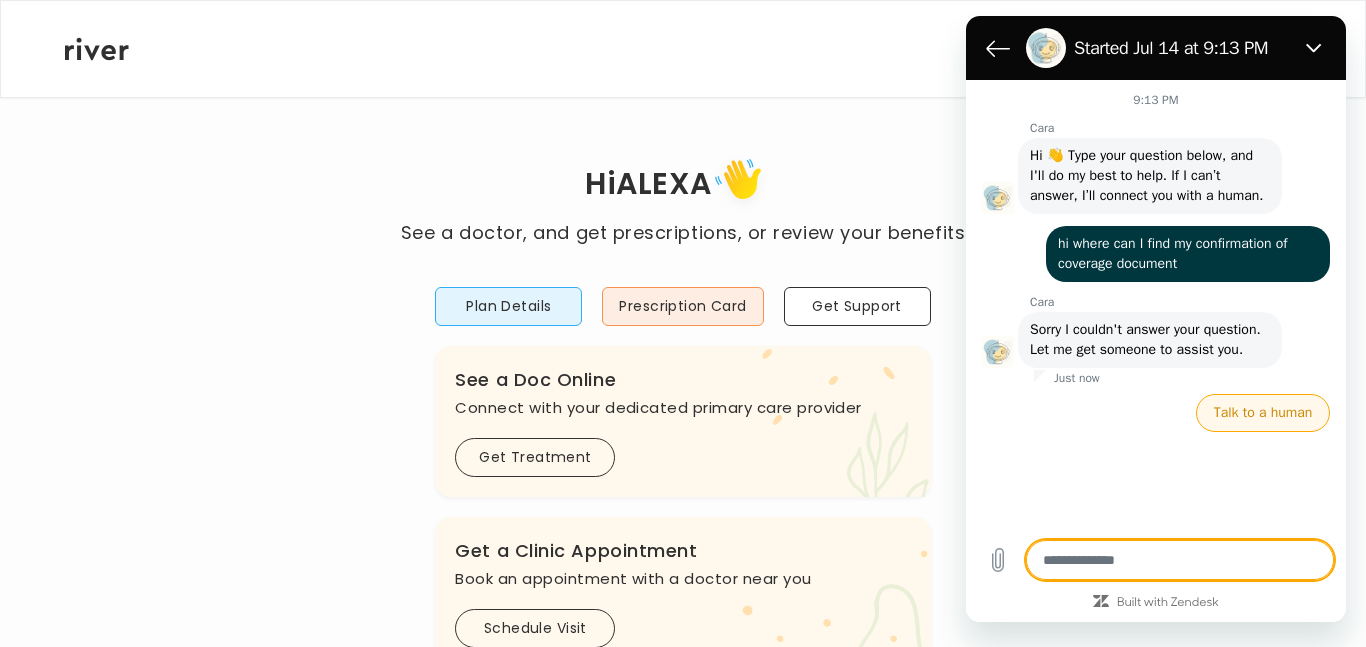 type 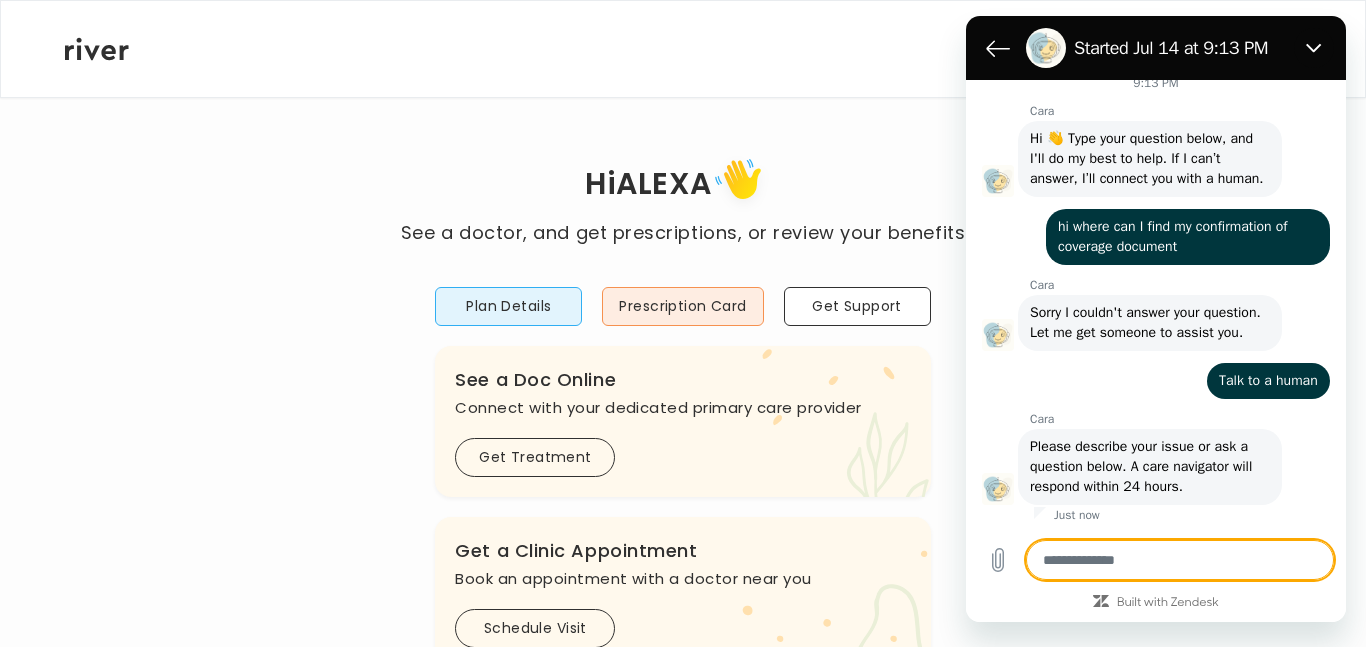 type 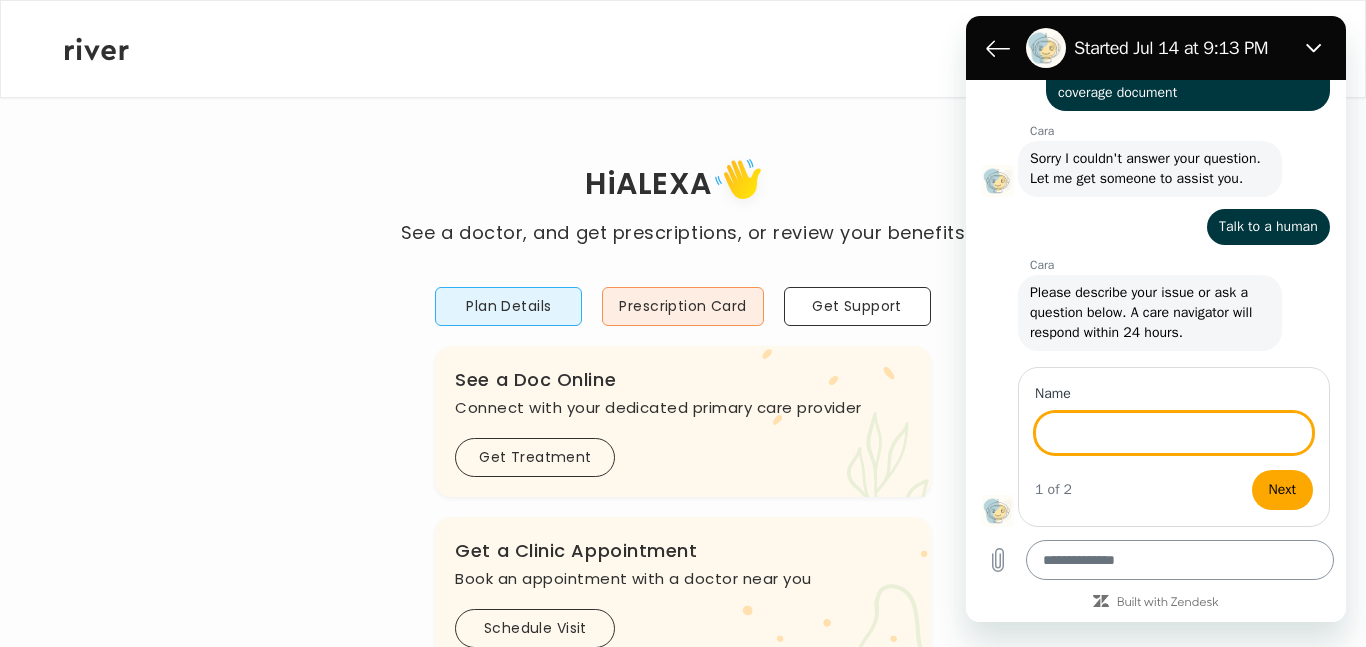 scroll, scrollTop: 171, scrollLeft: 0, axis: vertical 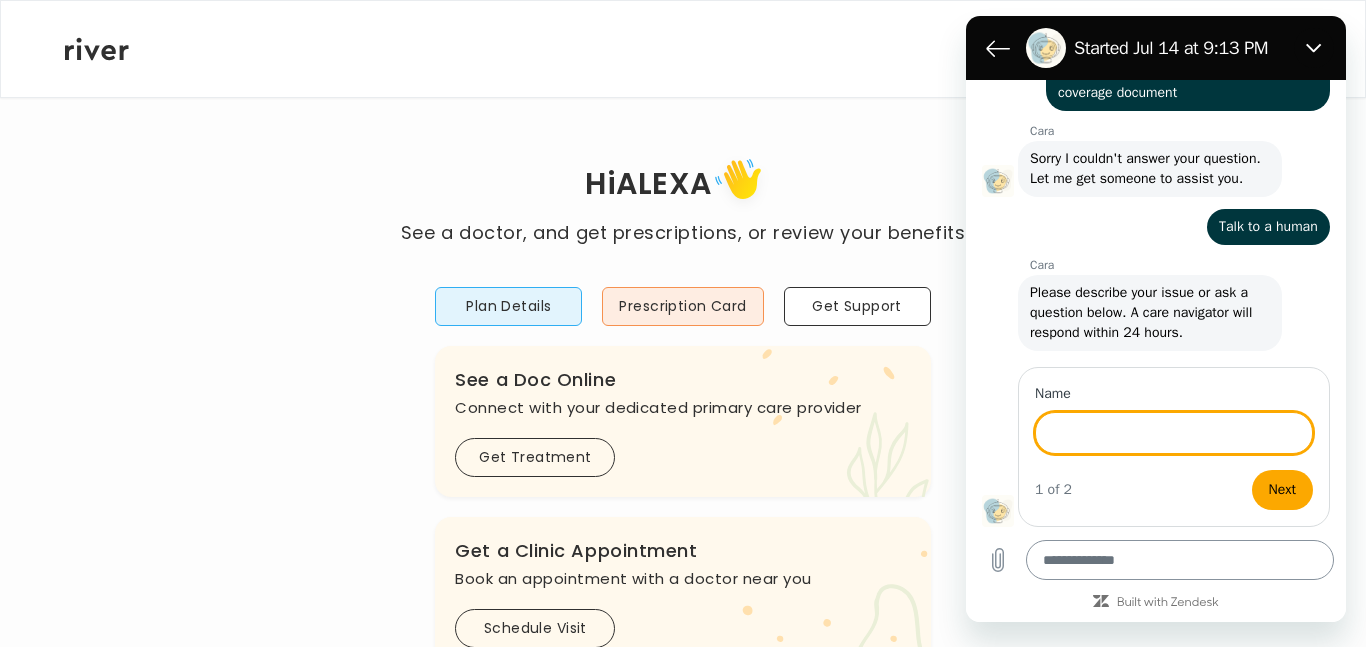 click at bounding box center [1180, 560] 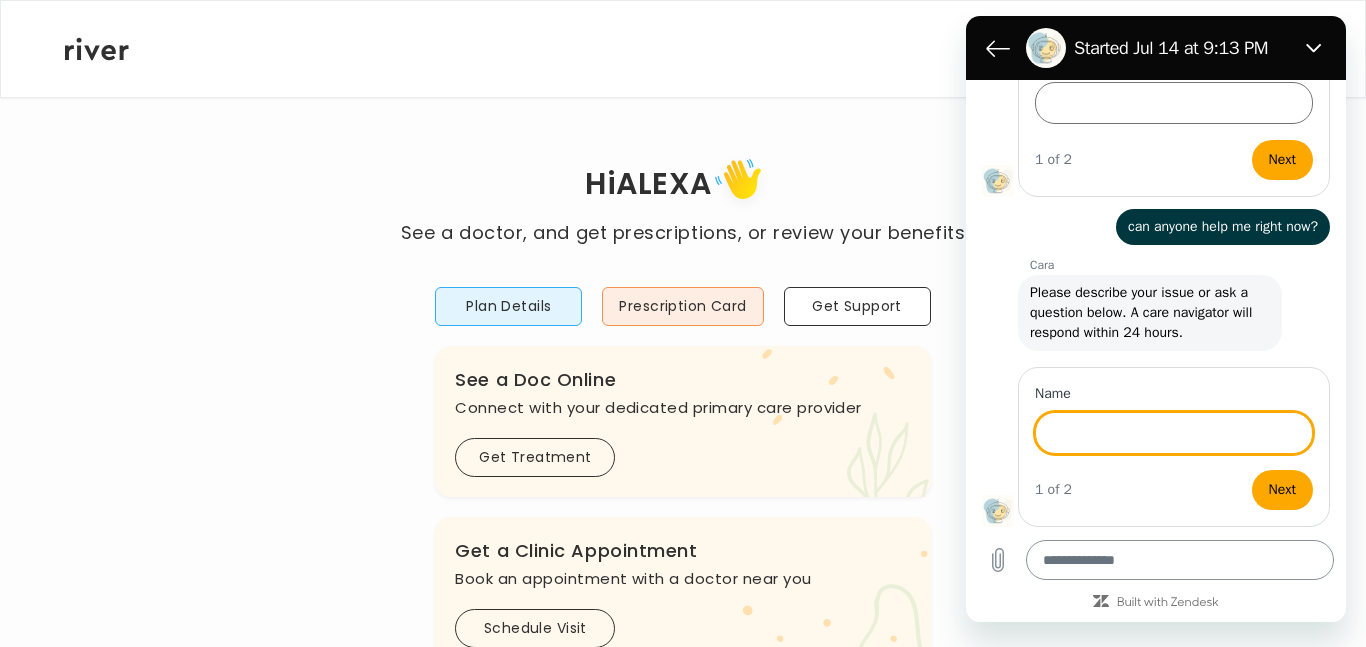 scroll, scrollTop: 501, scrollLeft: 0, axis: vertical 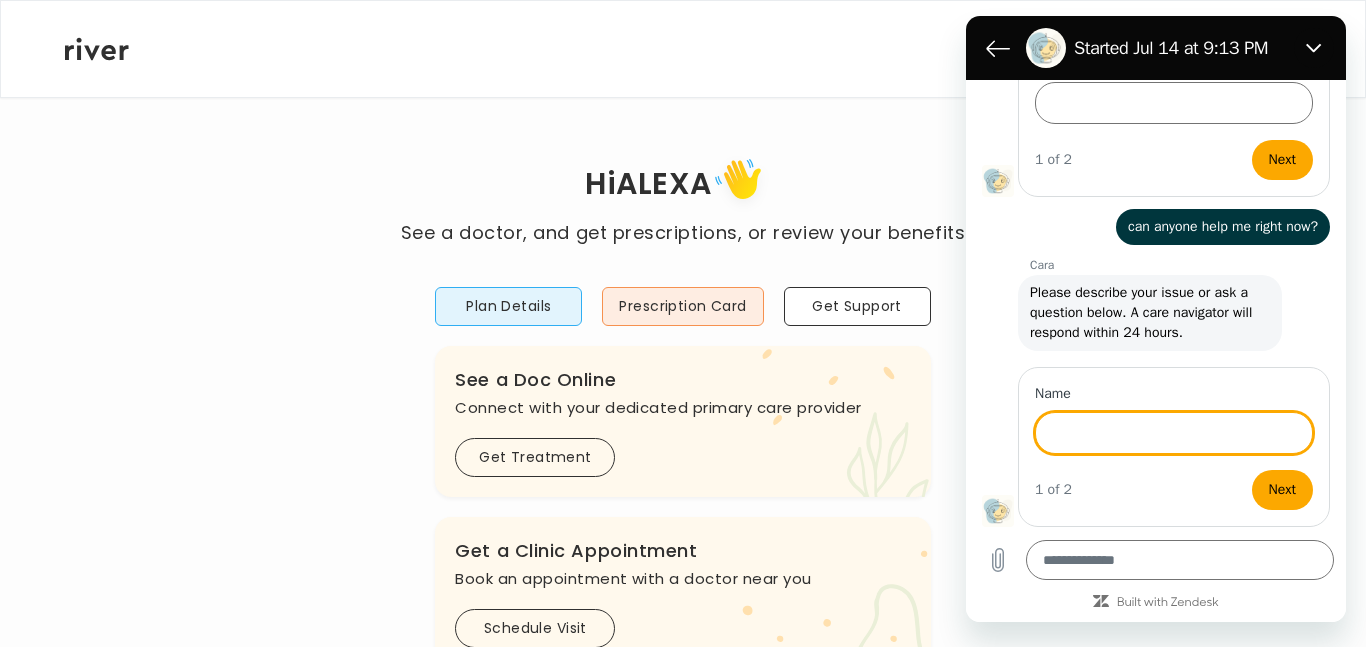 click on "ALEXA CROSS Profile Activate Card Add Family Reimbursement Terms of Service Privacy Policy Logout" at bounding box center [683, 49] 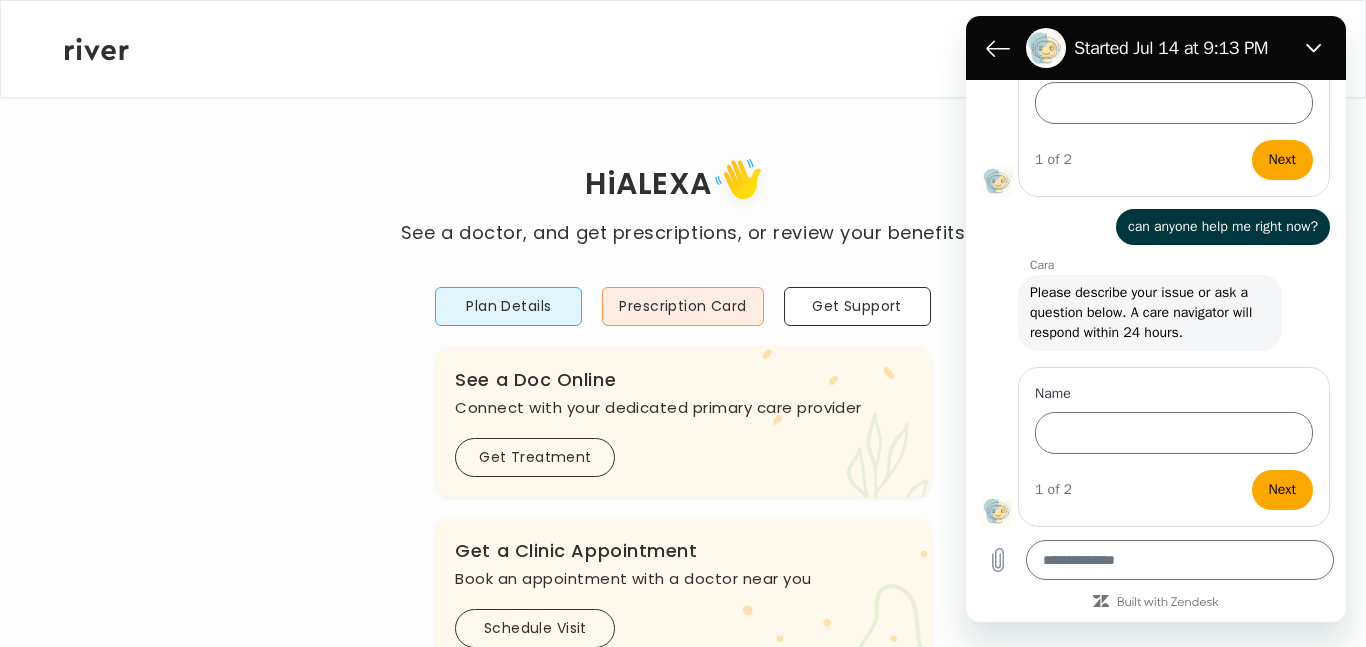 click at bounding box center [1310, 48] 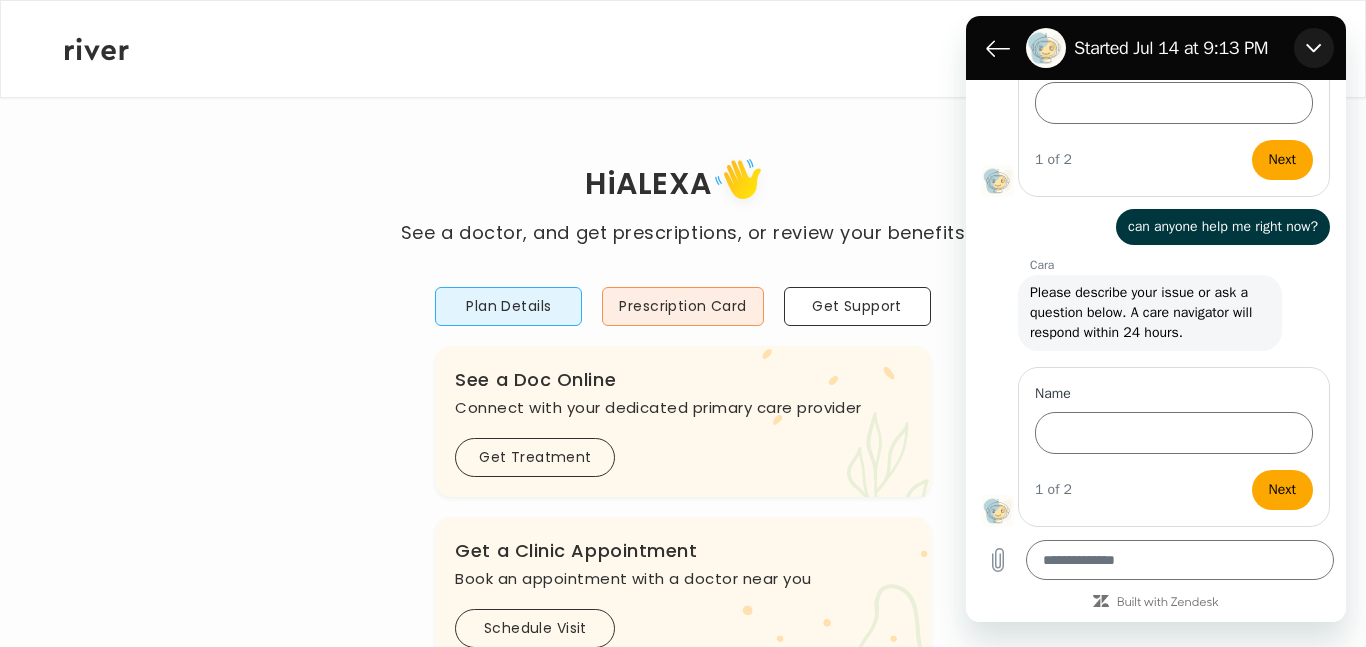 click 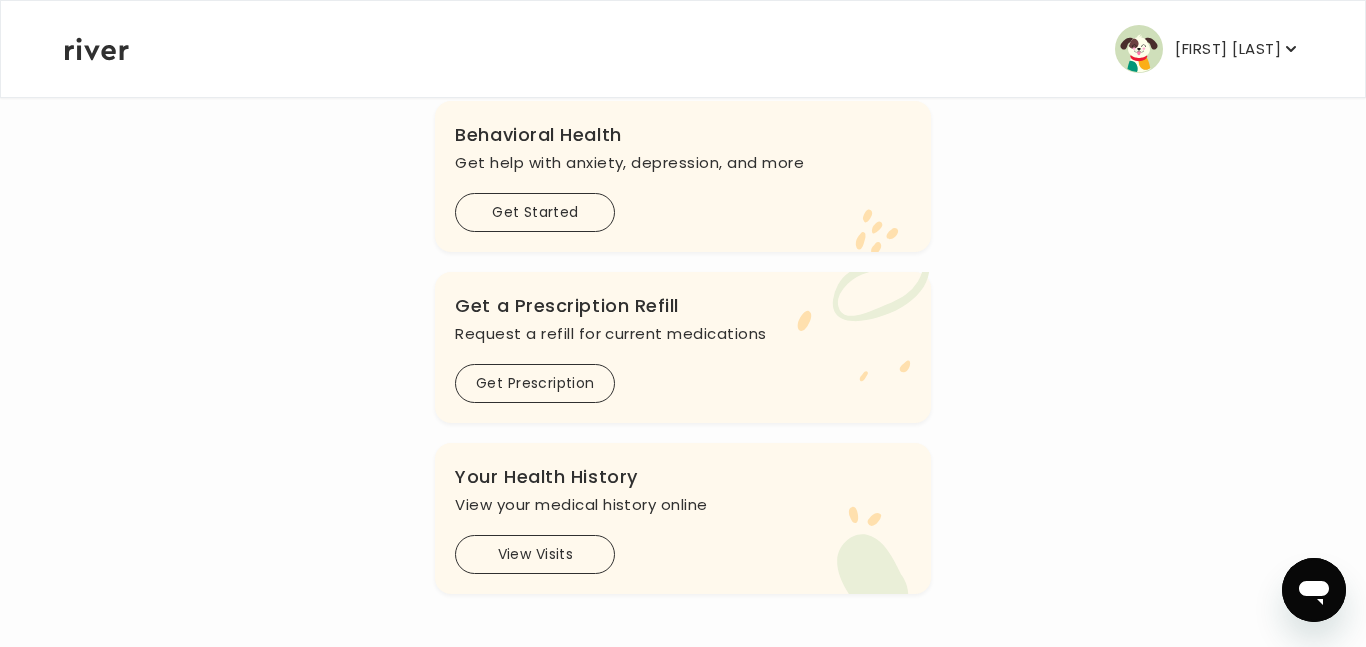 scroll, scrollTop: 0, scrollLeft: 0, axis: both 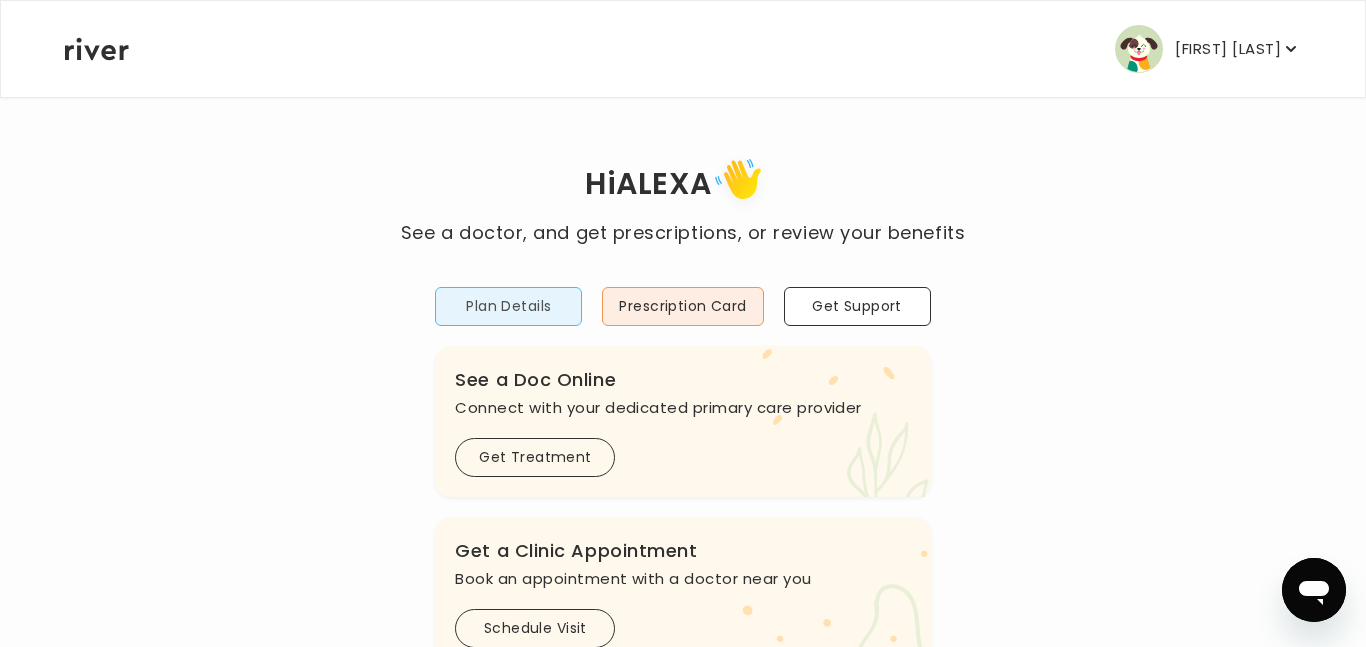click on "Plan Details" at bounding box center (508, 306) 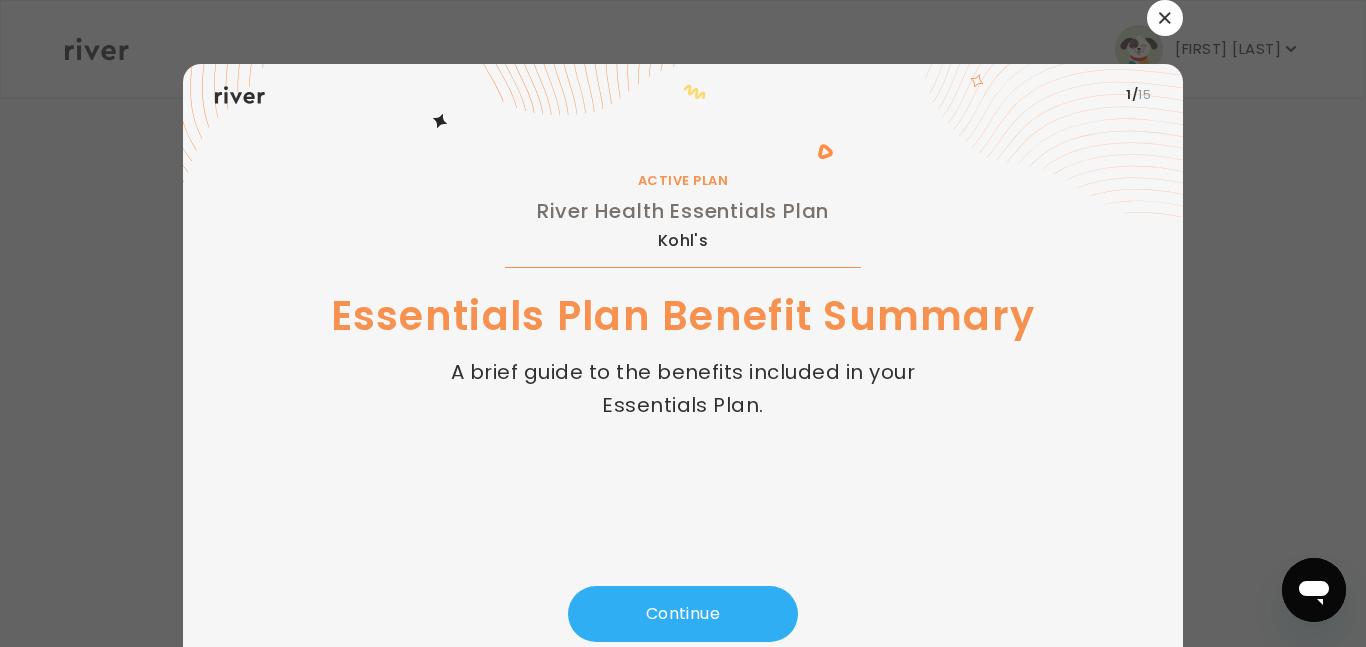 scroll, scrollTop: 67, scrollLeft: 0, axis: vertical 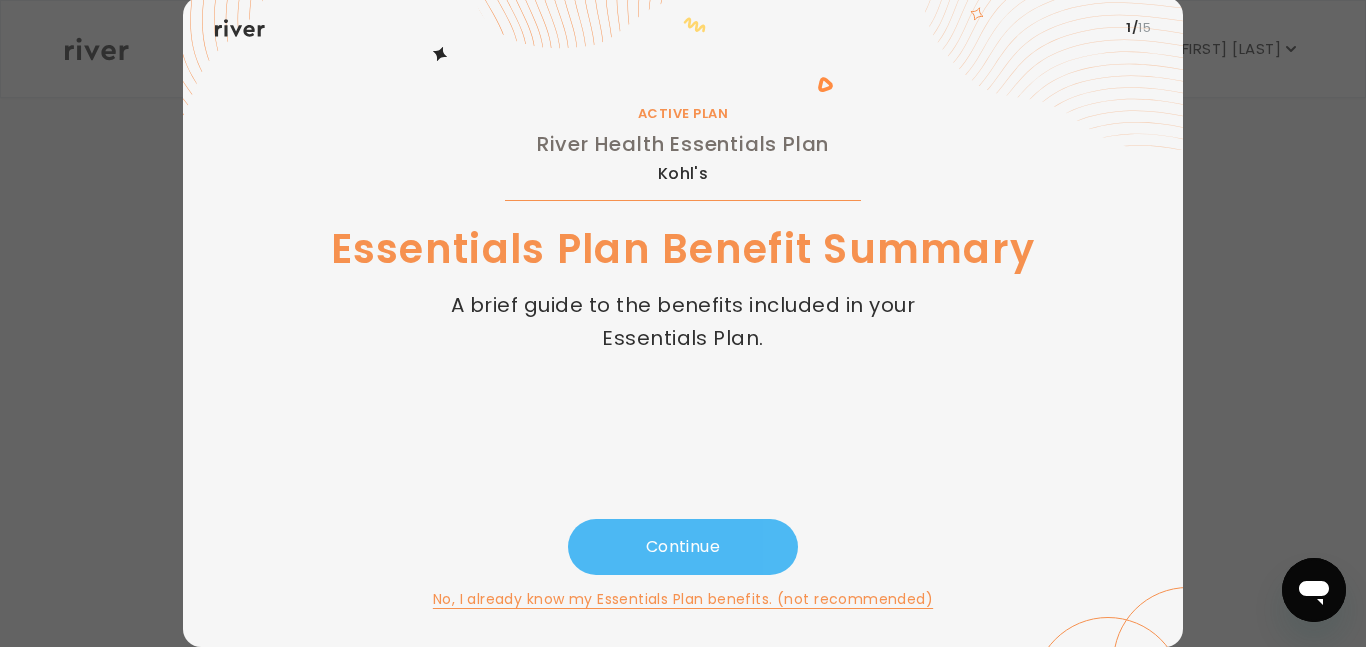 click on "Continue" at bounding box center (683, 547) 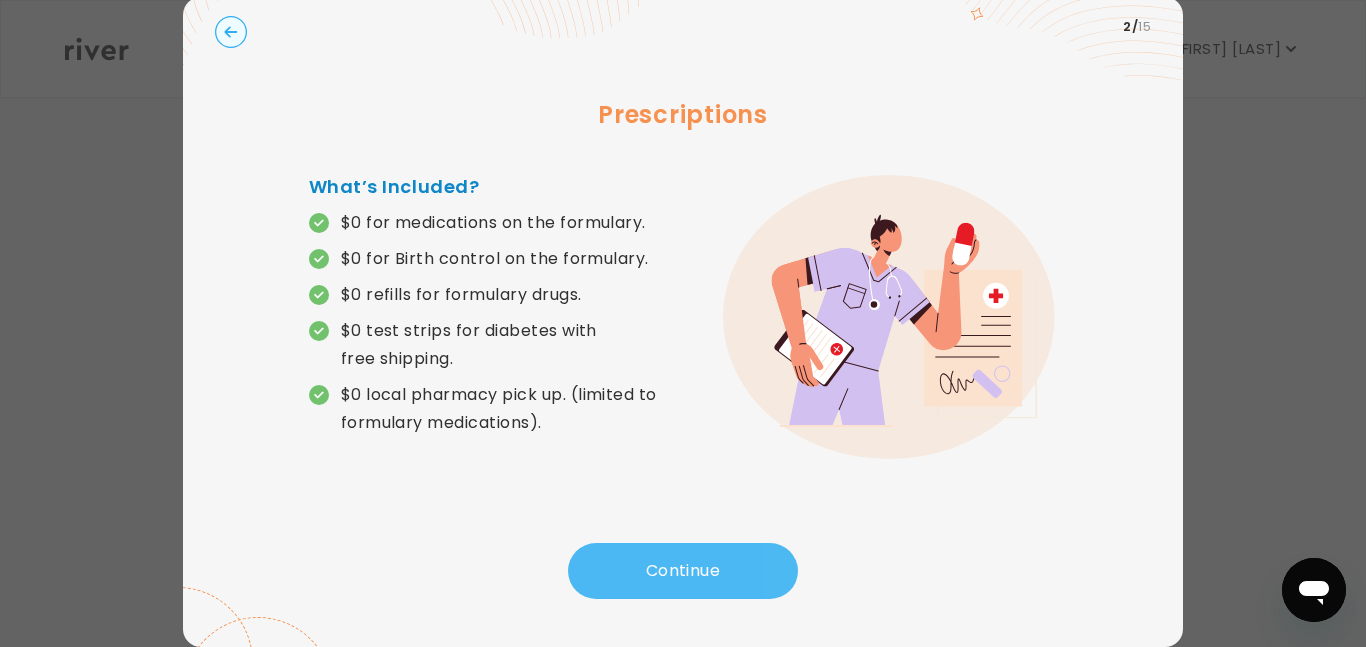 click on "Continue" at bounding box center (683, 571) 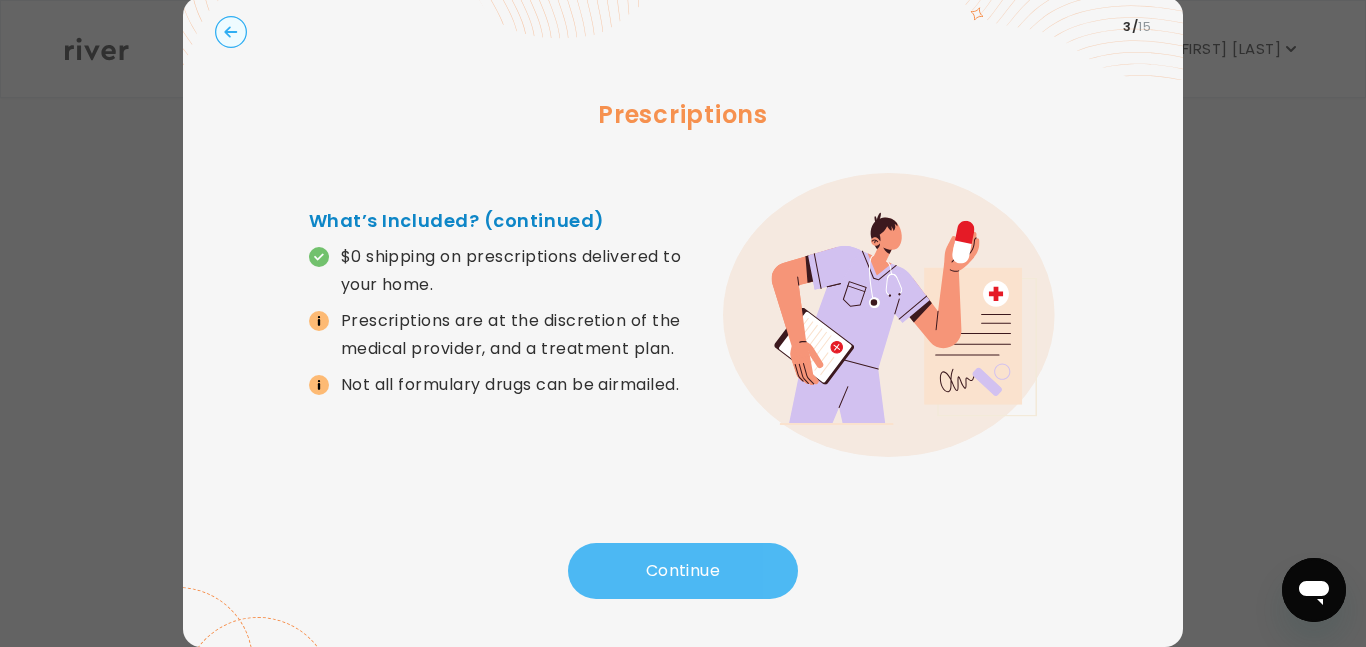 click on "Continue" at bounding box center (683, 571) 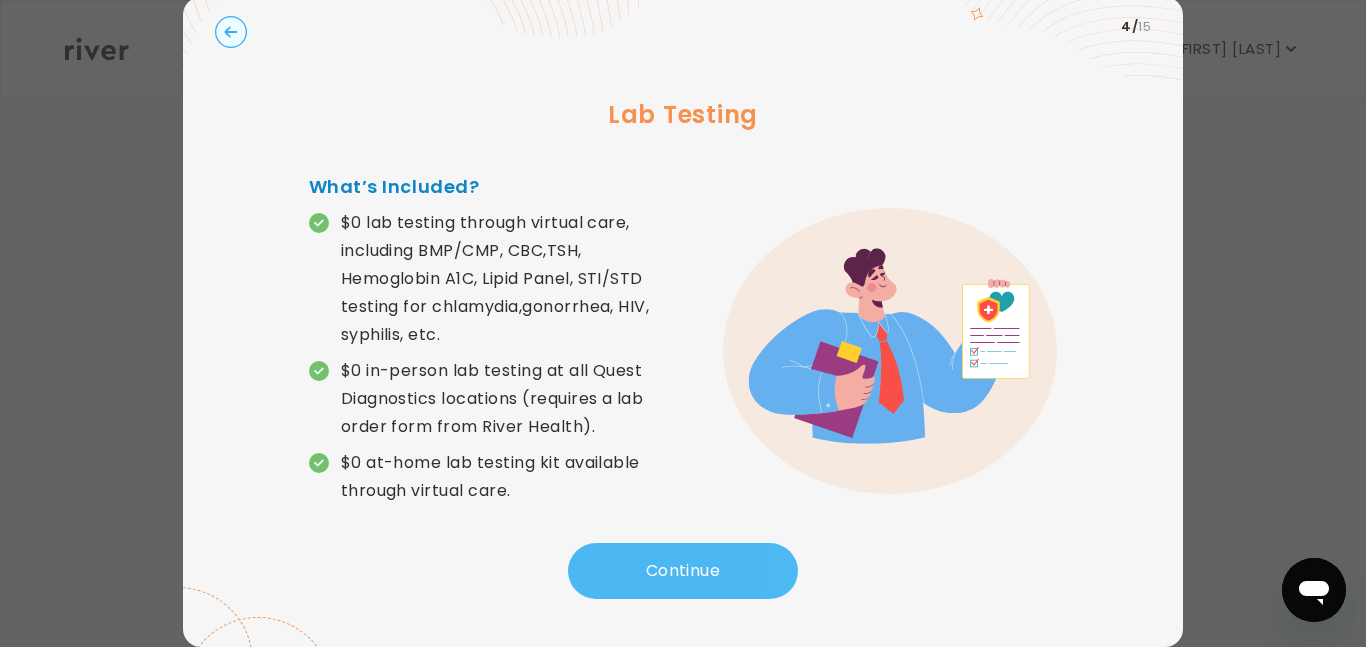 click on "Continue" at bounding box center (683, 571) 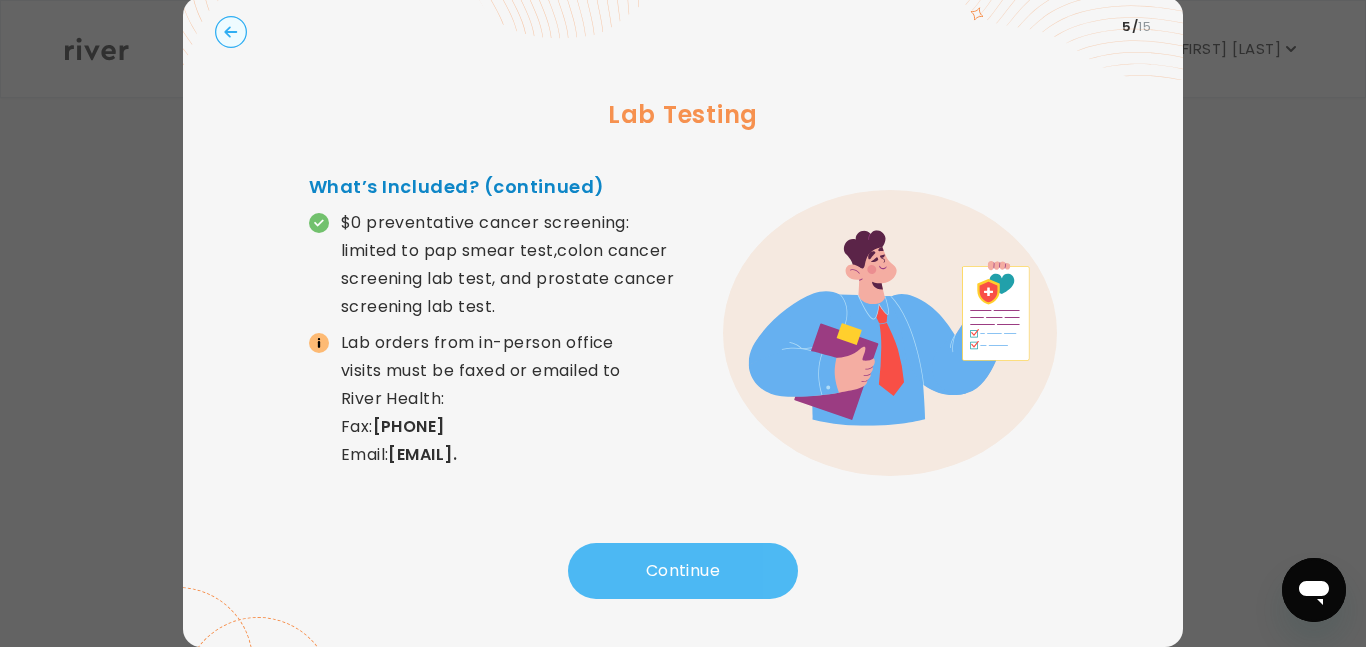 click on "Continue" at bounding box center (683, 571) 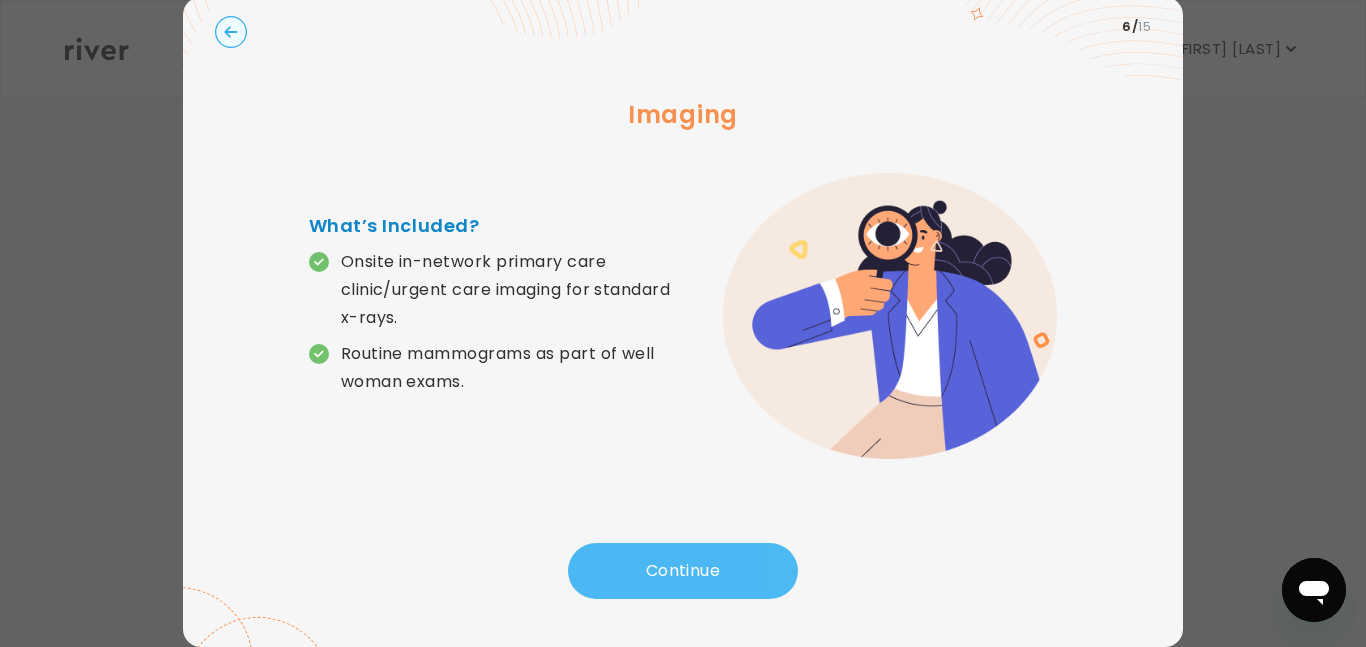 click on "Continue" at bounding box center [683, 571] 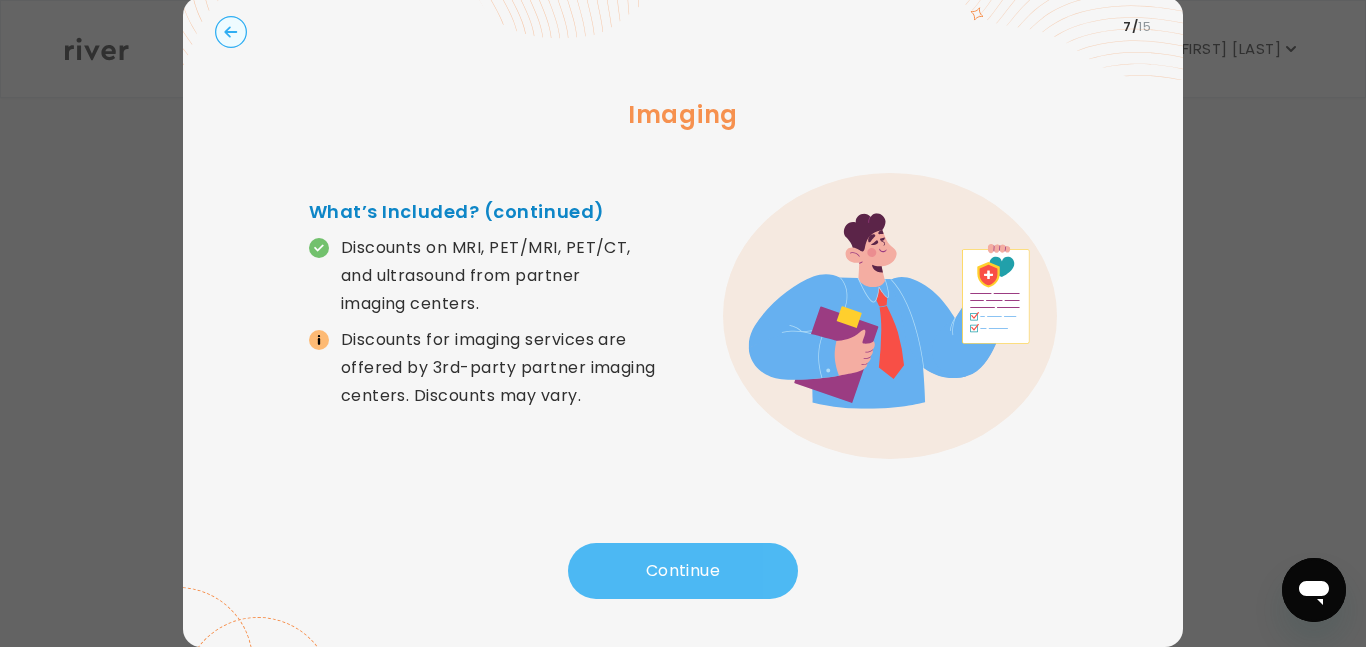click on "Continue" at bounding box center (683, 571) 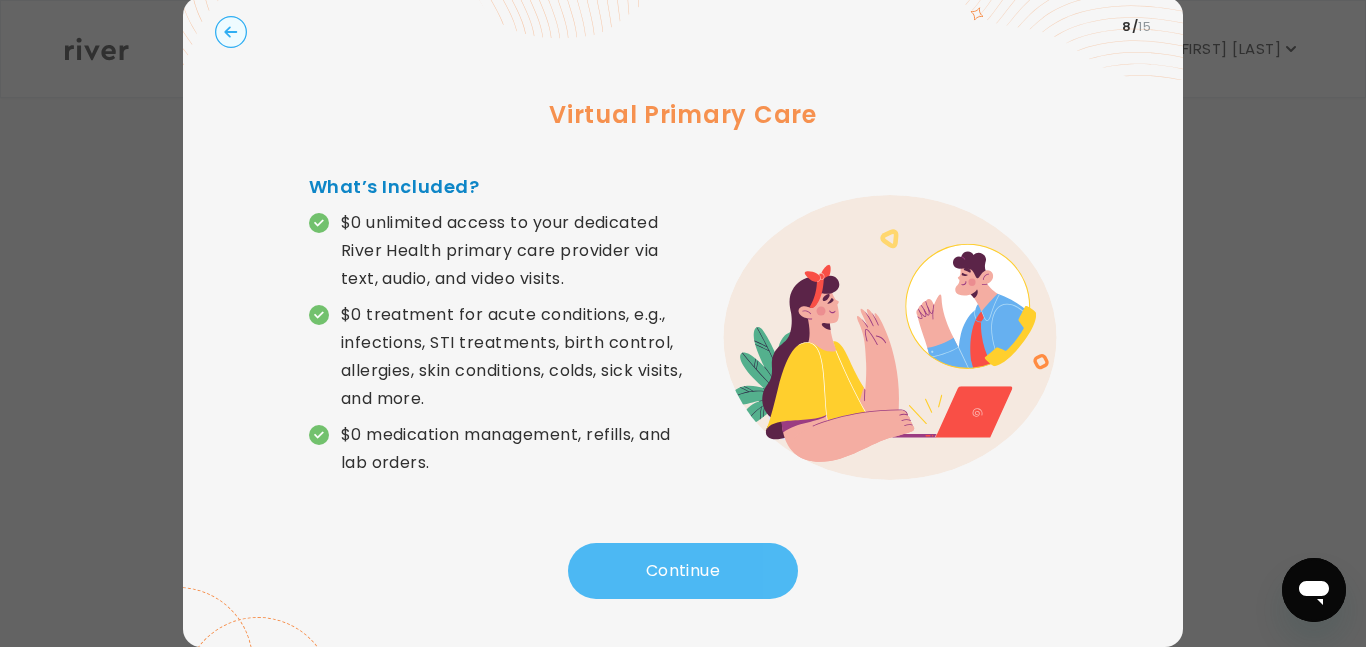 click on "Continue" at bounding box center [683, 571] 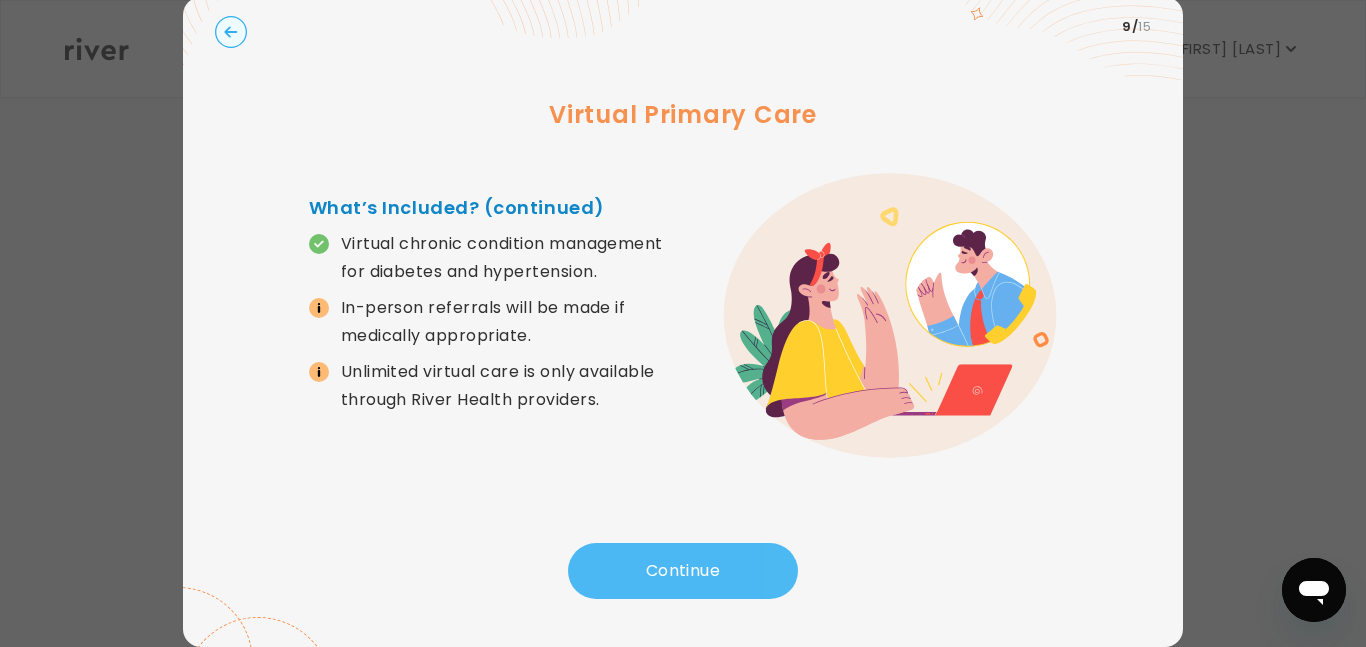 click on "Continue" at bounding box center [683, 571] 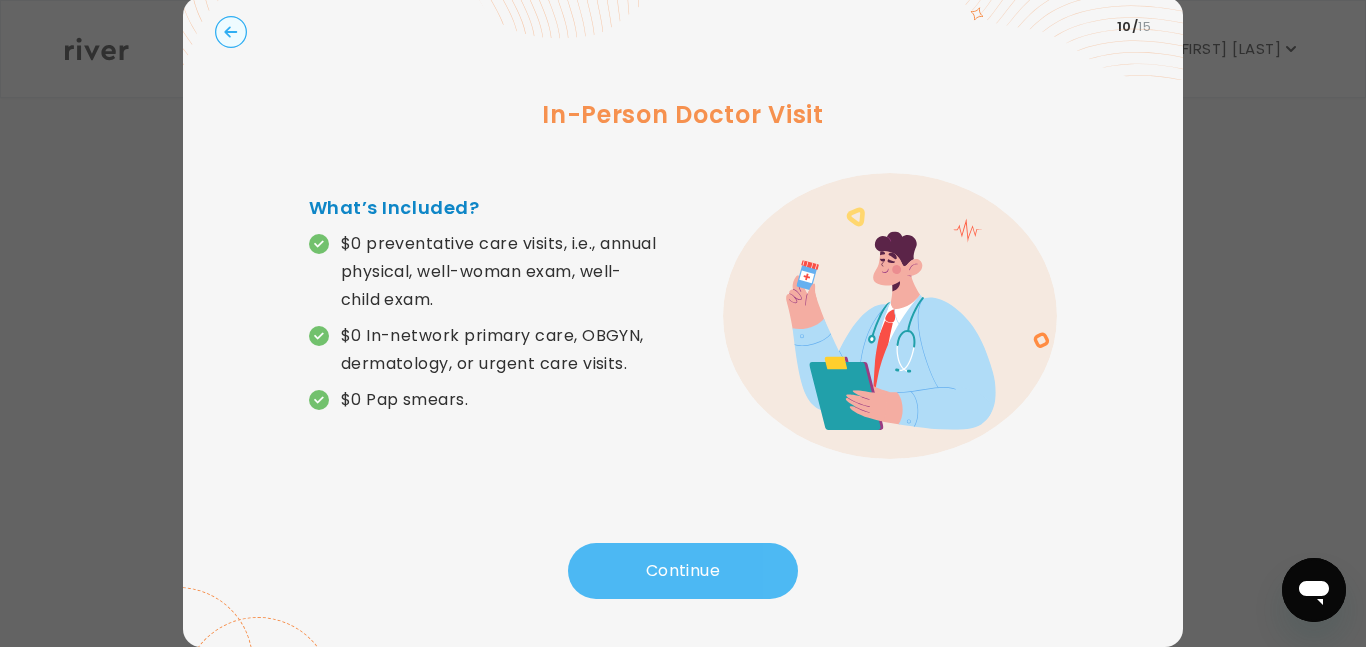 click on "Continue" at bounding box center [683, 571] 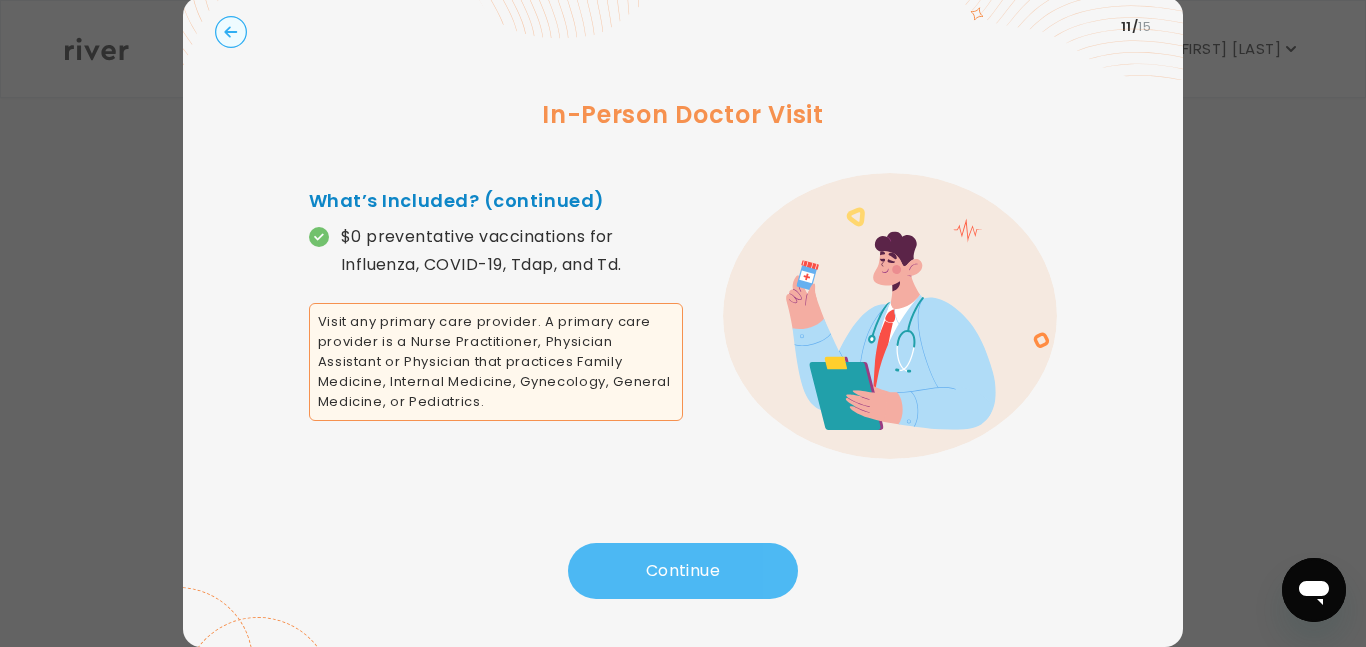 click on "Continue" at bounding box center (683, 571) 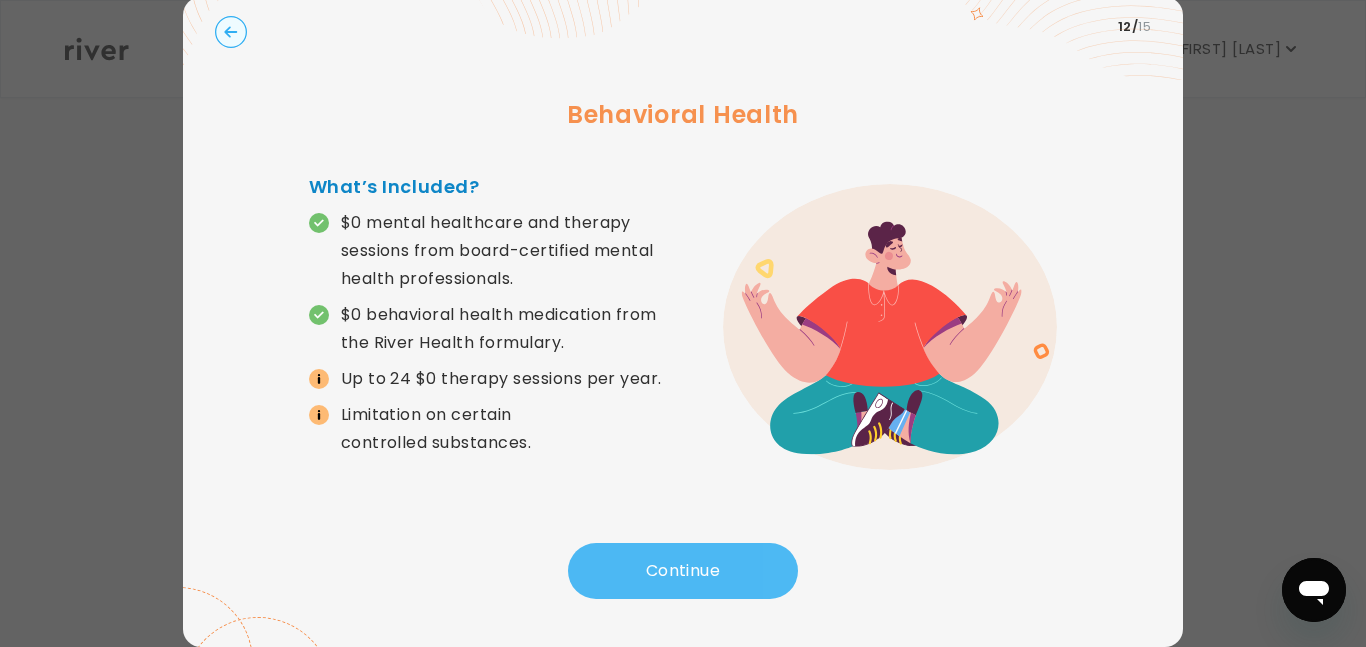 click on "Continue" at bounding box center (683, 571) 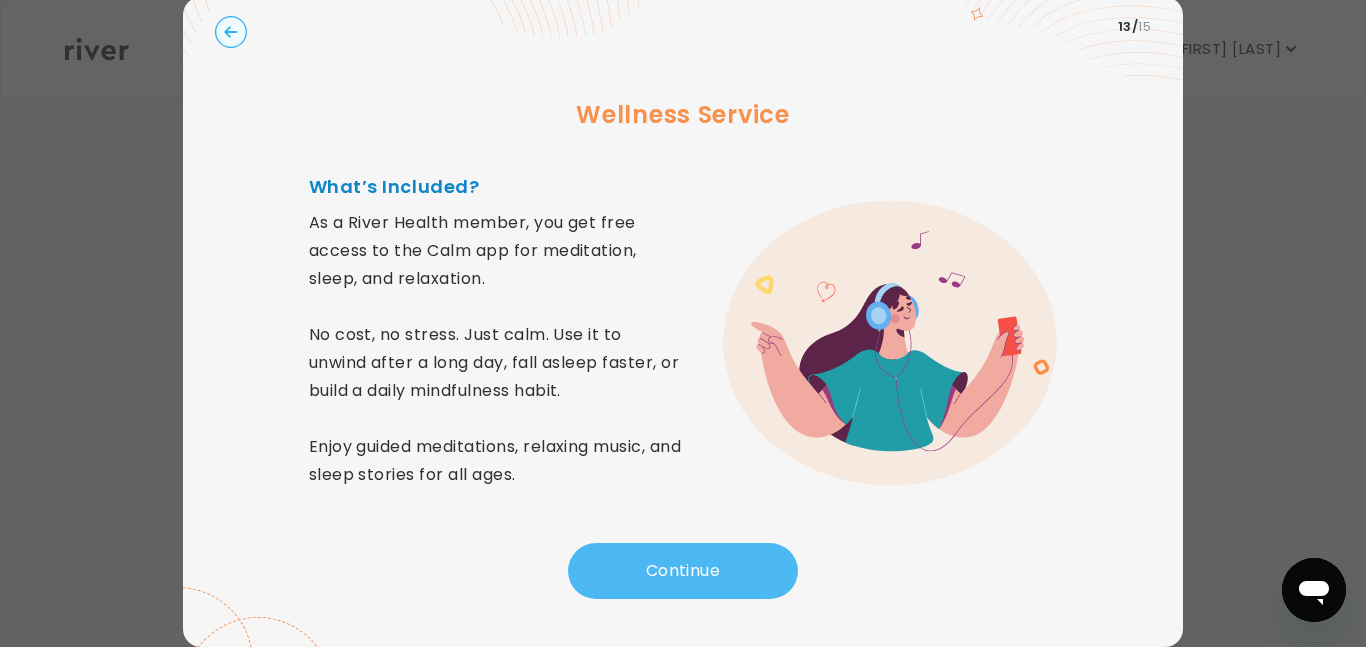 click on "Continue" at bounding box center [683, 571] 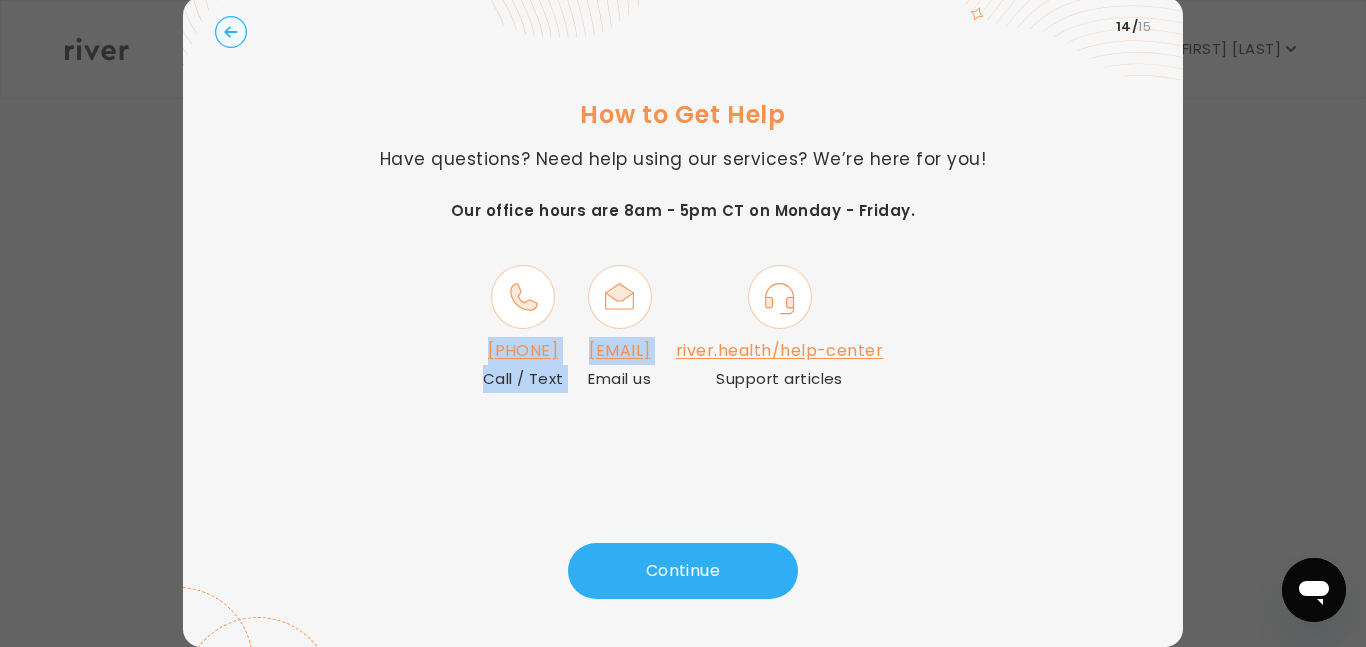 drag, startPoint x: 547, startPoint y: 368, endPoint x: 392, endPoint y: 342, distance: 157.16551 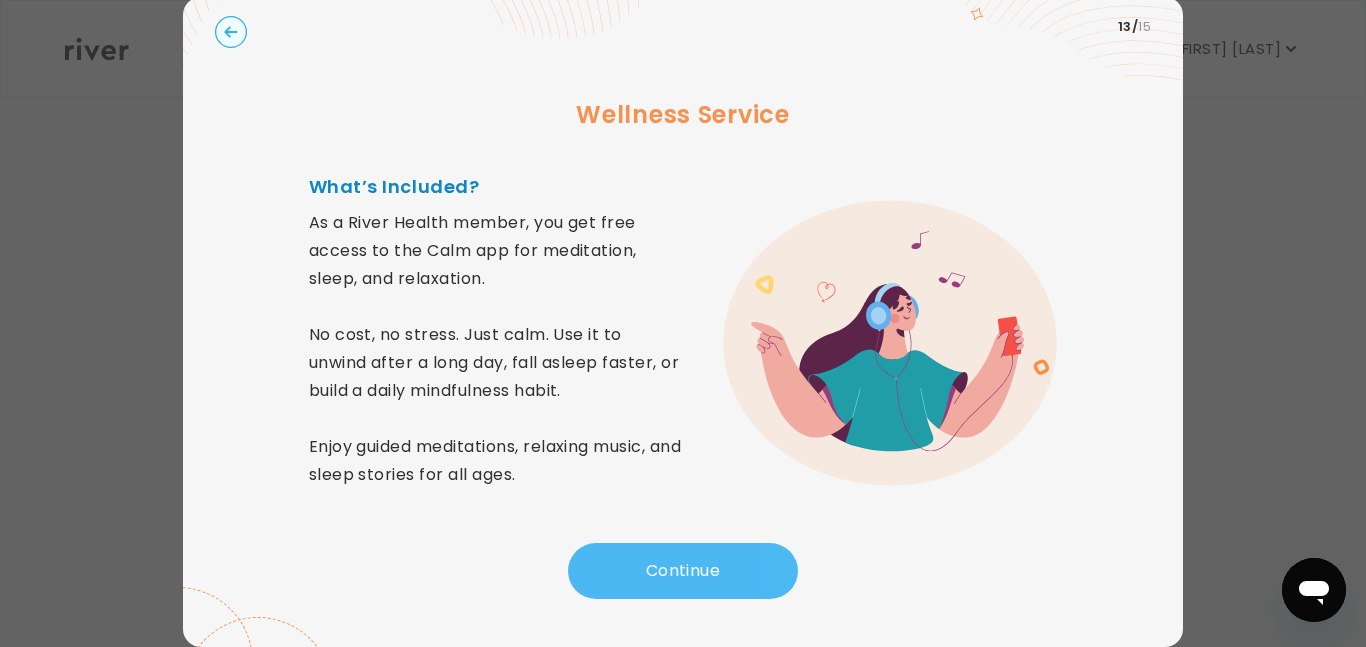 click on "Continue" at bounding box center [683, 571] 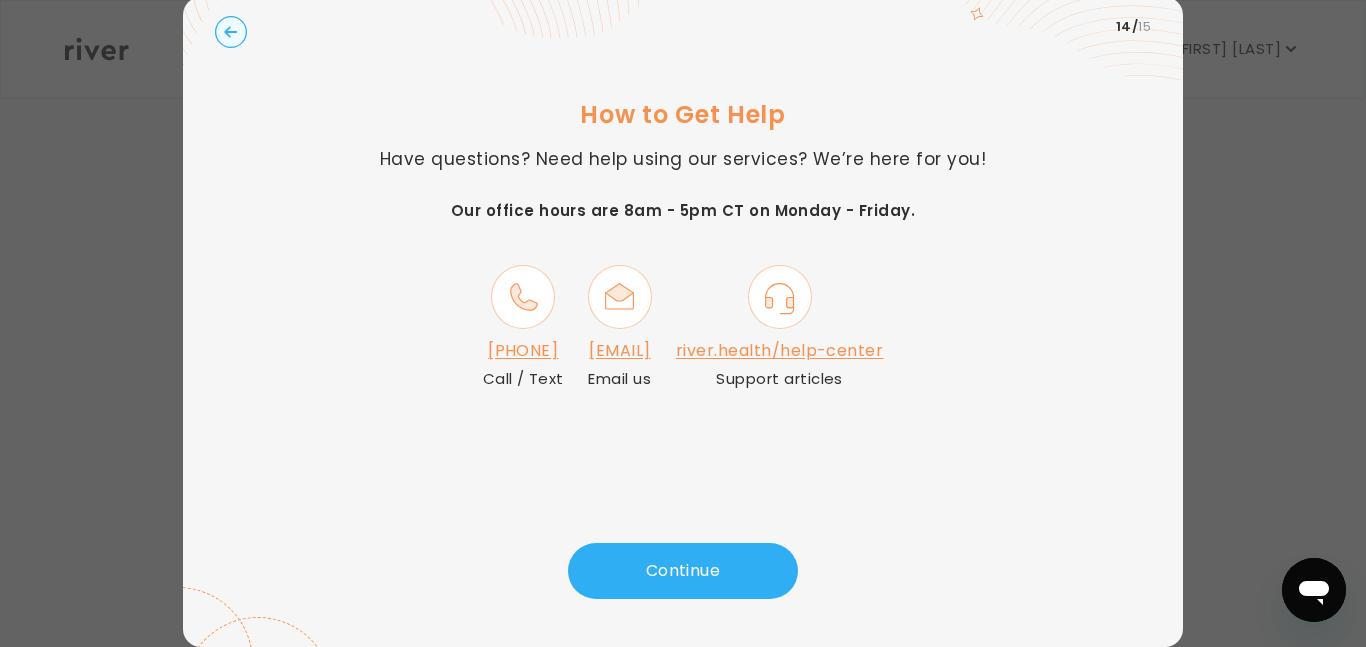 click on "14 / 15 How to Get Help Have questions? Need help using our services? We’re here for you! Our office hours are 8am - 5pm CT on Monday - Friday. (888) 814-6062 Call / Text team@helloriver.com Email us river.health/help-center Support articles  Continue" at bounding box center (683, 322) 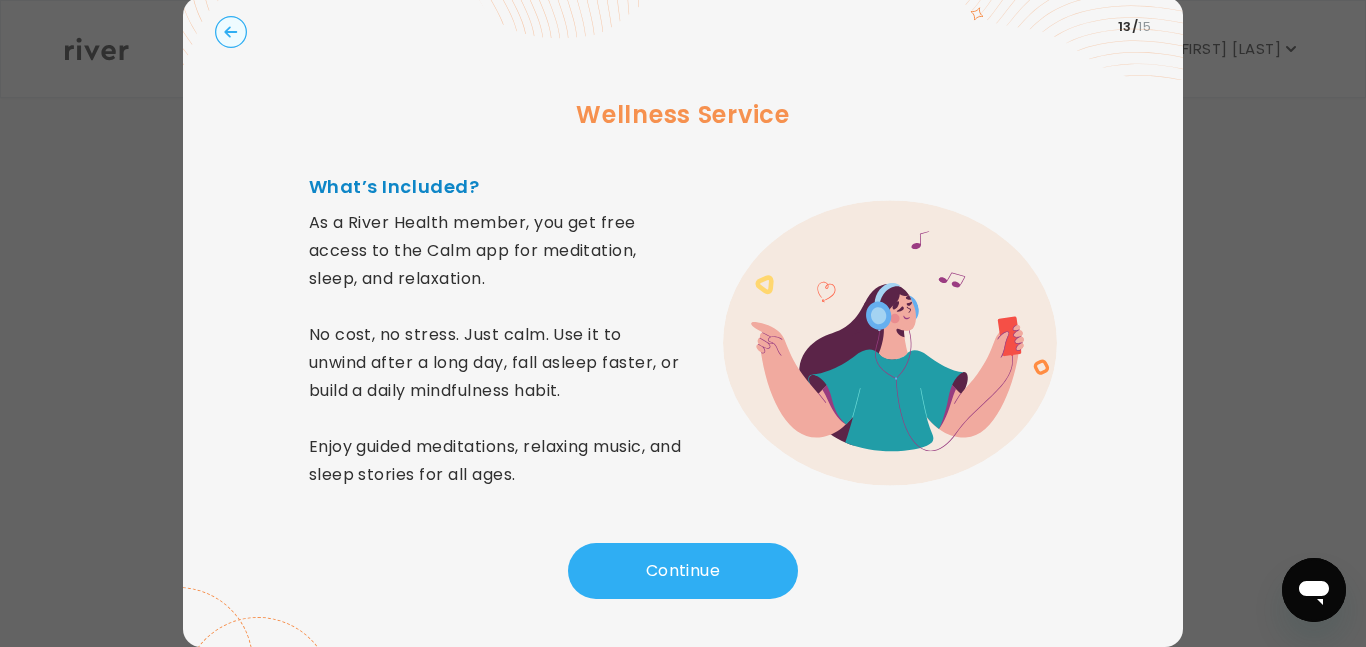 click 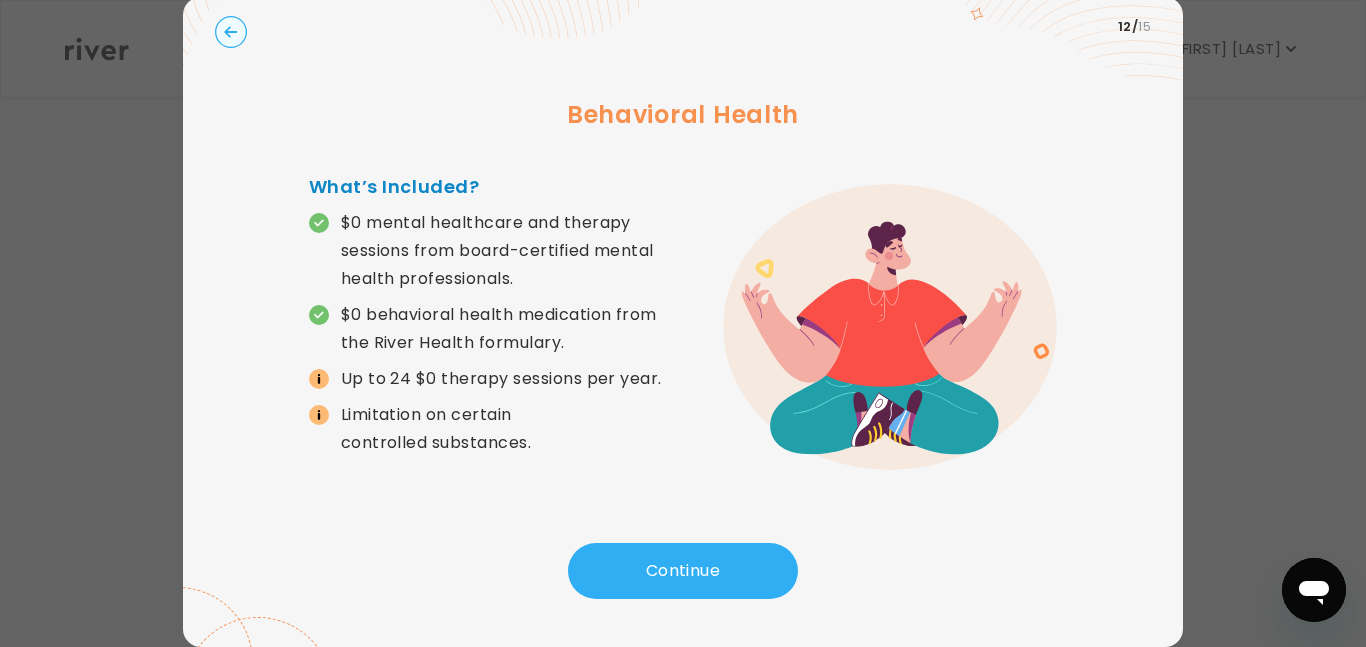 click 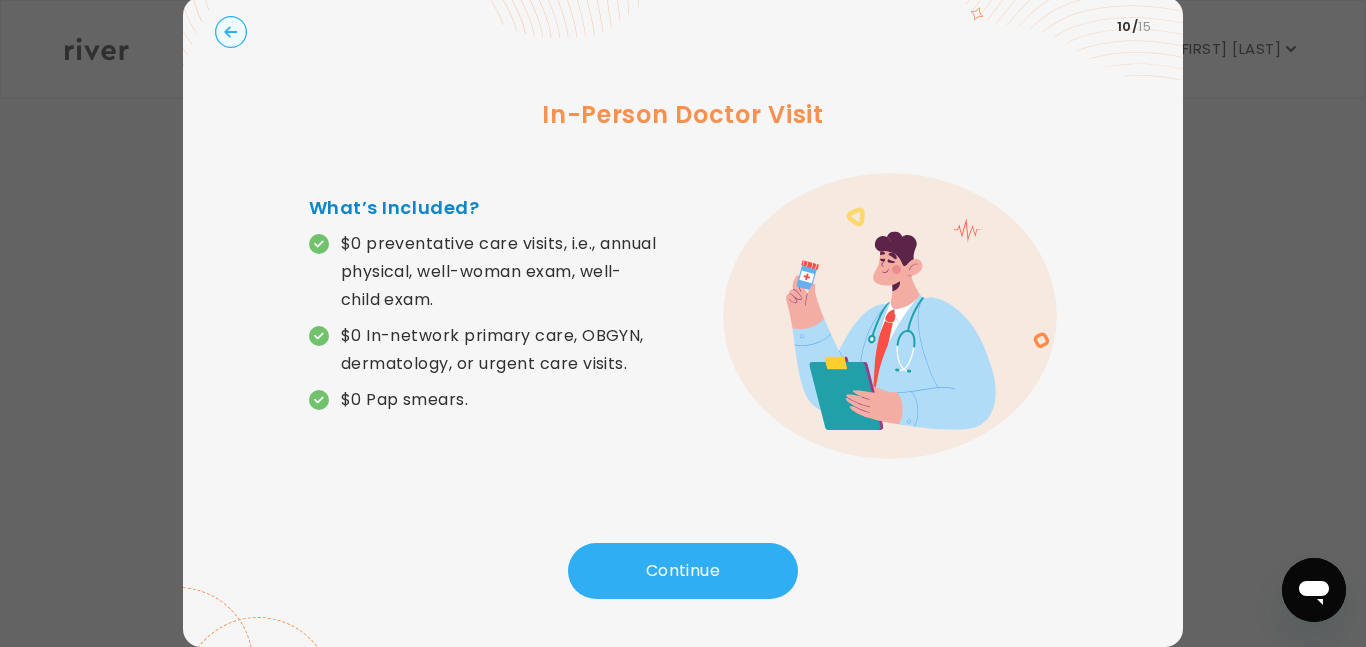 click 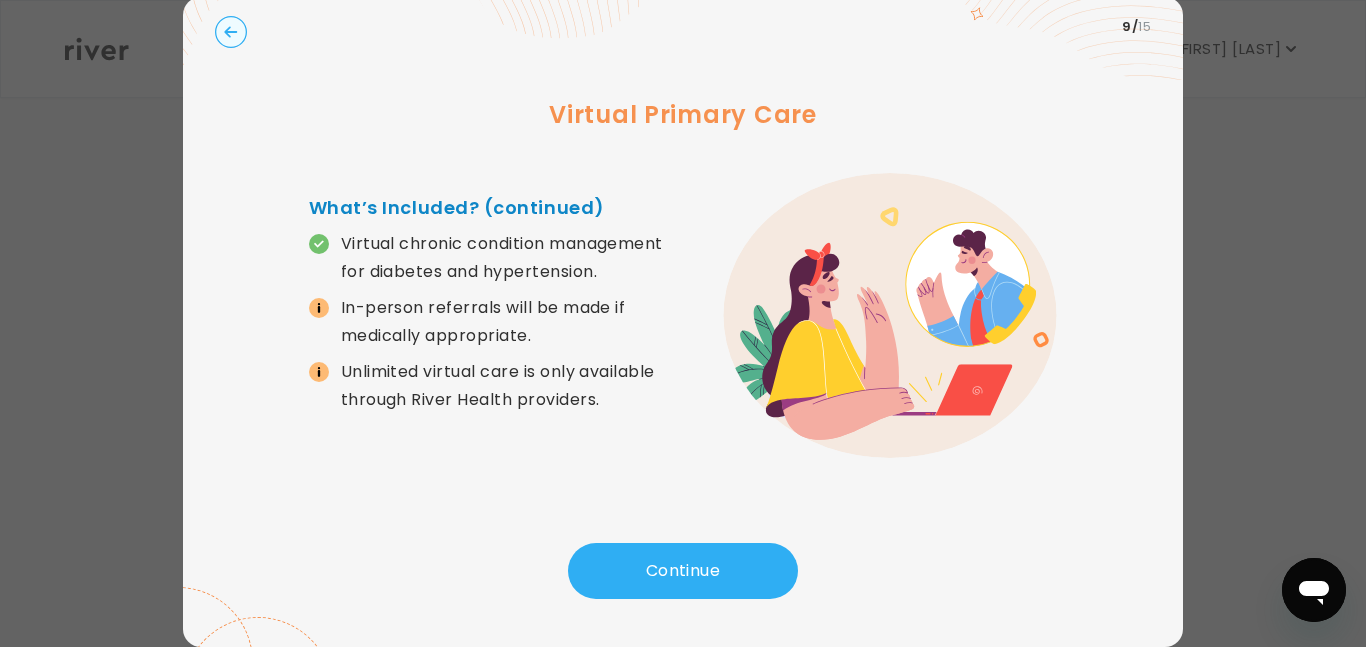 click 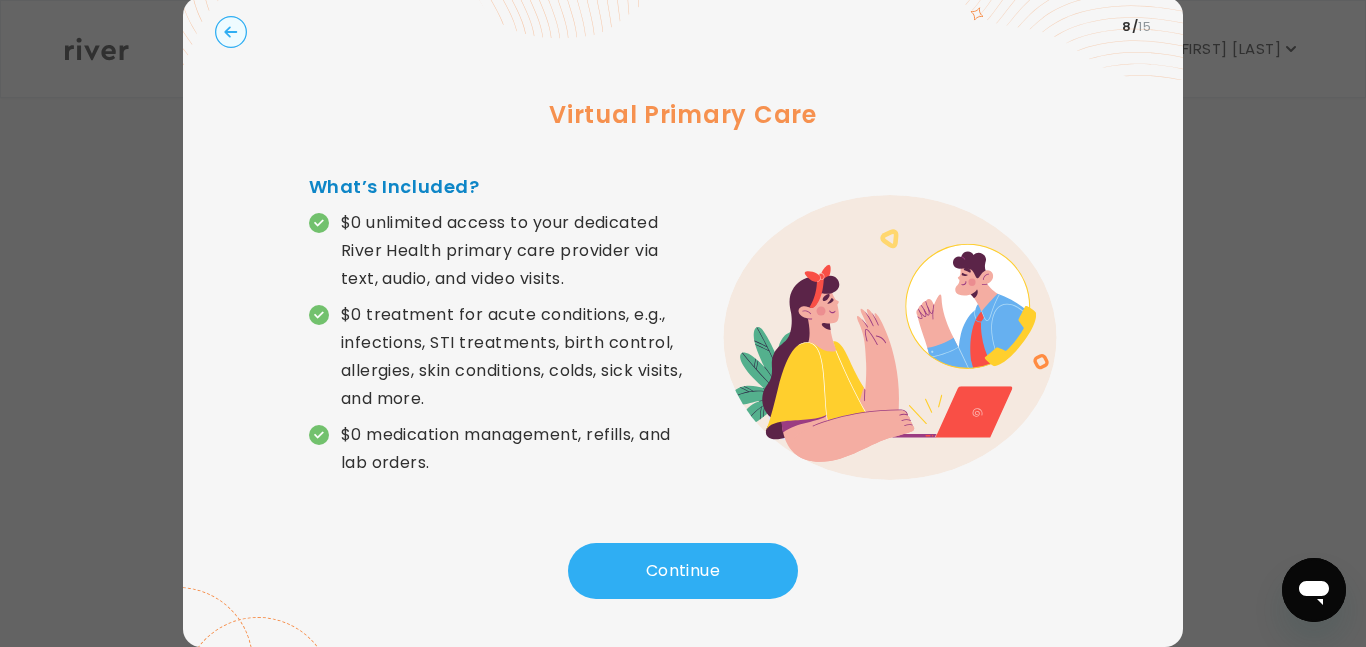 click 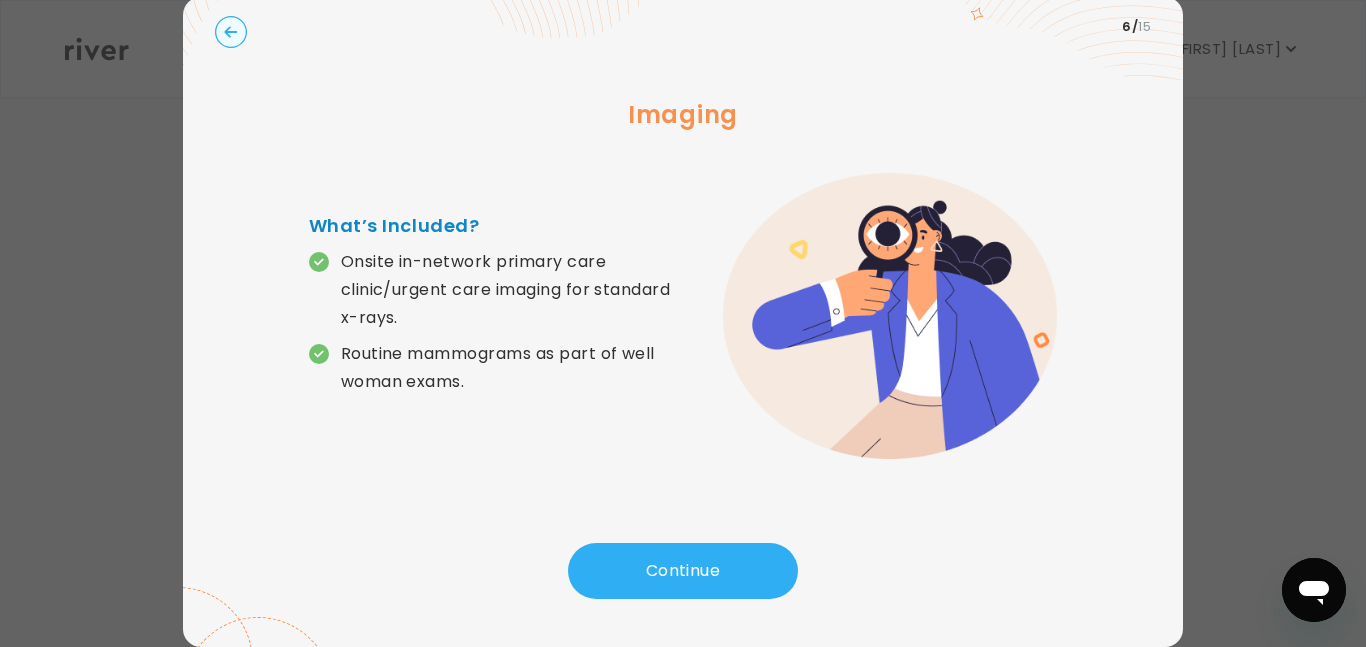 click 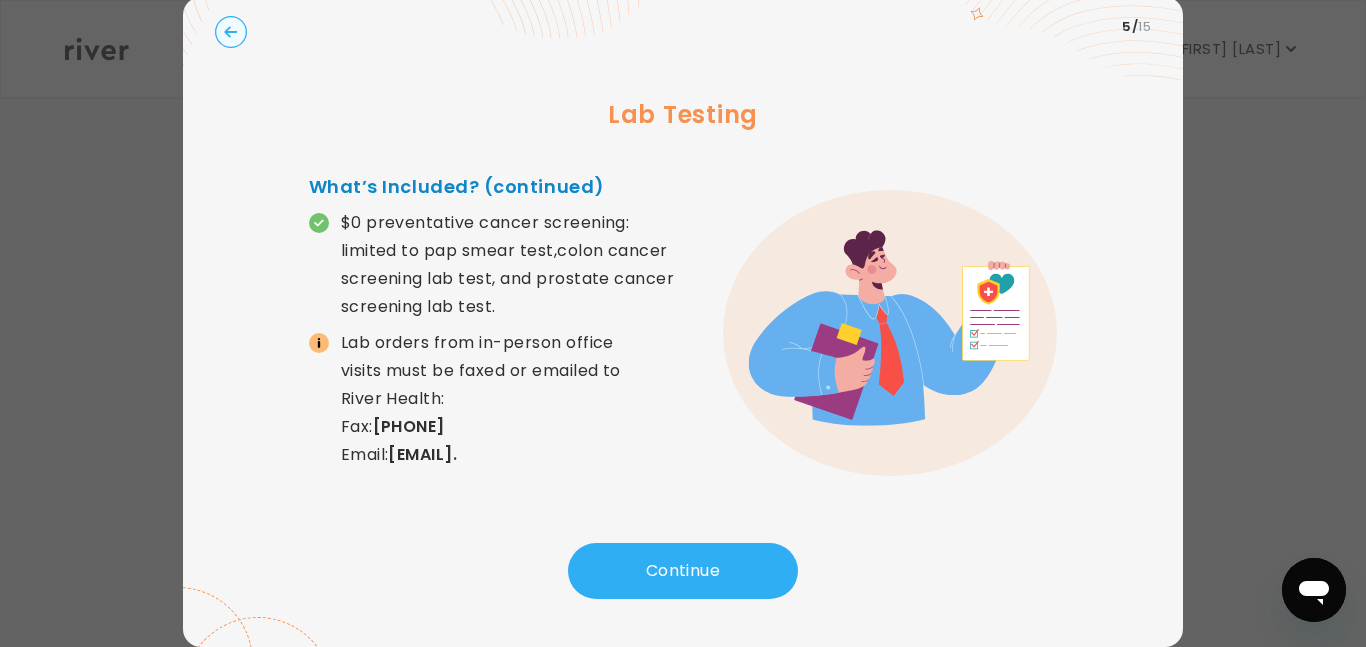 click 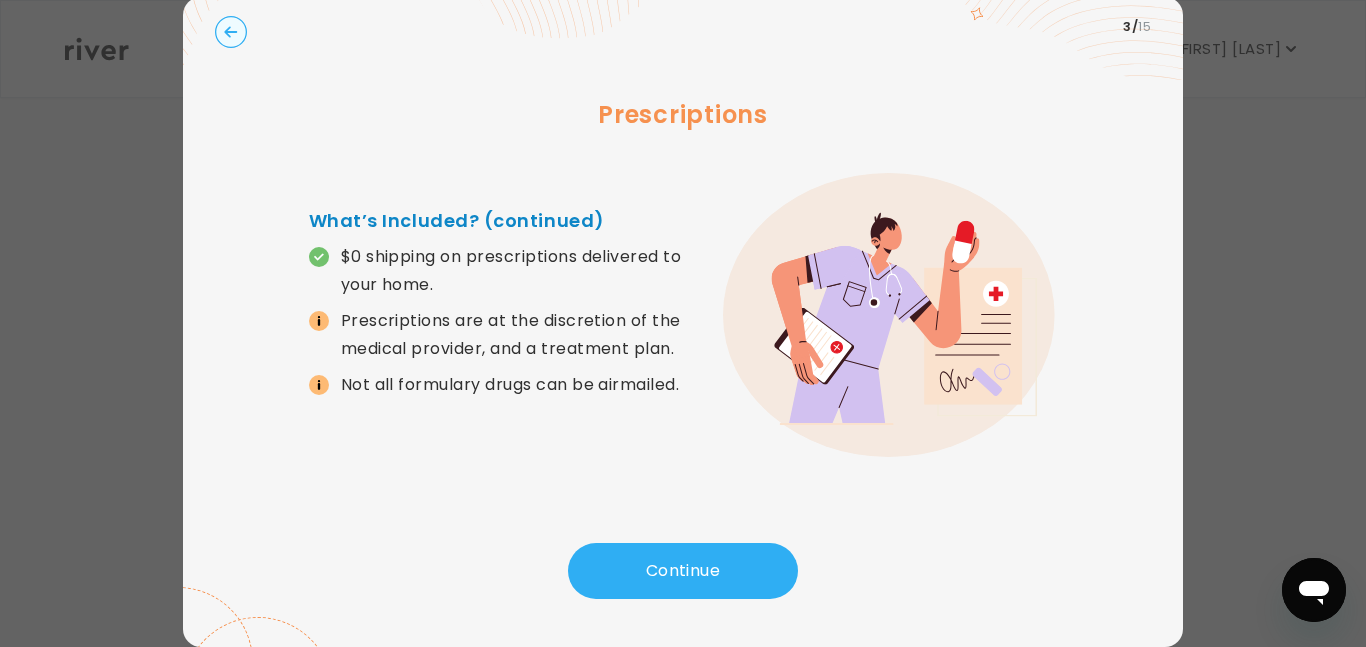 click 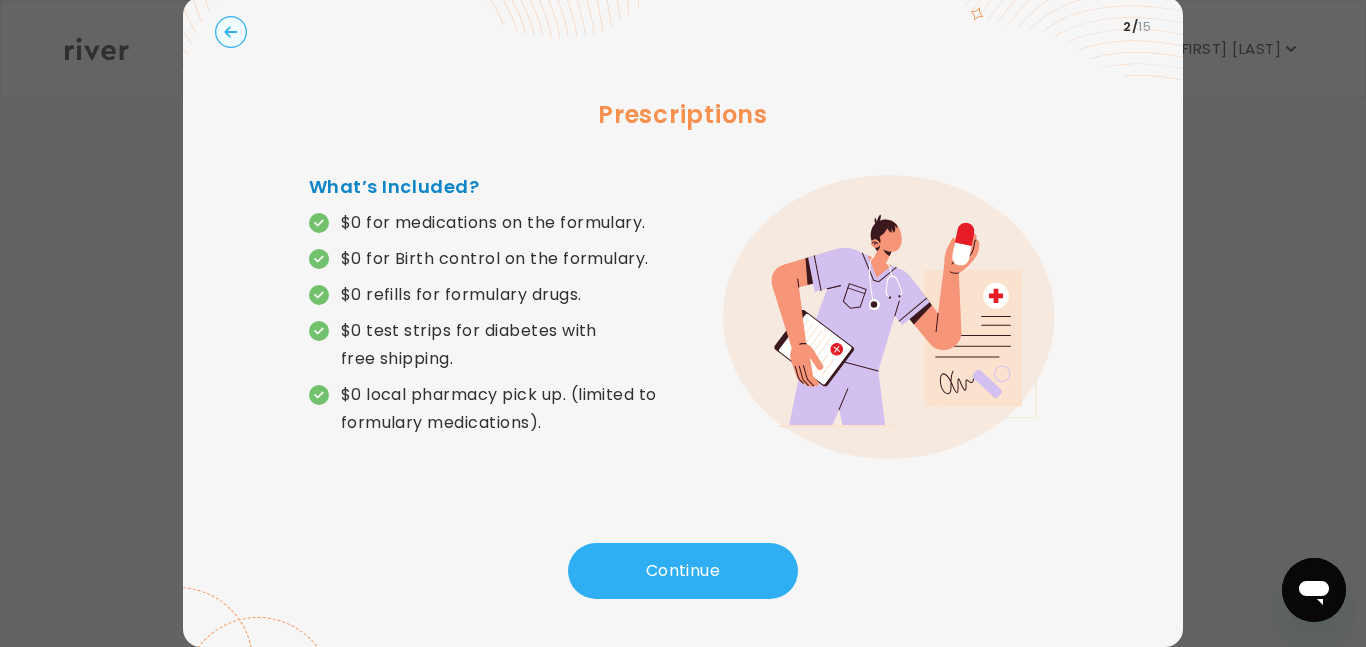 click 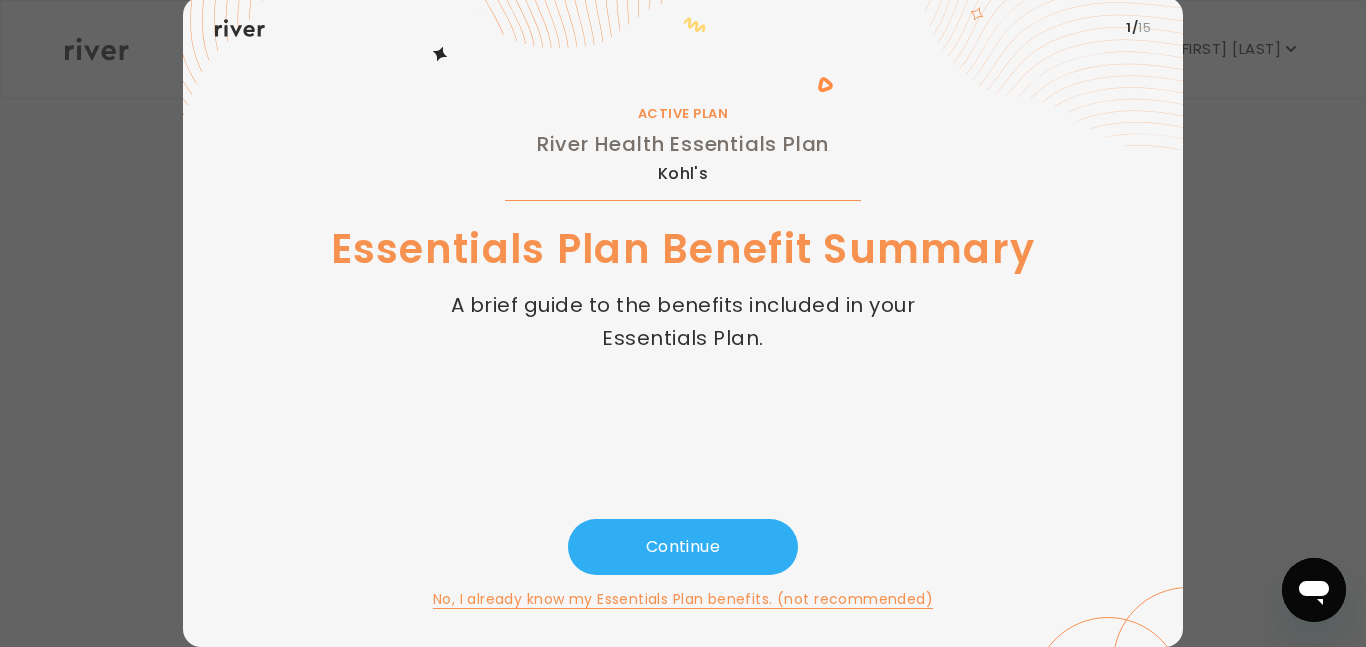 click 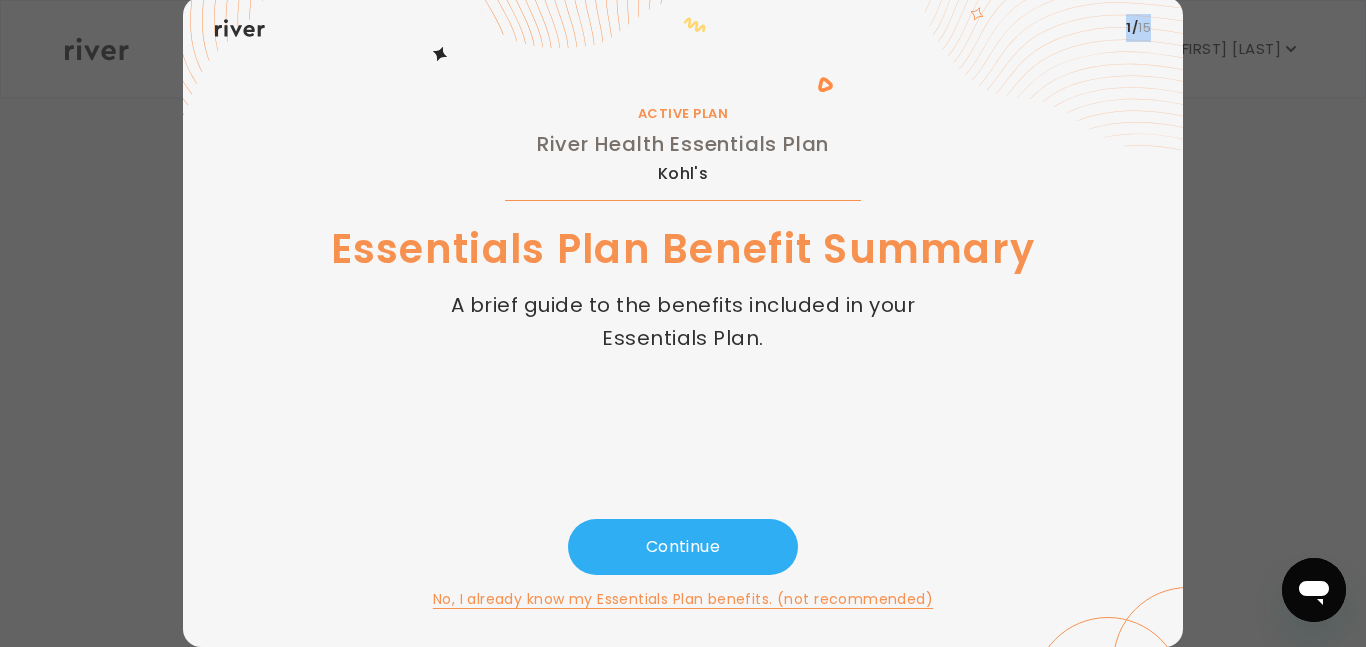 click 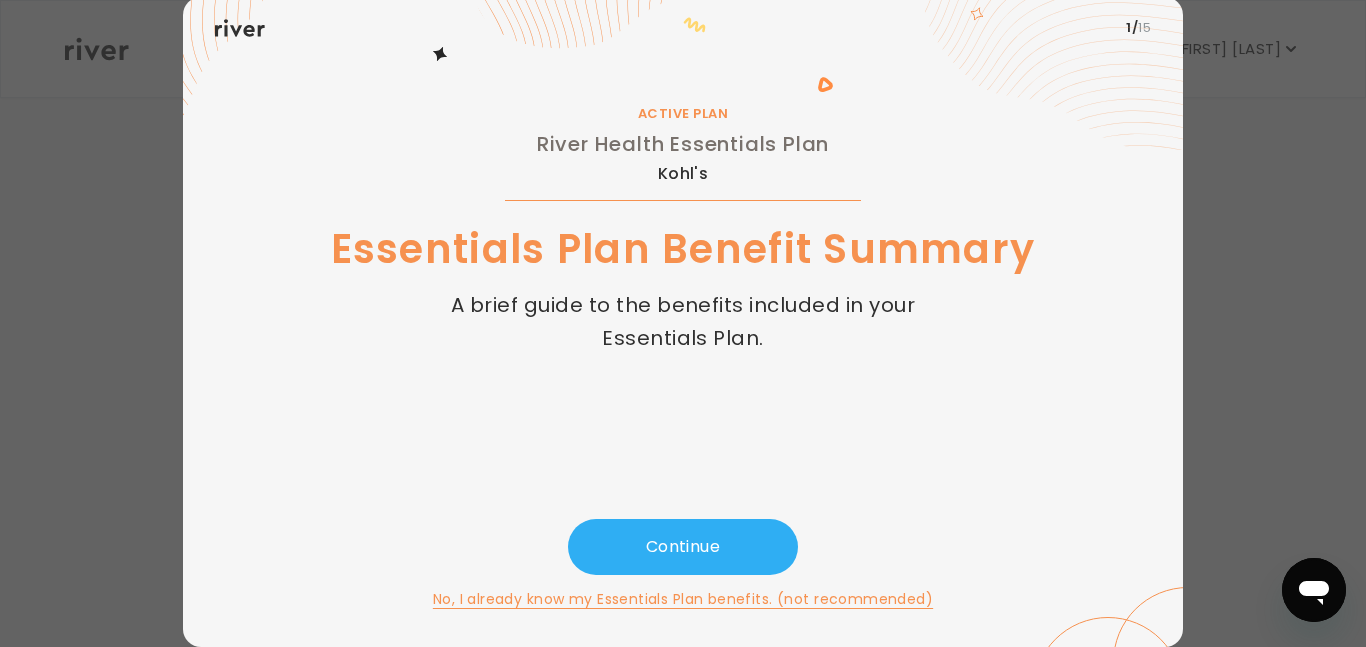click at bounding box center (683, 323) 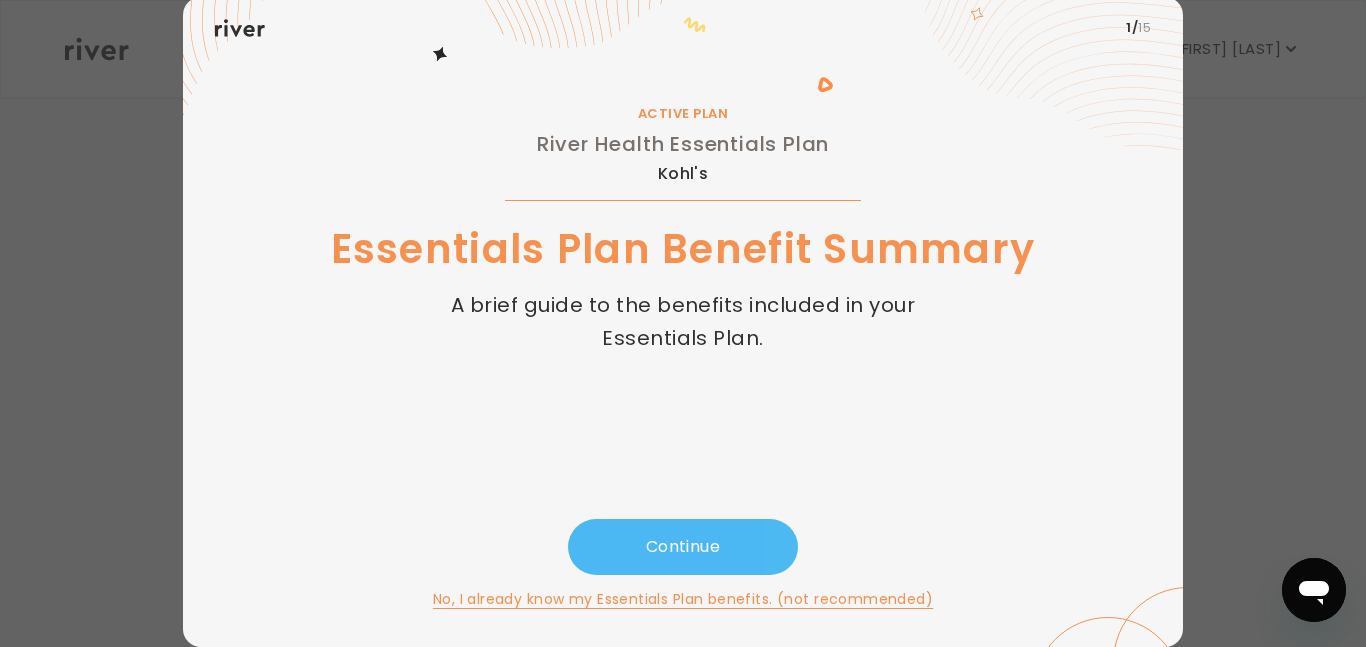 click on "Continue" at bounding box center (683, 547) 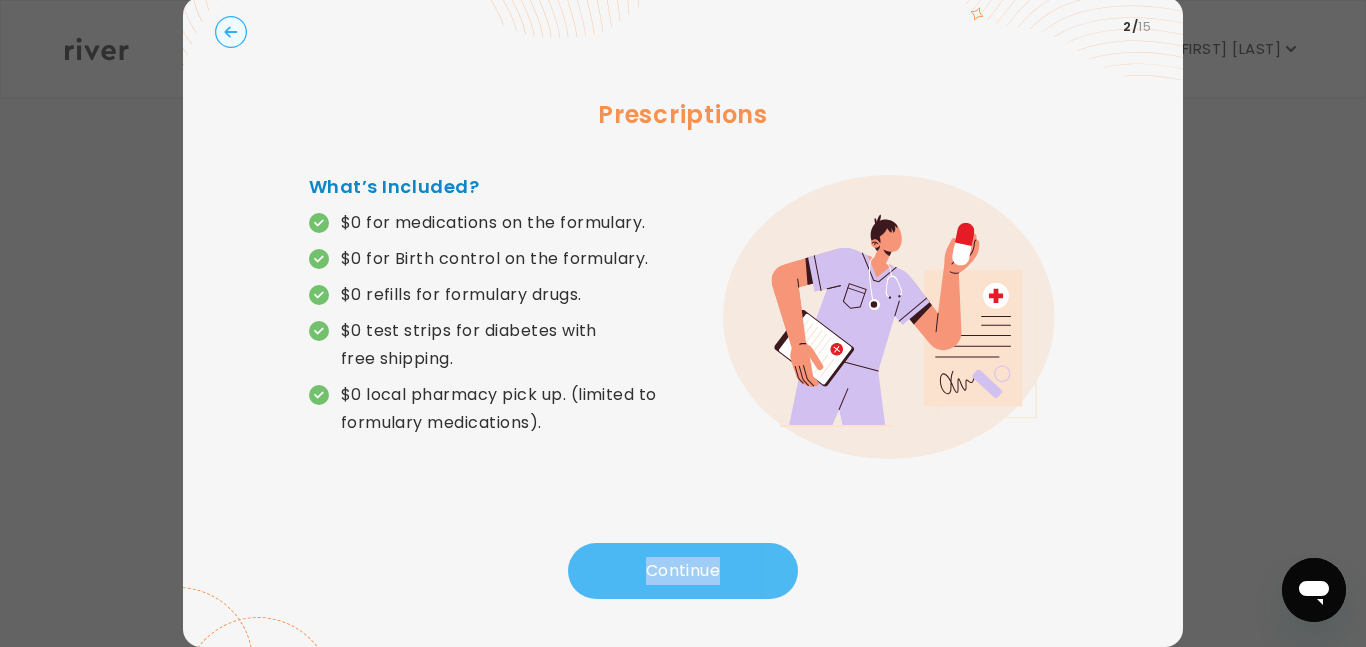 click on "Prescriptions What’s Included? $0 for medications on the formulary.
$0 for Birth control on the formulary.
$0 refills for formulary drugs.
$0 test strips for diabetes with free shipping.
$0 local pharmacy pick up. (limited to formulary medications)." at bounding box center (683, 300) 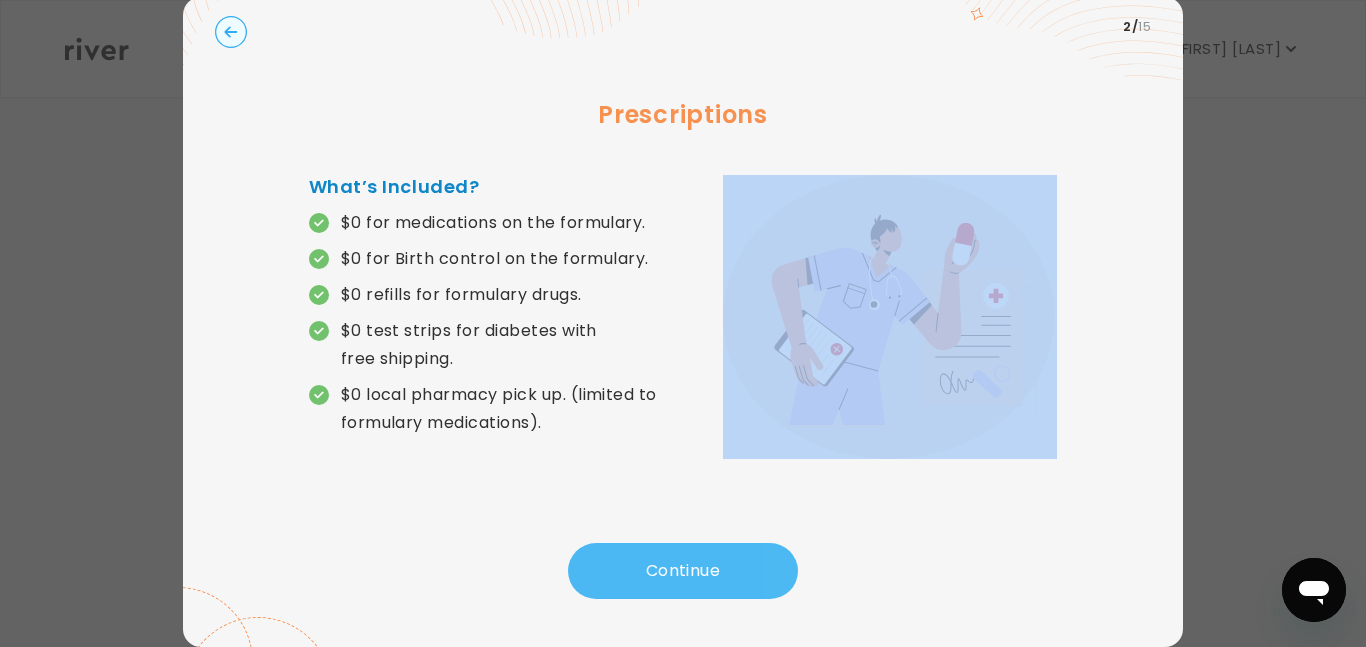 click on "Prescriptions What’s Included? $0 for medications on the formulary.
$0 for Birth control on the formulary.
$0 refills for formulary drugs.
$0 test strips for diabetes with free shipping.
$0 local pharmacy pick up. (limited to formulary medications)." at bounding box center (683, 300) 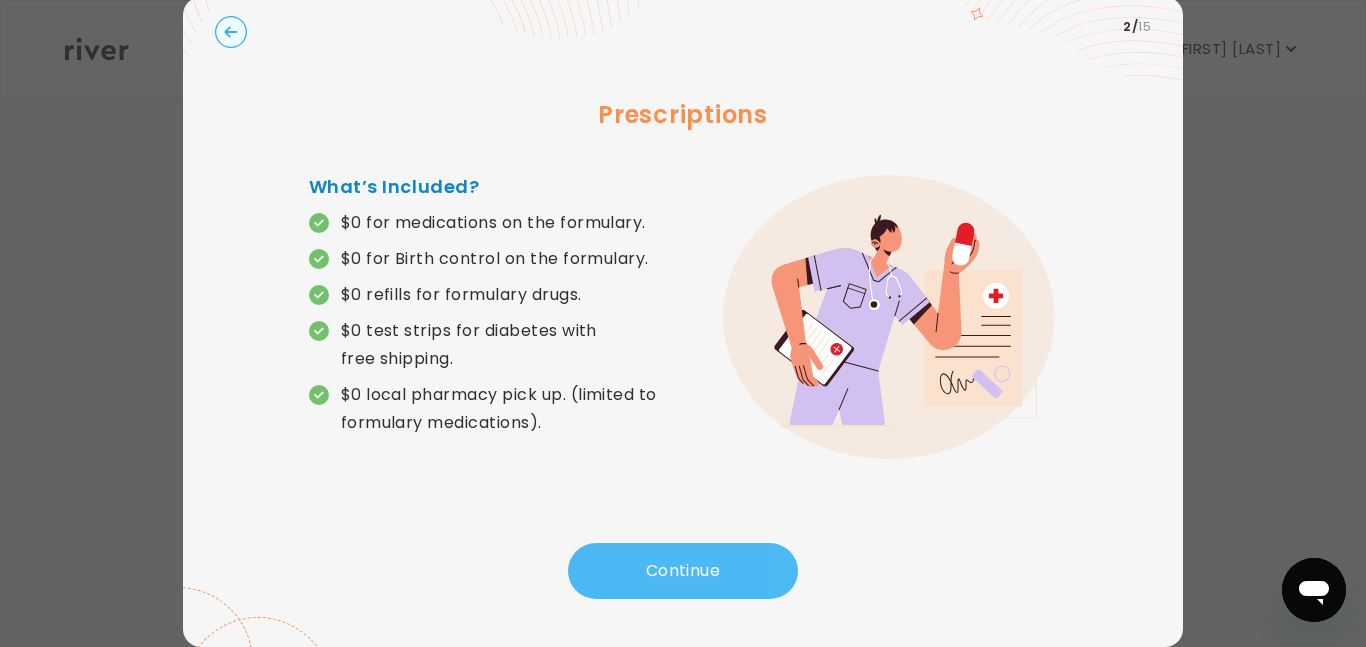 click on "Prescriptions What’s Included? $0 for medications on the formulary.
$0 for Birth control on the formulary.
$0 refills for formulary drugs.
$0 test strips for diabetes with free shipping.
$0 local pharmacy pick up. (limited to formulary medications)." at bounding box center (683, 300) 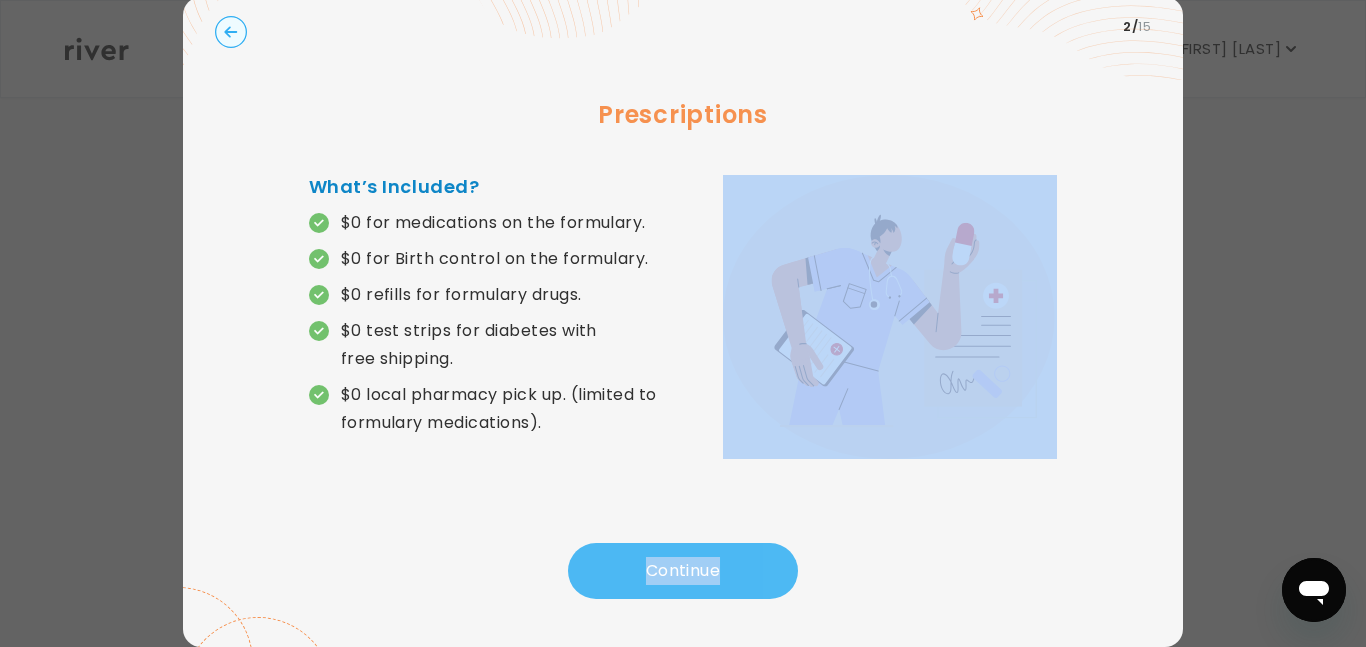 click on "Prescriptions What’s Included? $0 for medications on the formulary.
$0 for Birth control on the formulary.
$0 refills for formulary drugs.
$0 test strips for diabetes with free shipping.
$0 local pharmacy pick up. (limited to formulary medications)." at bounding box center [683, 300] 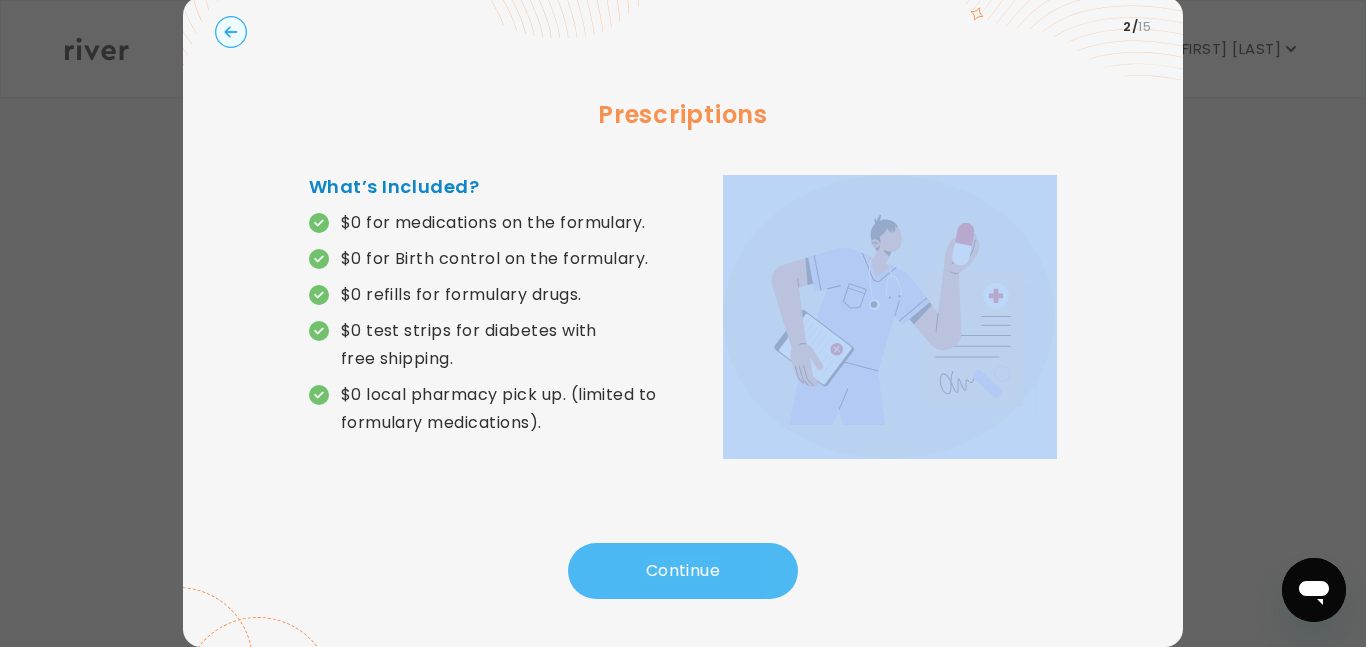 click on "Prescriptions What’s Included? $0 for medications on the formulary.
$0 for Birth control on the formulary.
$0 refills for formulary drugs.
$0 test strips for diabetes with free shipping.
$0 local pharmacy pick up. (limited to formulary medications)." at bounding box center [683, 300] 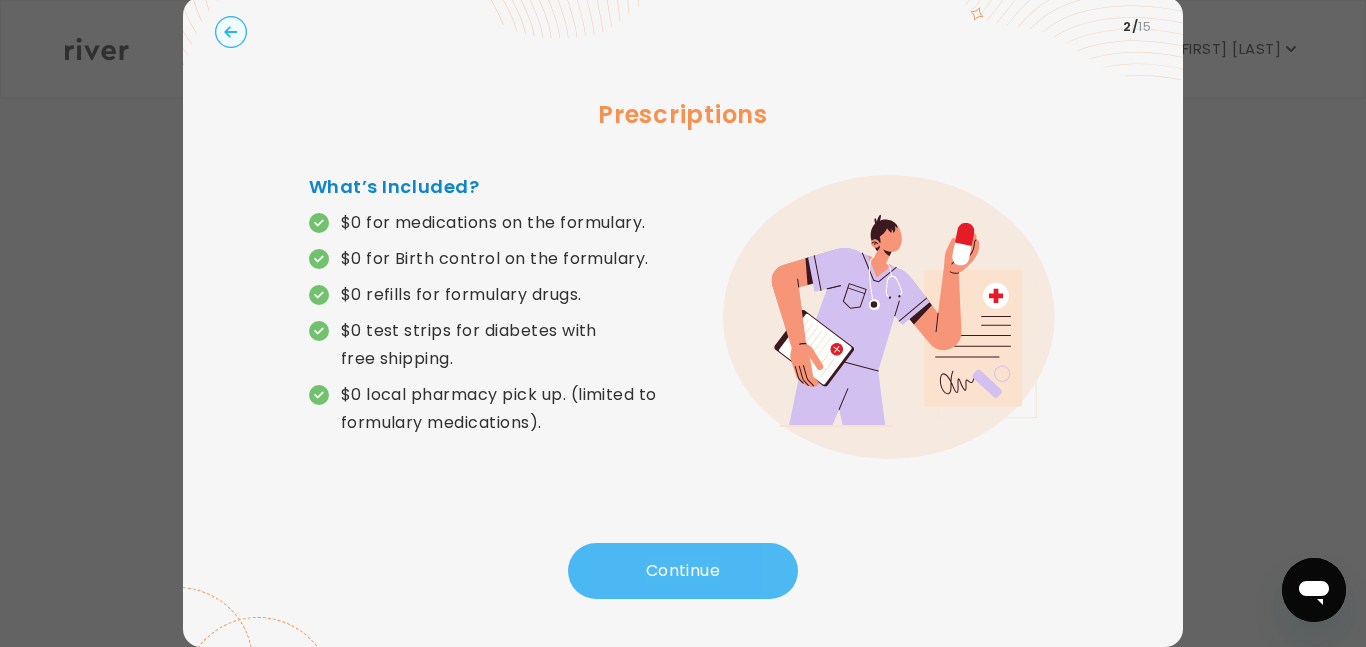 click on "Prescriptions What’s Included? $0 for medications on the formulary.
$0 for Birth control on the formulary.
$0 refills for formulary drugs.
$0 test strips for diabetes with free shipping.
$0 local pharmacy pick up. (limited to formulary medications)." at bounding box center [683, 300] 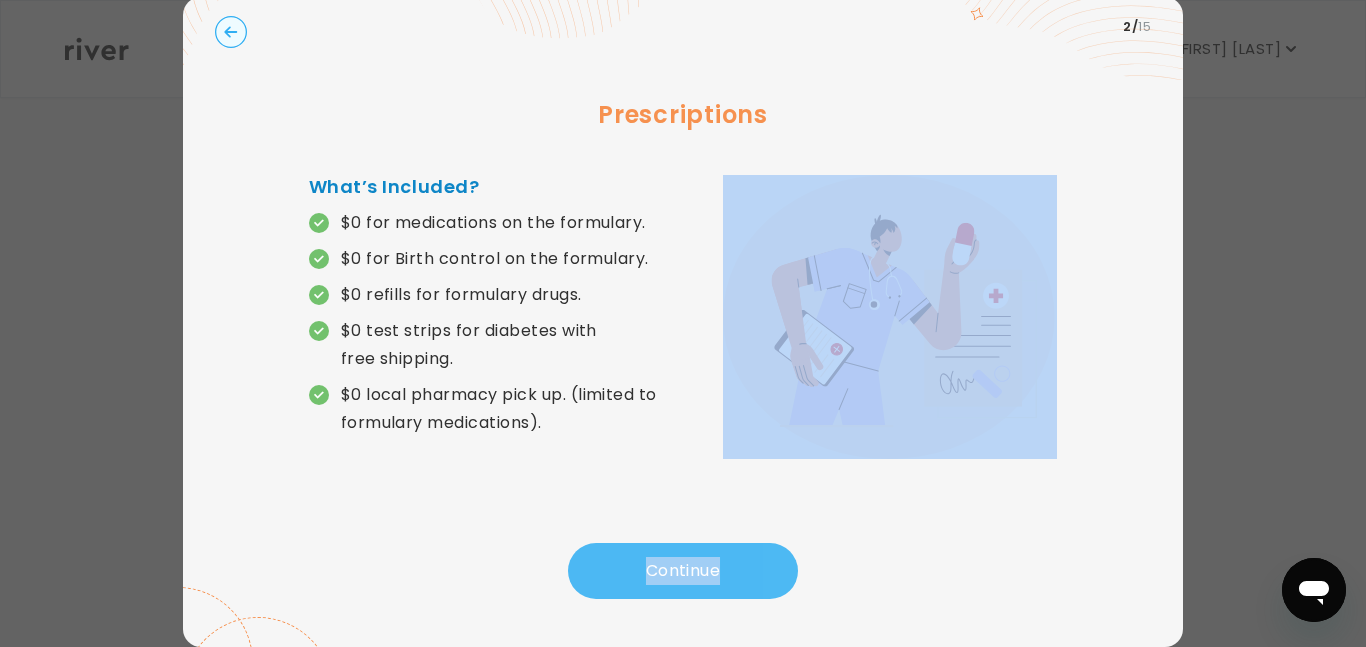 click on "Prescriptions What’s Included? $0 for medications on the formulary.
$0 for Birth control on the formulary.
$0 refills for formulary drugs.
$0 test strips for diabetes with free shipping.
$0 local pharmacy pick up. (limited to formulary medications)." at bounding box center [683, 300] 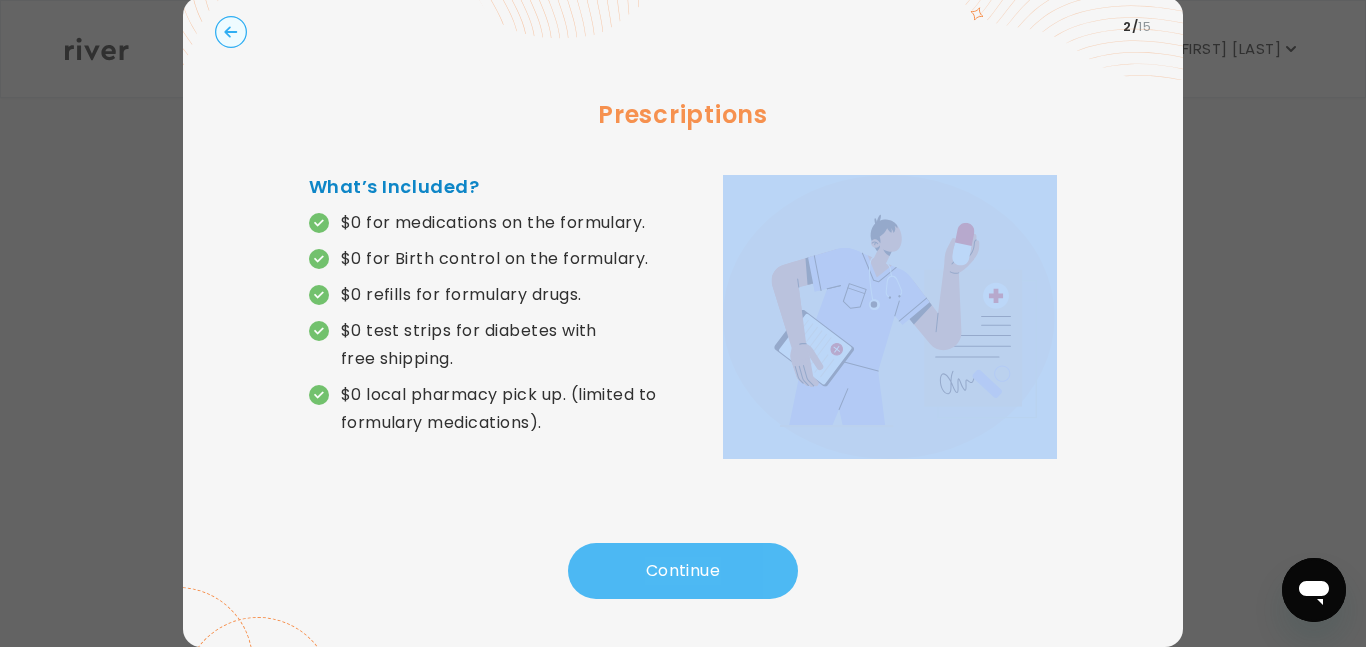 click on "Prescriptions What’s Included? $0 for medications on the formulary.
$0 for Birth control on the formulary.
$0 refills for formulary drugs.
$0 test strips for diabetes with free shipping.
$0 local pharmacy pick up. (limited to formulary medications)." at bounding box center [683, 300] 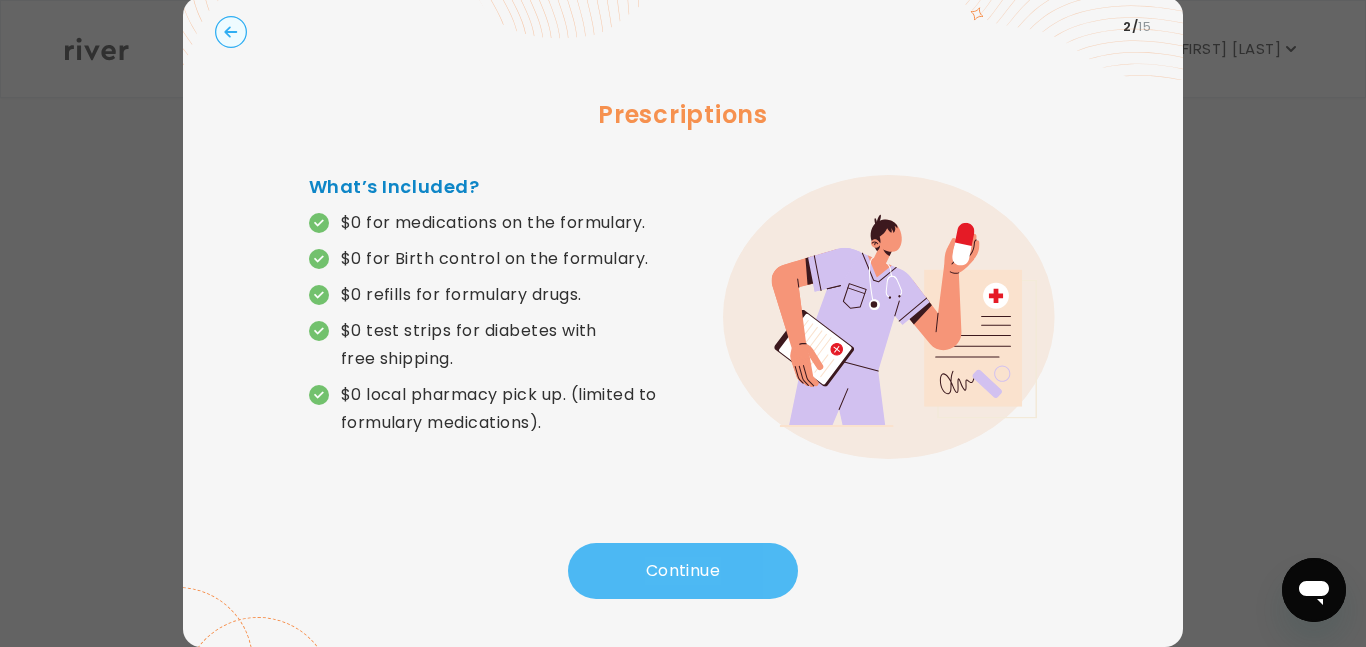 click on "Prescriptions What’s Included? $0 for medications on the formulary.
$0 for Birth control on the formulary.
$0 refills for formulary drugs.
$0 test strips for diabetes with free shipping.
$0 local pharmacy pick up. (limited to formulary medications)." at bounding box center (683, 300) 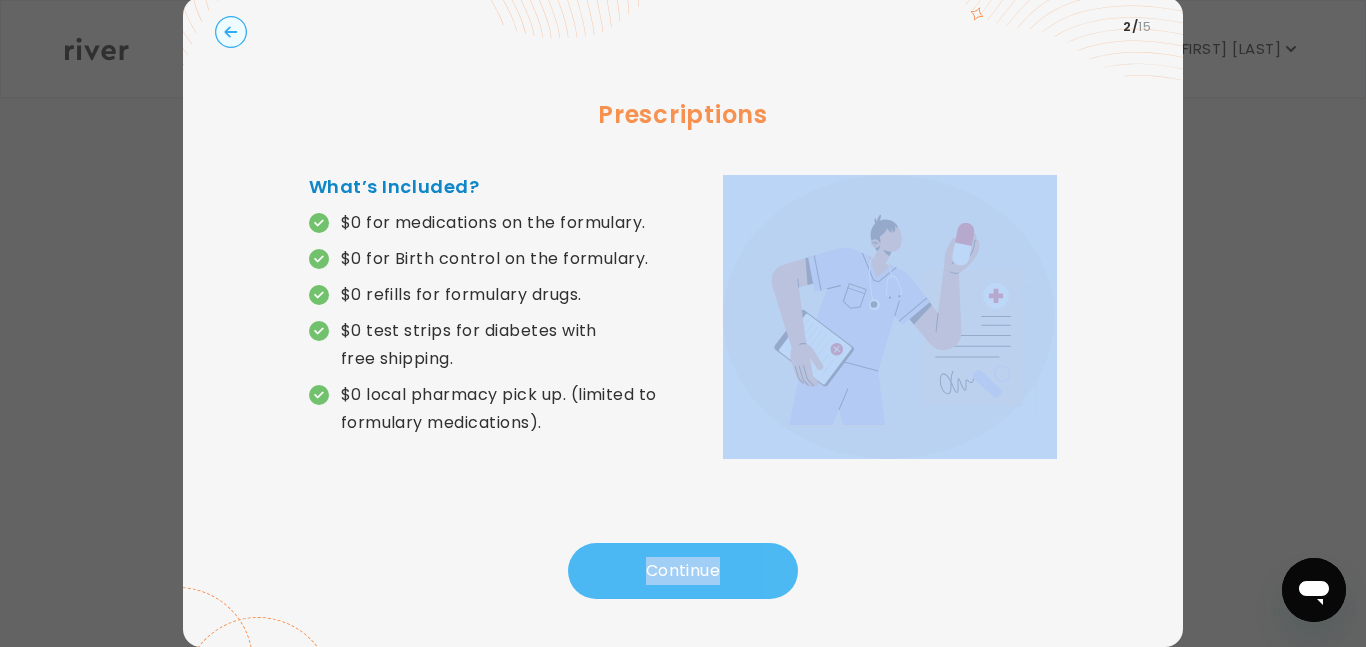 click on "Prescriptions What’s Included? $0 for medications on the formulary.
$0 for Birth control on the formulary.
$0 refills for formulary drugs.
$0 test strips for diabetes with free shipping.
$0 local pharmacy pick up. (limited to formulary medications)." at bounding box center [683, 300] 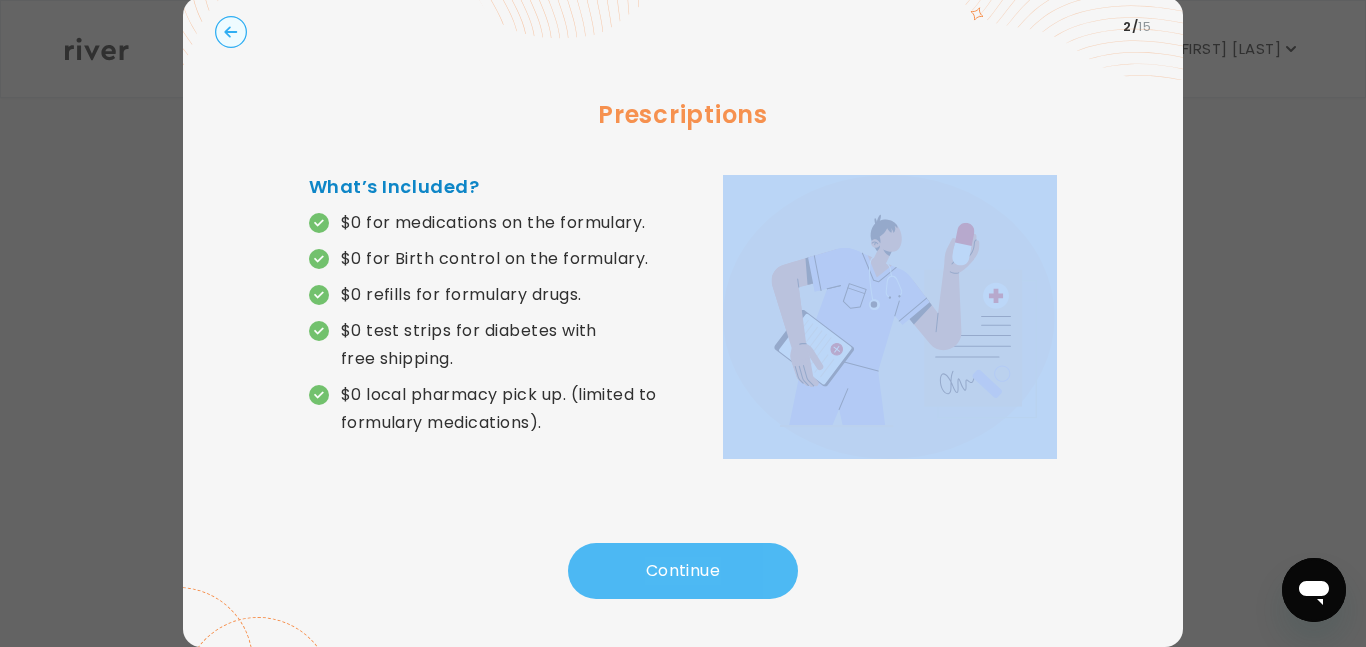 click on "Prescriptions What’s Included? $0 for medications on the formulary.
$0 for Birth control on the formulary.
$0 refills for formulary drugs.
$0 test strips for diabetes with free shipping.
$0 local pharmacy pick up. (limited to formulary medications)." at bounding box center (683, 300) 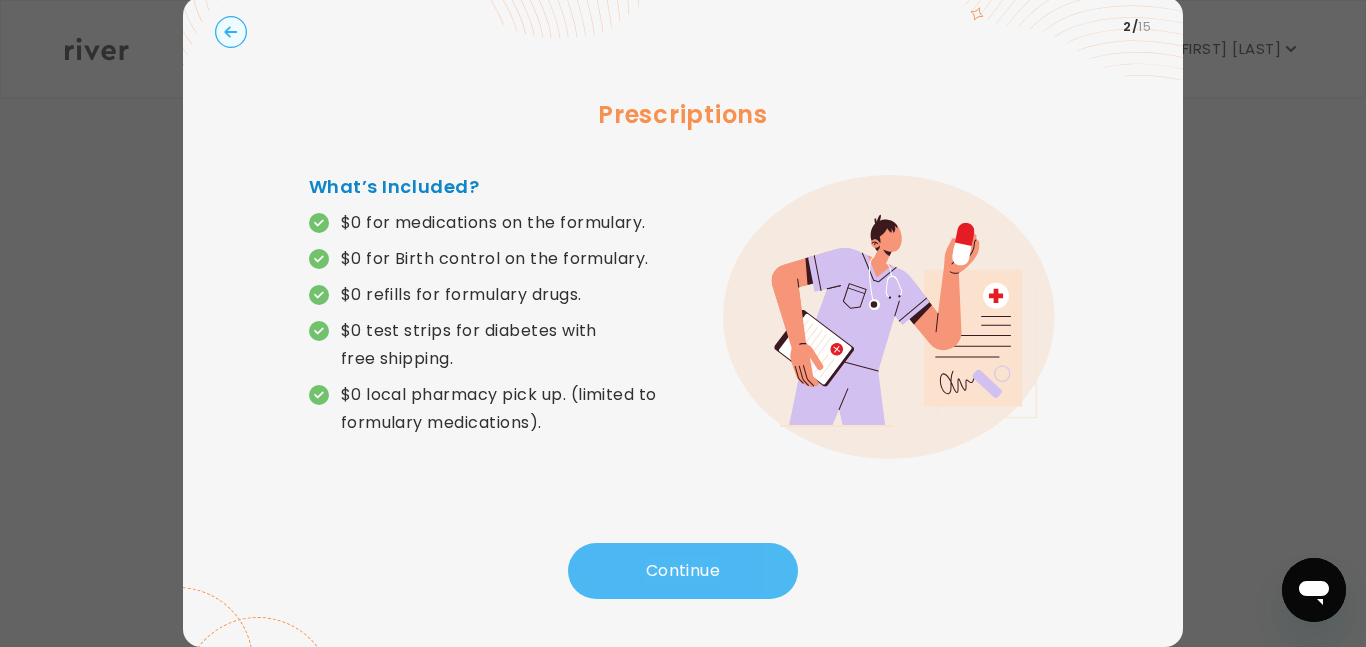 click on "Prescriptions What’s Included? $0 for medications on the formulary.
$0 for Birth control on the formulary.
$0 refills for formulary drugs.
$0 test strips for diabetes with free shipping.
$0 local pharmacy pick up. (limited to formulary medications)." at bounding box center (683, 300) 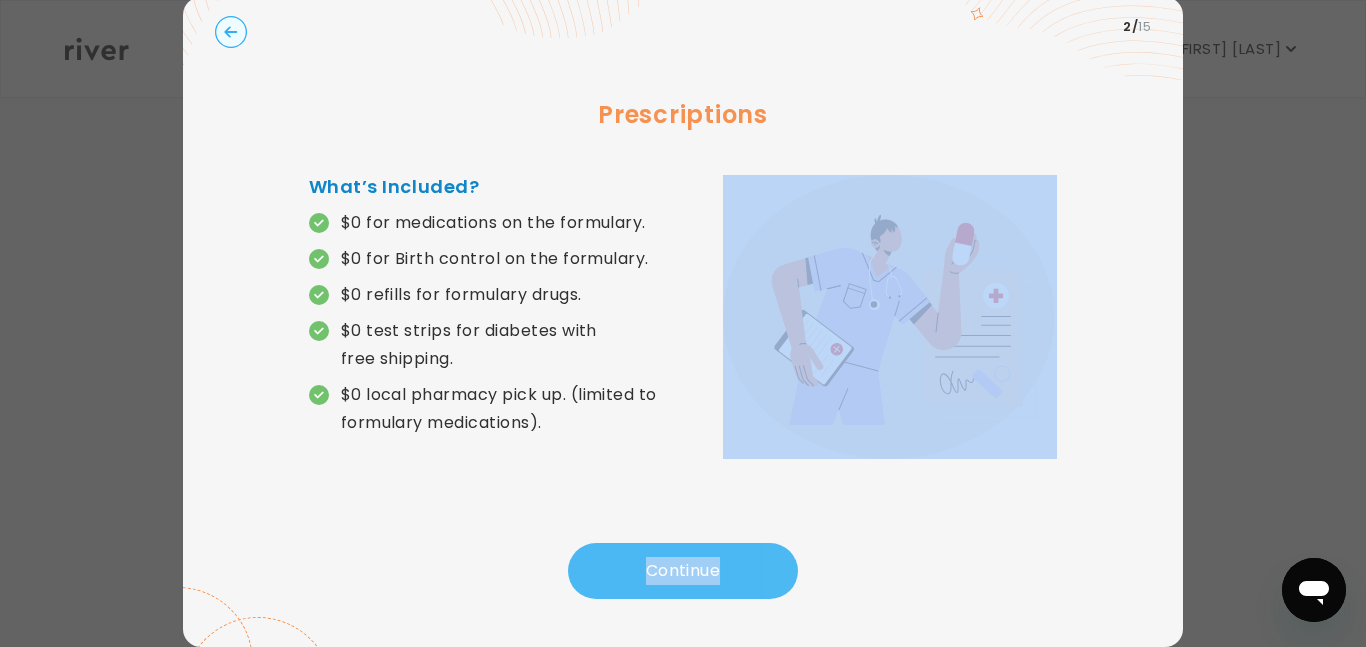 click on "Prescriptions What’s Included? $0 for medications on the formulary.
$0 for Birth control on the formulary.
$0 refills for formulary drugs.
$0 test strips for diabetes with free shipping.
$0 local pharmacy pick up. (limited to formulary medications)." at bounding box center [683, 300] 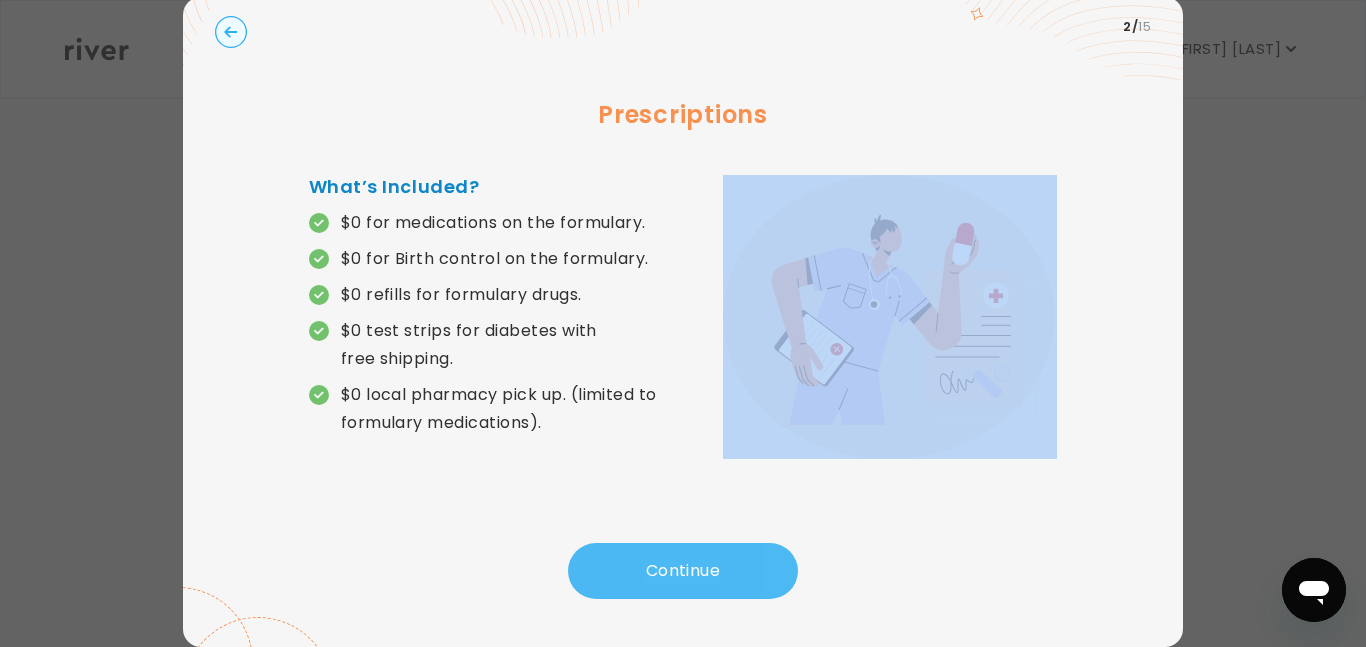 click on "Prescriptions What’s Included? $0 for medications on the formulary.
$0 for Birth control on the formulary.
$0 refills for formulary drugs.
$0 test strips for diabetes with free shipping.
$0 local pharmacy pick up. (limited to formulary medications)." at bounding box center (683, 300) 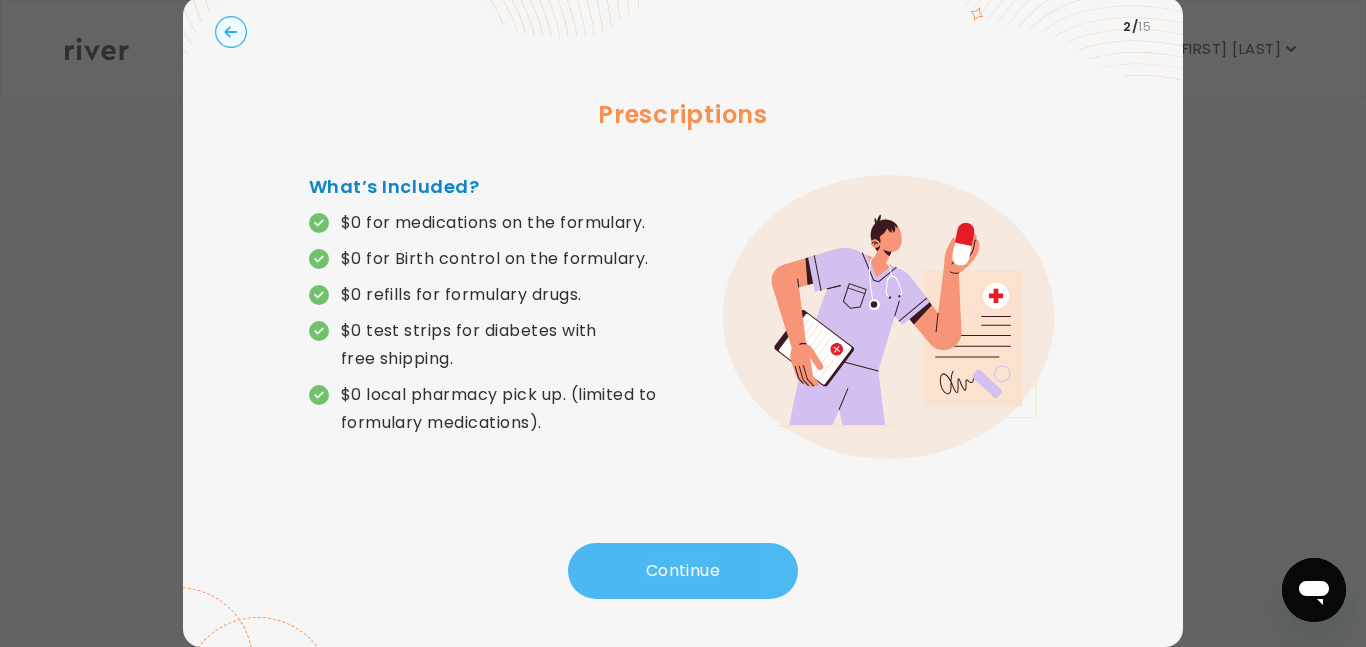 click on "Prescriptions What’s Included? $0 for medications on the formulary.
$0 for Birth control on the formulary.
$0 refills for formulary drugs.
$0 test strips for diabetes with free shipping.
$0 local pharmacy pick up. (limited to formulary medications)." at bounding box center [683, 300] 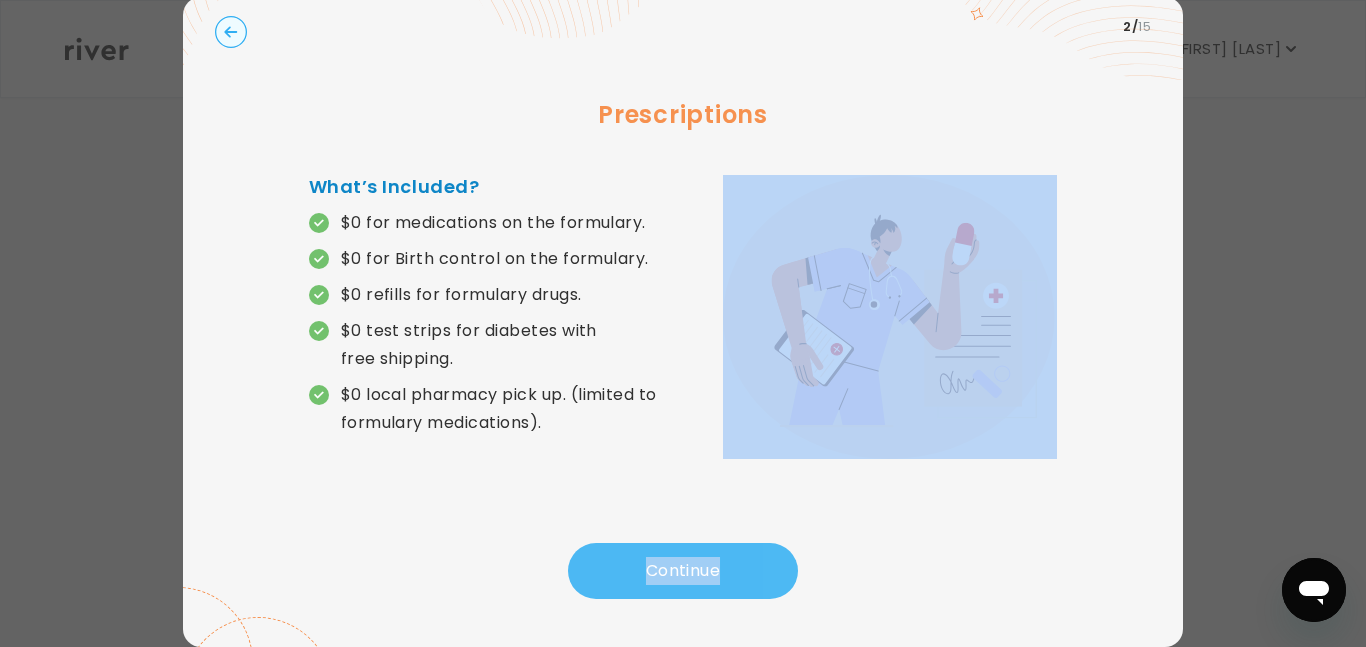 click on "Prescriptions What’s Included? $0 for medications on the formulary.
$0 for Birth control on the formulary.
$0 refills for formulary drugs.
$0 test strips for diabetes with free shipping.
$0 local pharmacy pick up. (limited to formulary medications)." at bounding box center [683, 300] 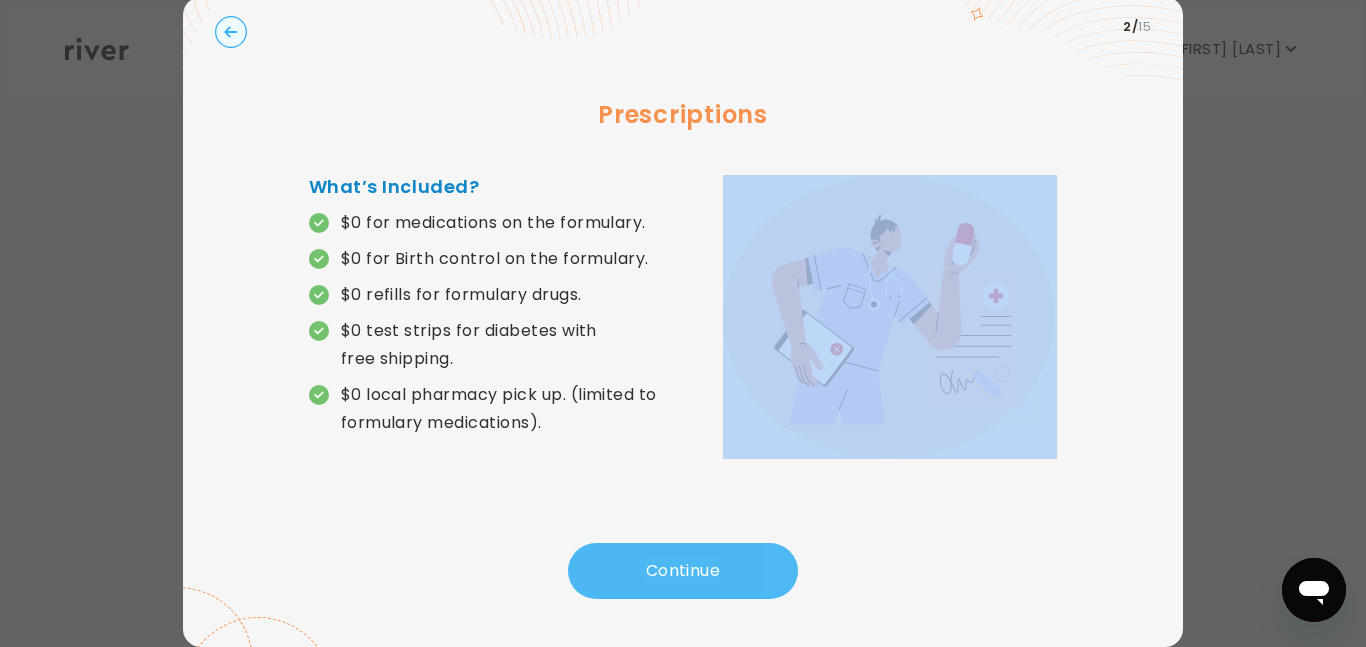 click on "Prescriptions What’s Included? $0 for medications on the formulary.
$0 for Birth control on the formulary.
$0 refills for formulary drugs.
$0 test strips for diabetes with free shipping.
$0 local pharmacy pick up. (limited to formulary medications)." at bounding box center (683, 300) 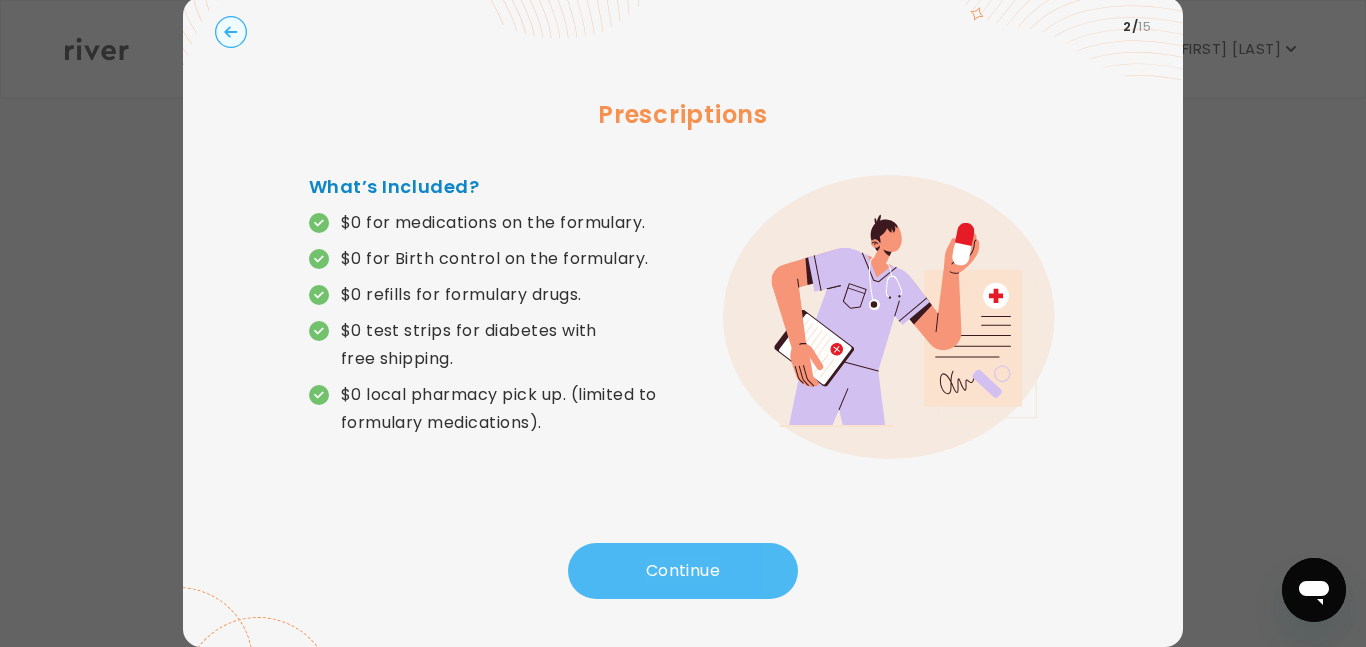 click on "Prescriptions What’s Included? $0 for medications on the formulary.
$0 for Birth control on the formulary.
$0 refills for formulary drugs.
$0 test strips for diabetes with free shipping.
$0 local pharmacy pick up. (limited to formulary medications)." at bounding box center (683, 300) 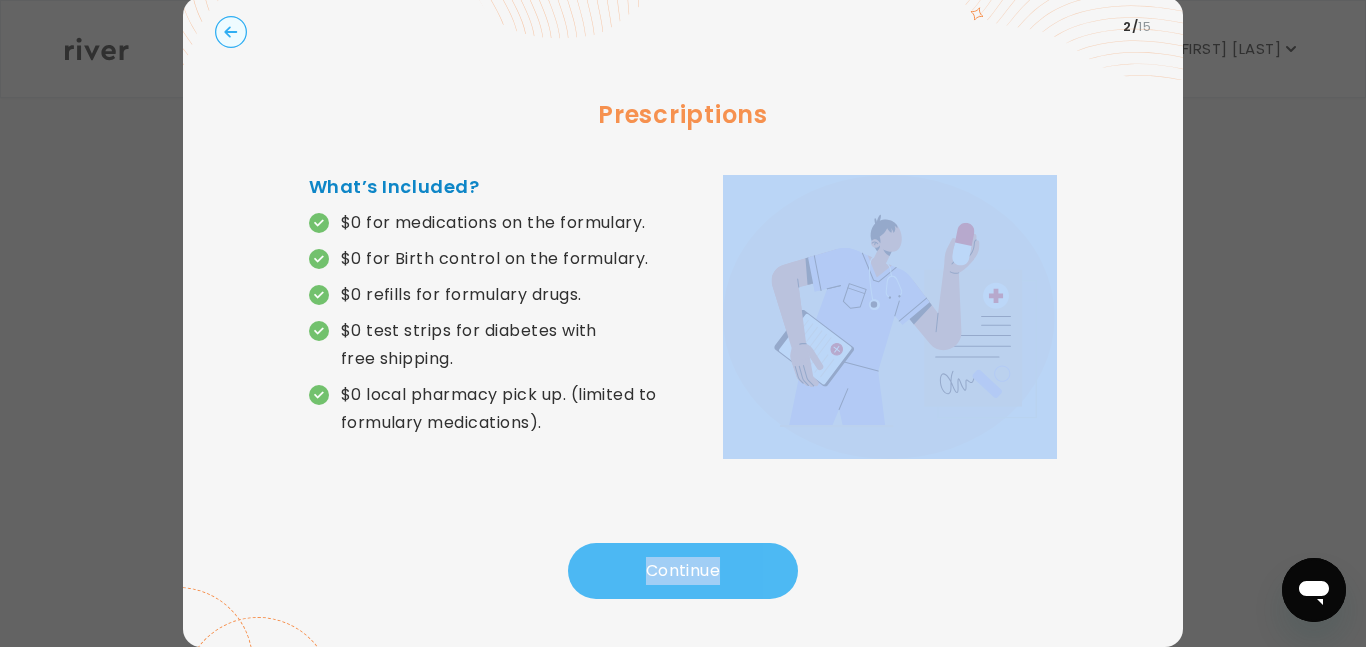 click on "Prescriptions What’s Included? $0 for medications on the formulary.
$0 for Birth control on the formulary.
$0 refills for formulary drugs.
$0 test strips for diabetes with free shipping.
$0 local pharmacy pick up. (limited to formulary medications)." at bounding box center (683, 300) 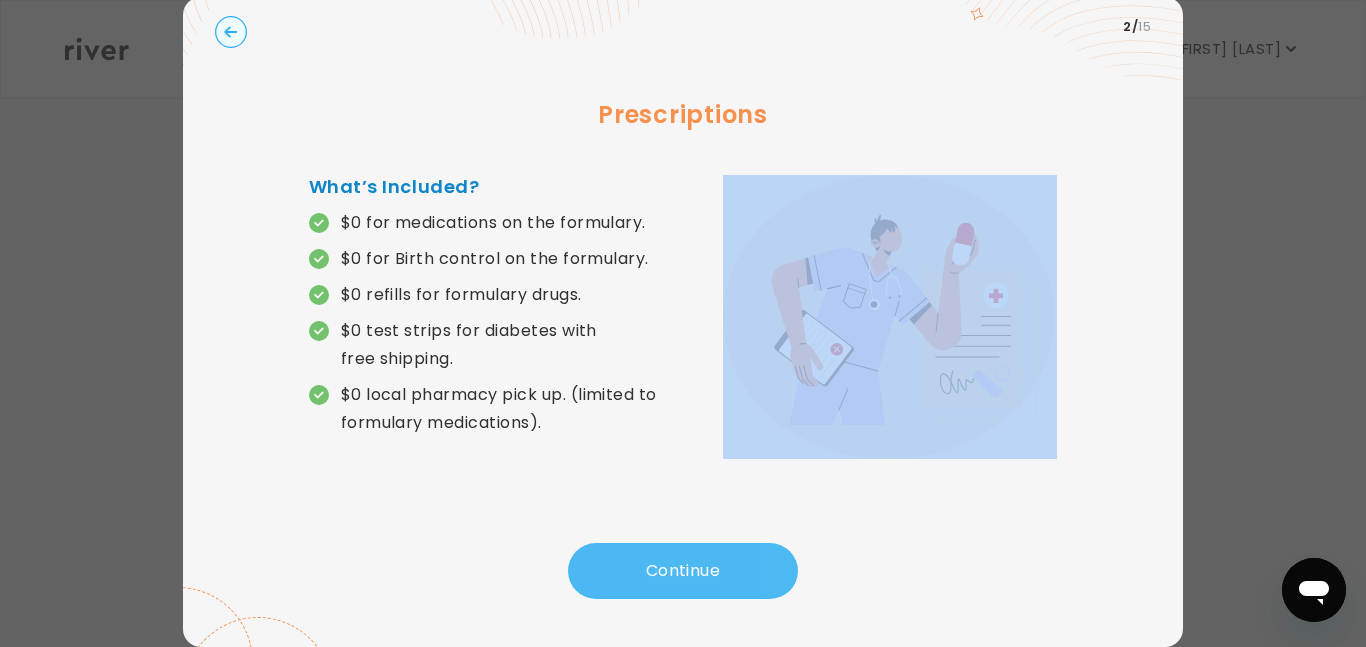 click on "Prescriptions What’s Included? $0 for medications on the formulary.
$0 for Birth control on the formulary.
$0 refills for formulary drugs.
$0 test strips for diabetes with free shipping.
$0 local pharmacy pick up. (limited to formulary medications)." at bounding box center (683, 300) 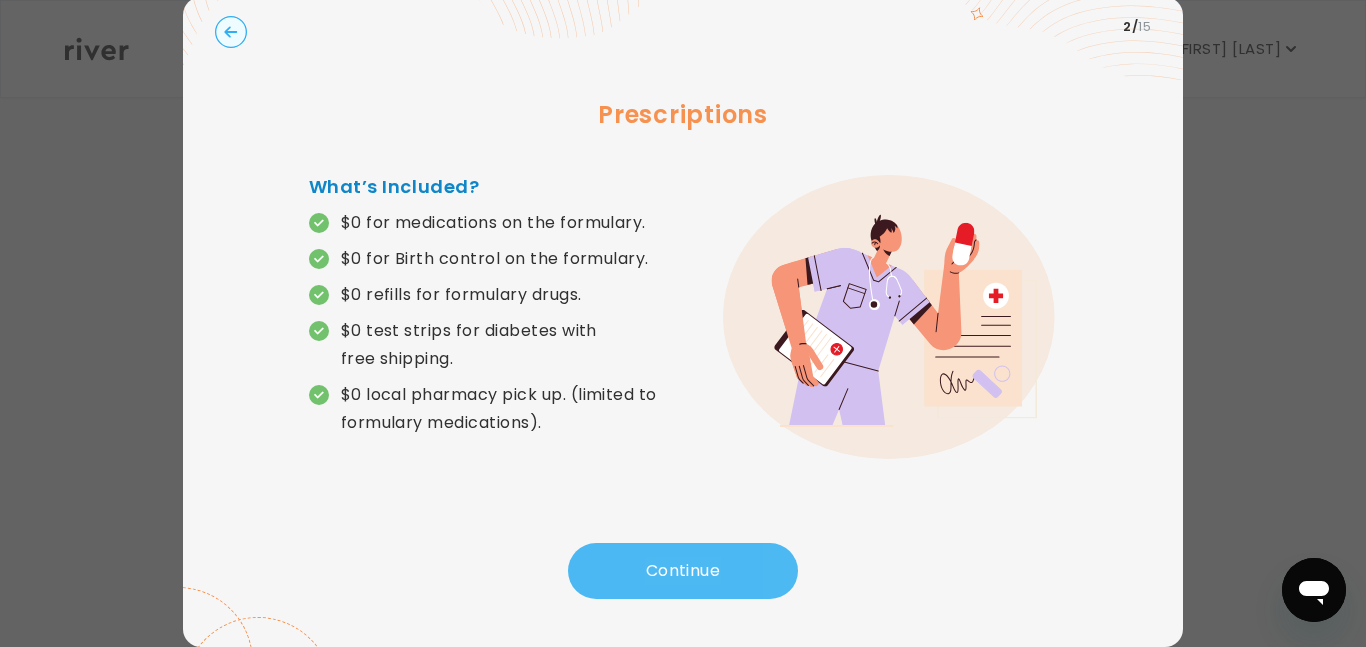 click on "Prescriptions What’s Included? $0 for medications on the formulary.
$0 for Birth control on the formulary.
$0 refills for formulary drugs.
$0 test strips for diabetes with free shipping.
$0 local pharmacy pick up. (limited to formulary medications)." at bounding box center (683, 300) 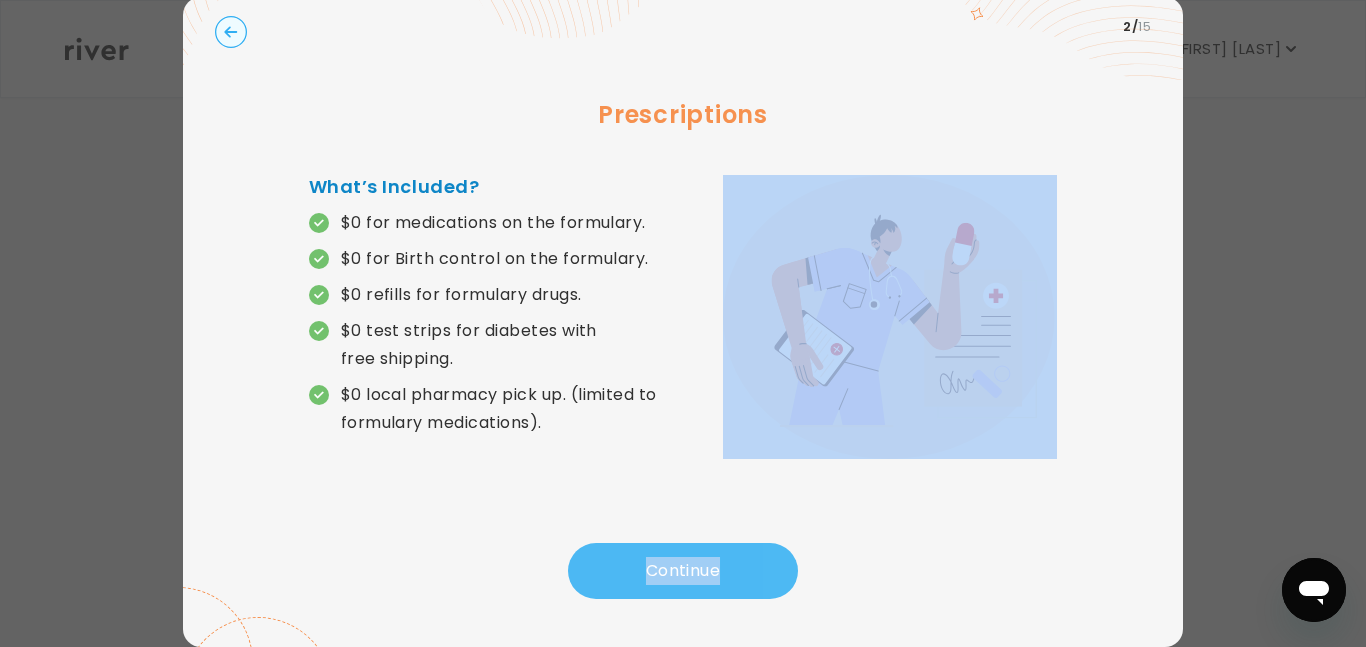 click on "Prescriptions What’s Included? $0 for medications on the formulary.
$0 for Birth control on the formulary.
$0 refills for formulary drugs.
$0 test strips for diabetes with free shipping.
$0 local pharmacy pick up. (limited to formulary medications)." at bounding box center [683, 300] 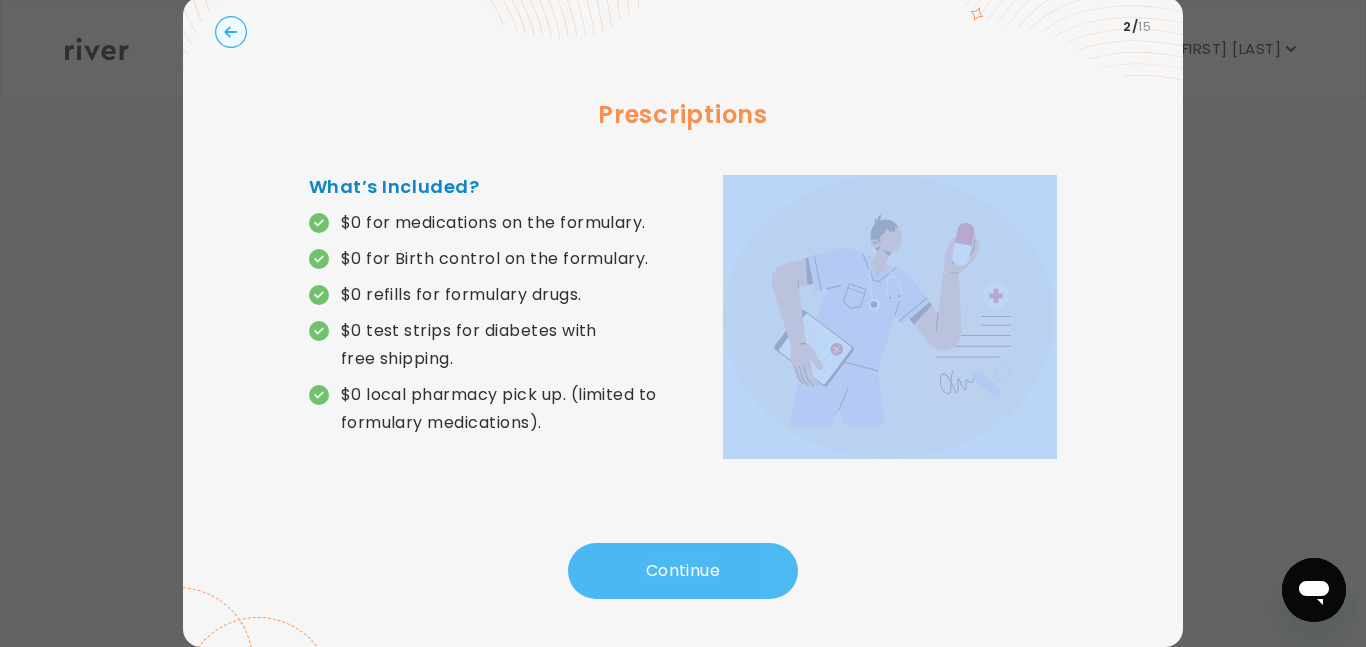 click on "Continue" at bounding box center [683, 571] 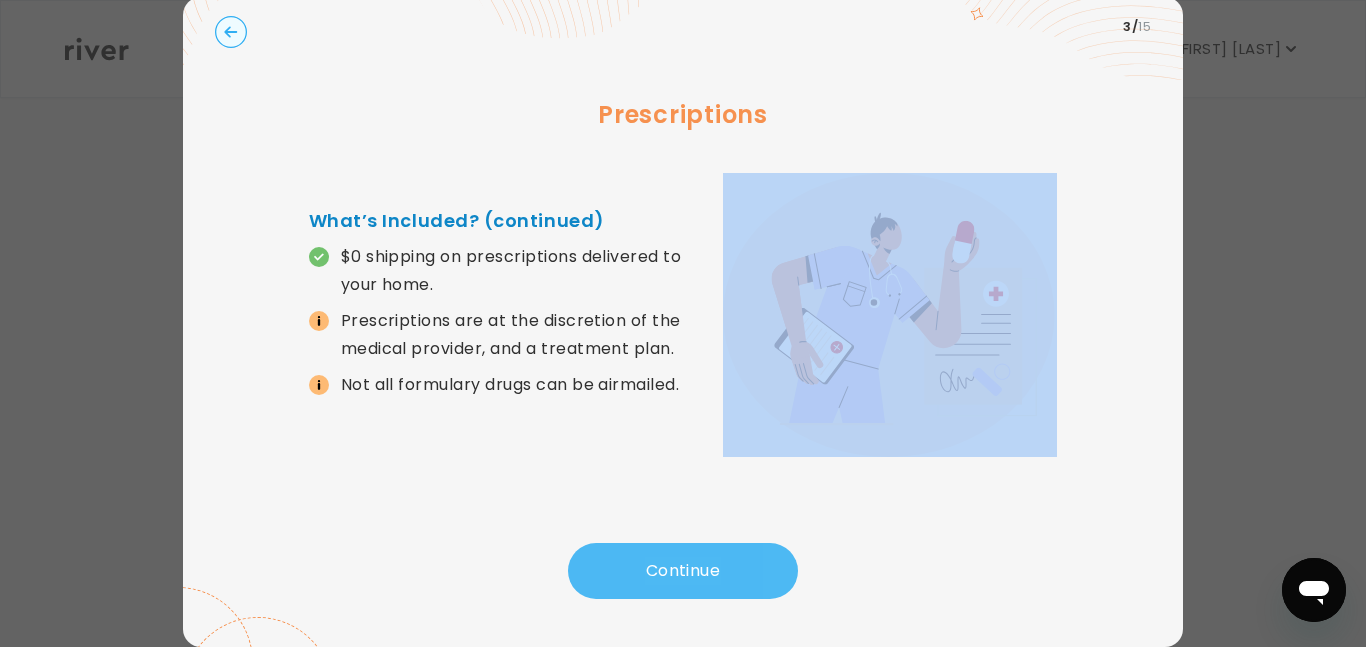 click on "Continue" at bounding box center (683, 571) 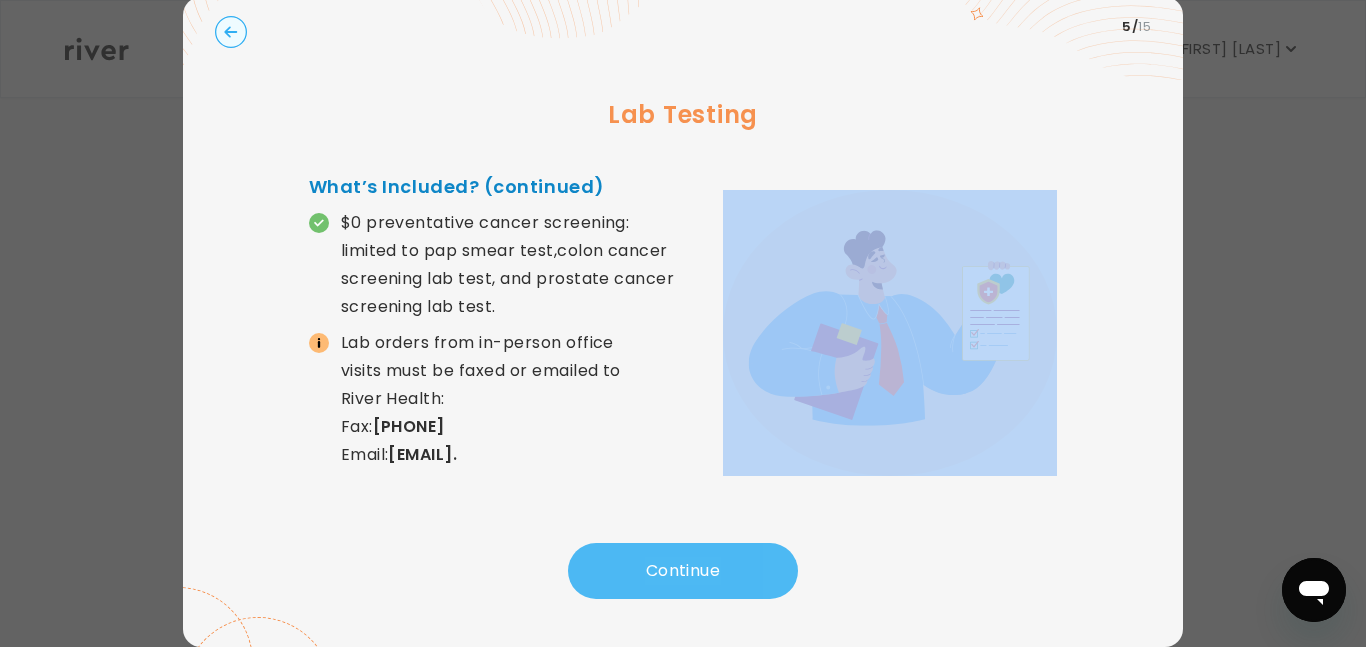 click on "Continue" at bounding box center [683, 571] 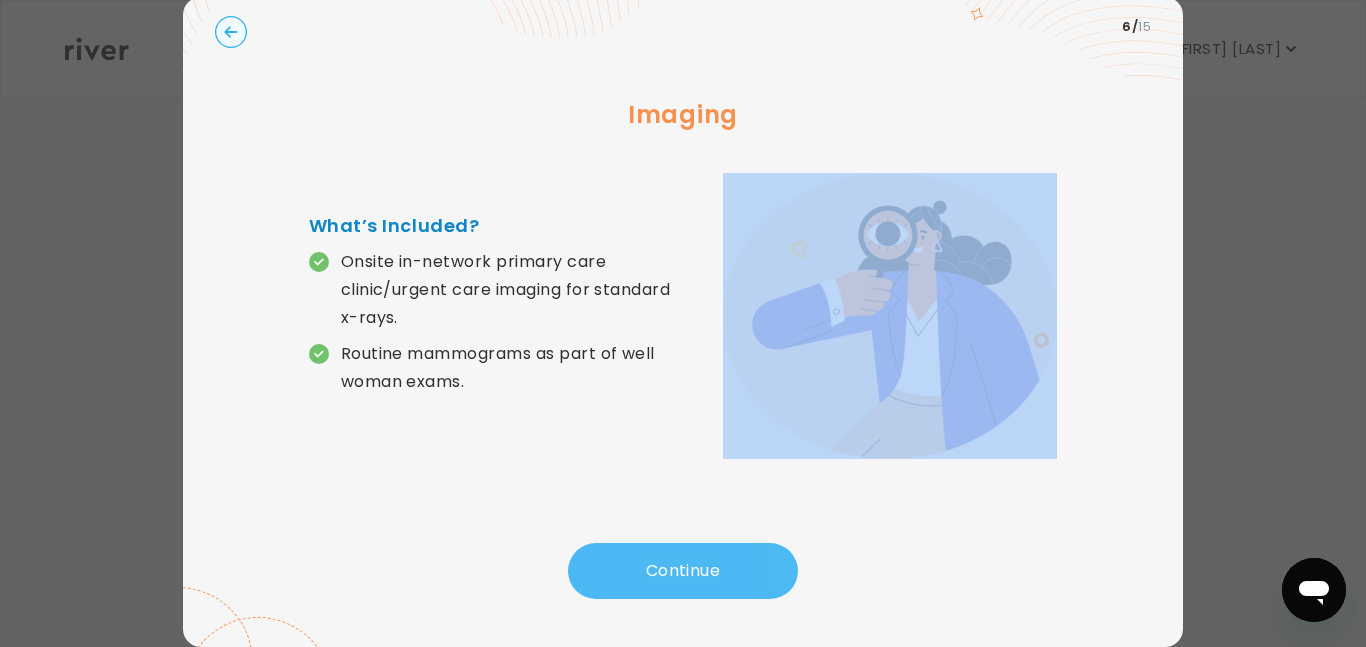 click on "Continue" at bounding box center (683, 571) 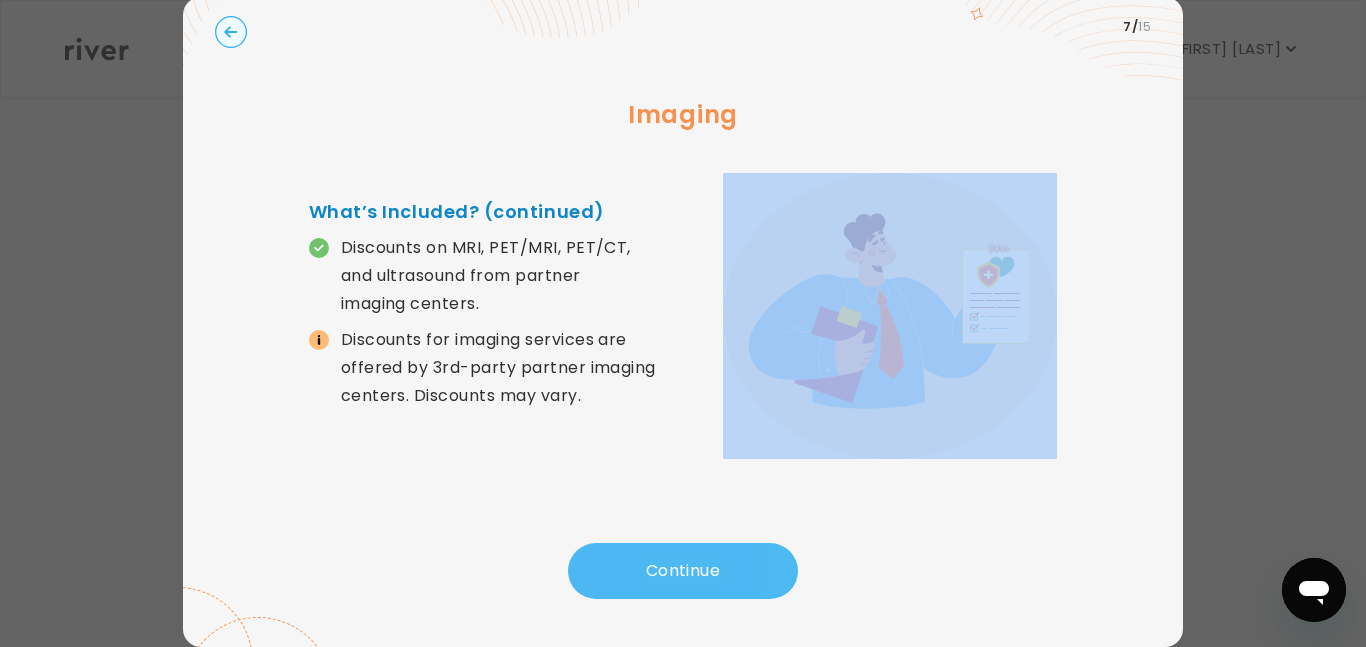 click on "Continue" at bounding box center (683, 571) 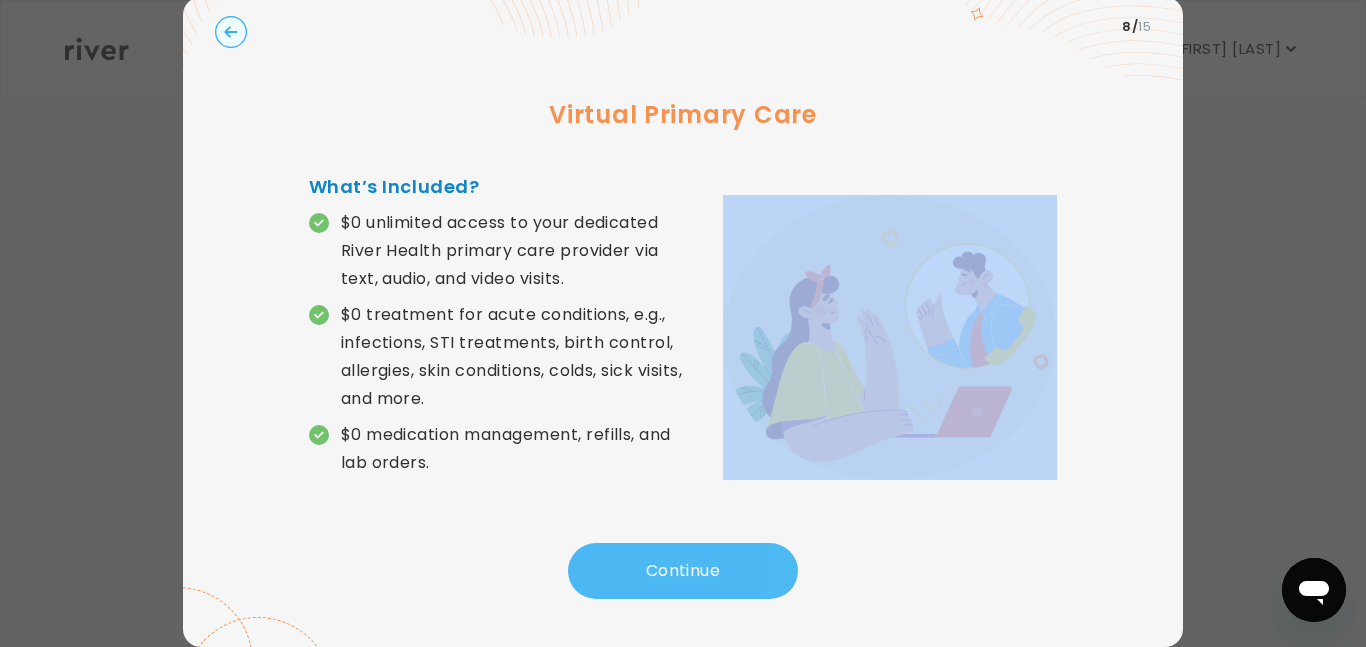 click on "Continue" at bounding box center (683, 571) 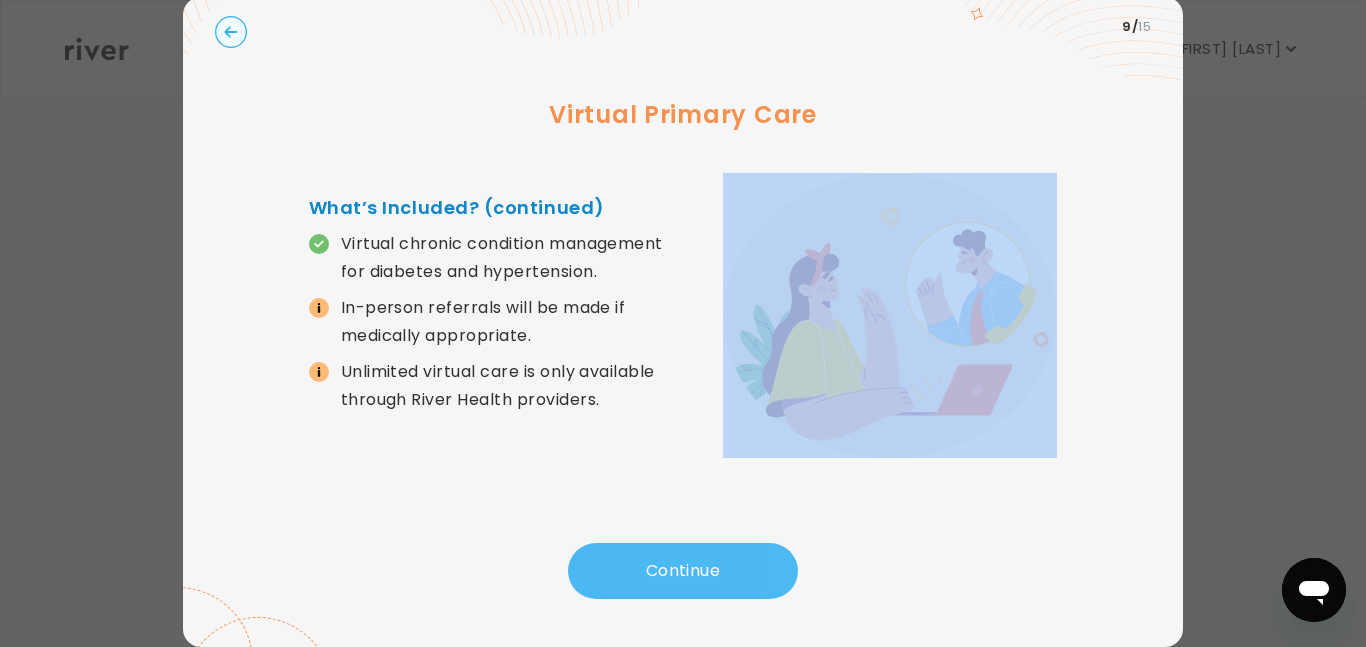 click on "Continue" at bounding box center (683, 571) 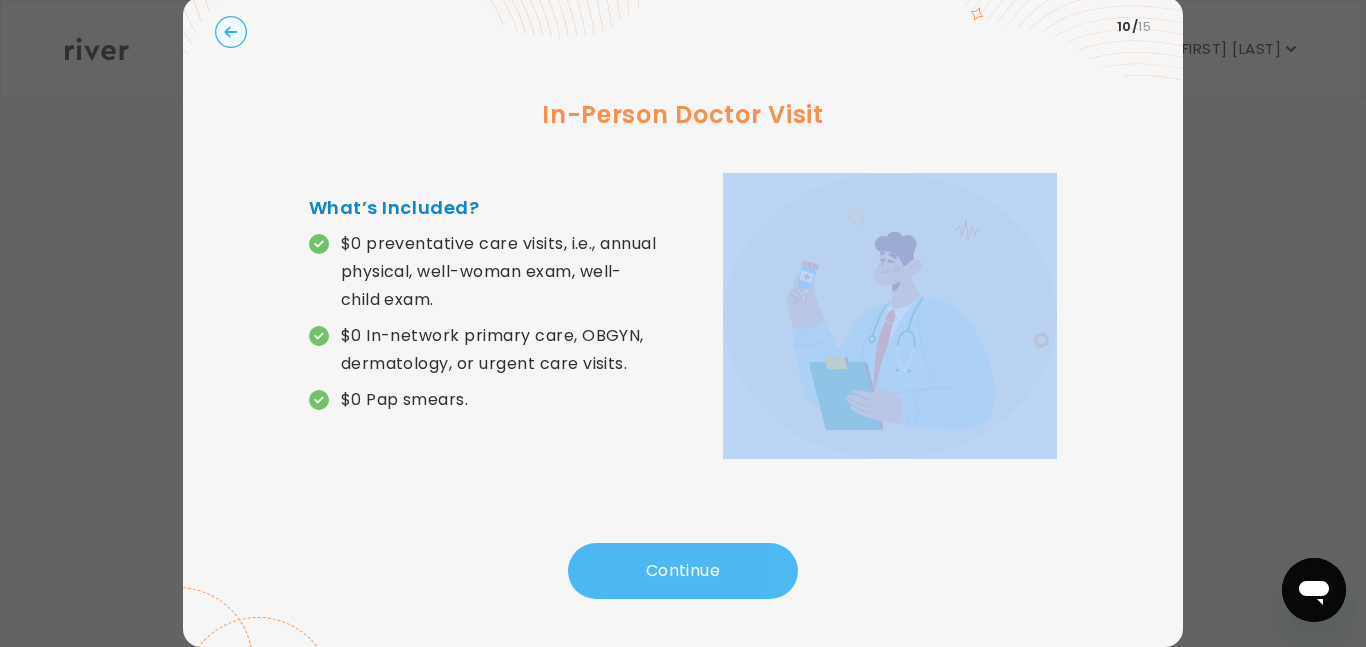 click on "Continue" at bounding box center [683, 571] 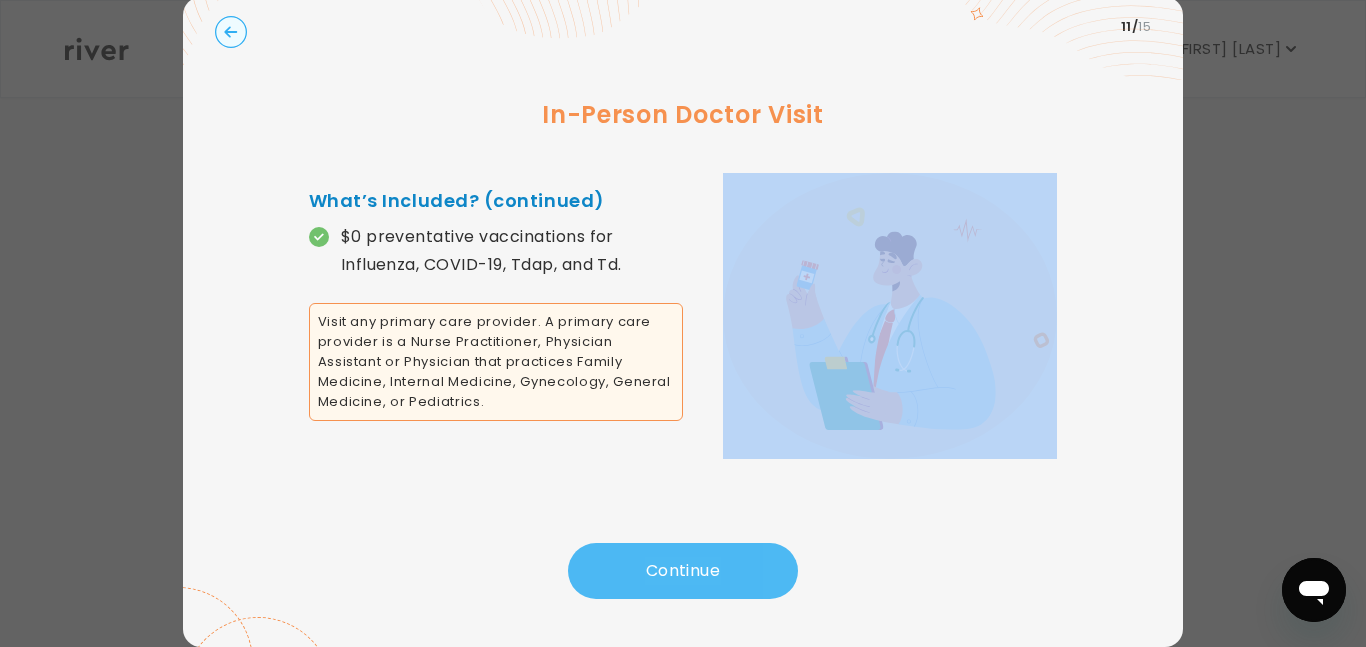 click on "Continue" at bounding box center (683, 571) 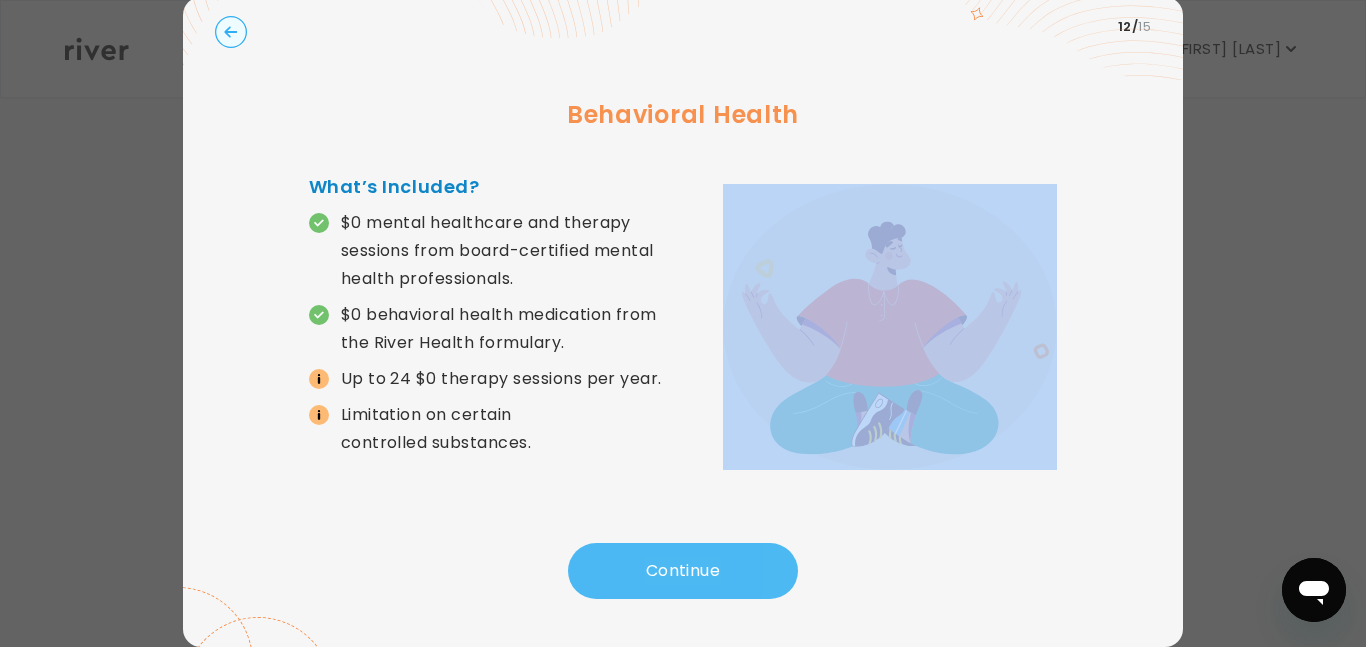 click on "Continue" at bounding box center (683, 571) 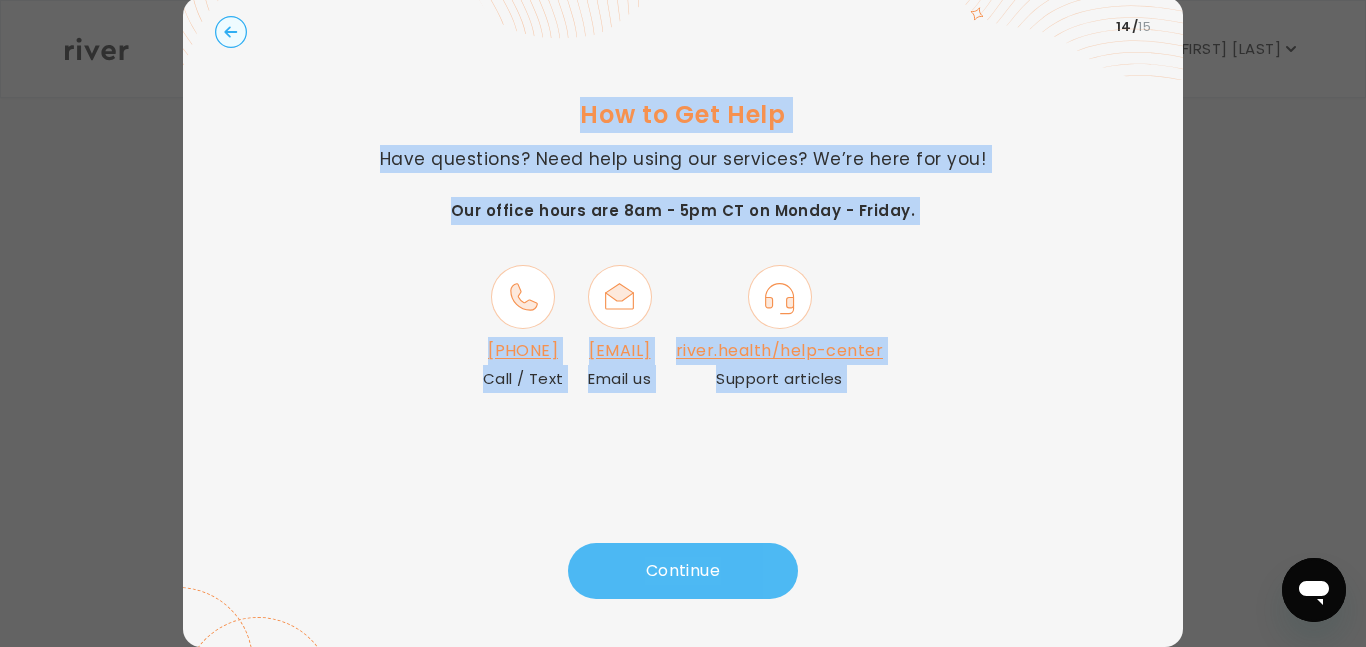 click on "Continue" at bounding box center [683, 571] 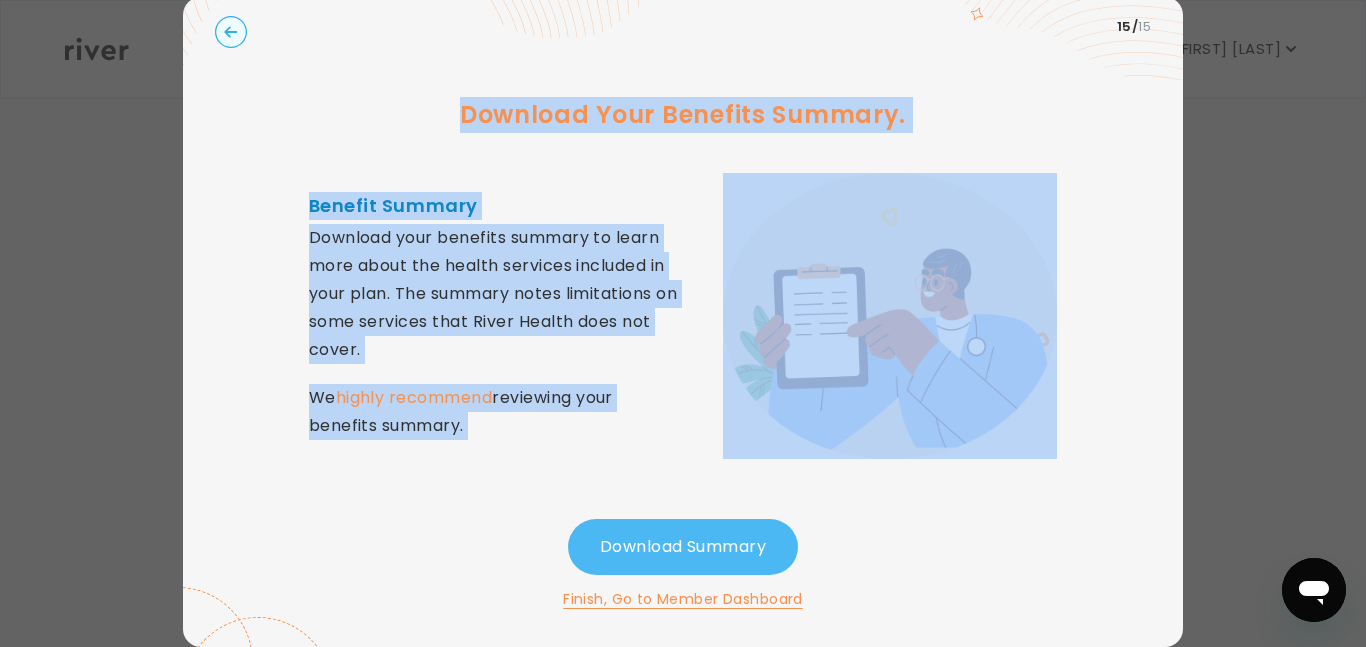 click on "Download Summary" at bounding box center (683, 547) 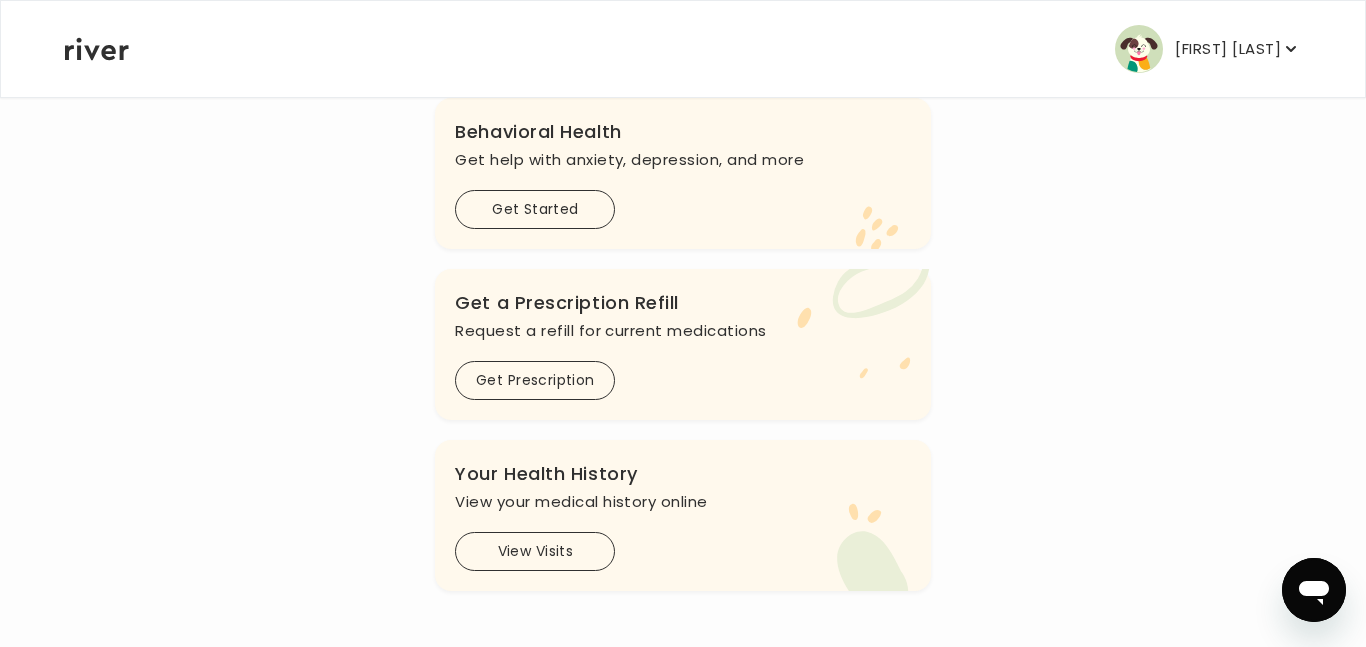 scroll, scrollTop: 0, scrollLeft: 0, axis: both 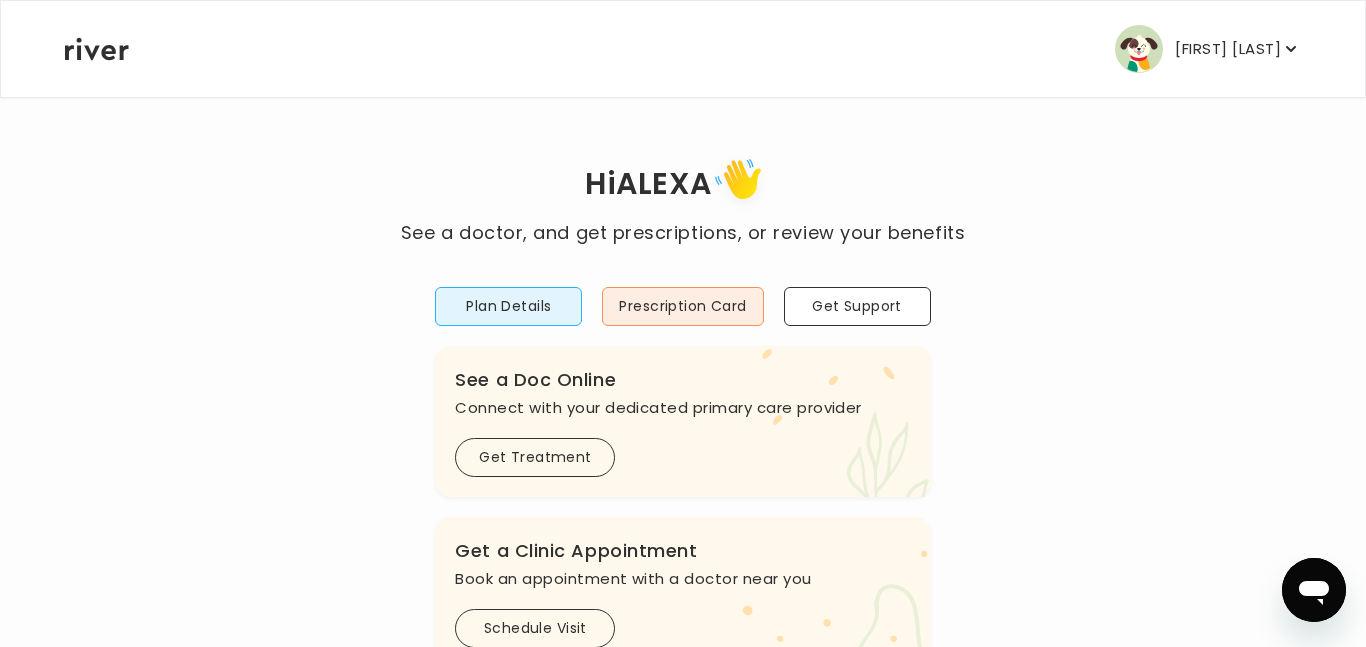 click on "[FIRST] [LAST]" at bounding box center (1228, 49) 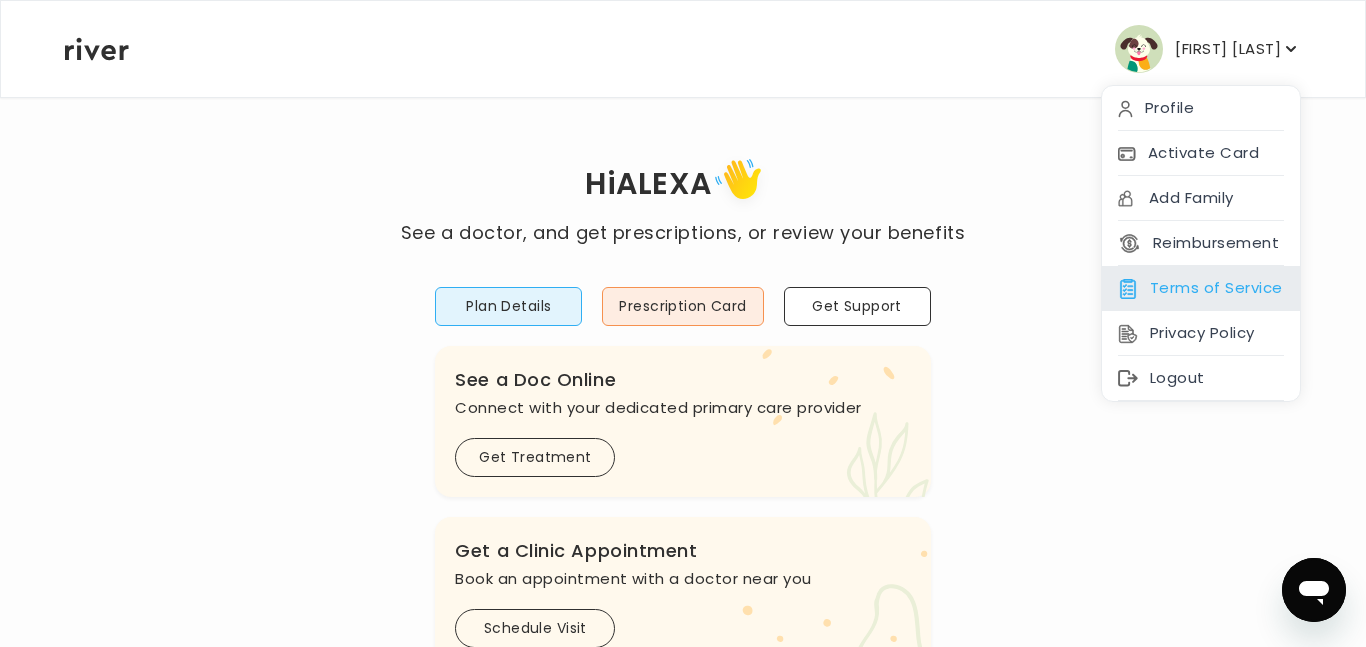 click on "Terms of Service" at bounding box center (1201, 288) 